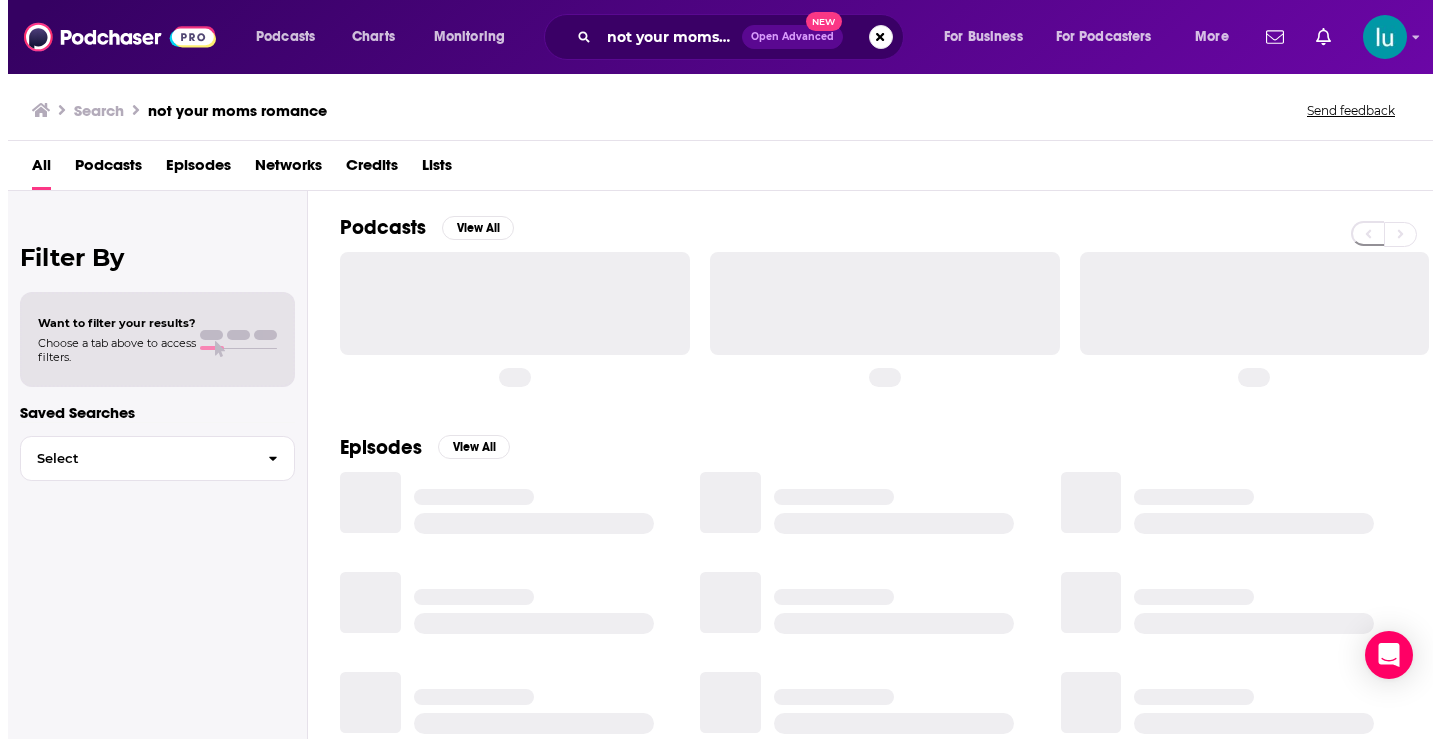 scroll, scrollTop: 0, scrollLeft: 0, axis: both 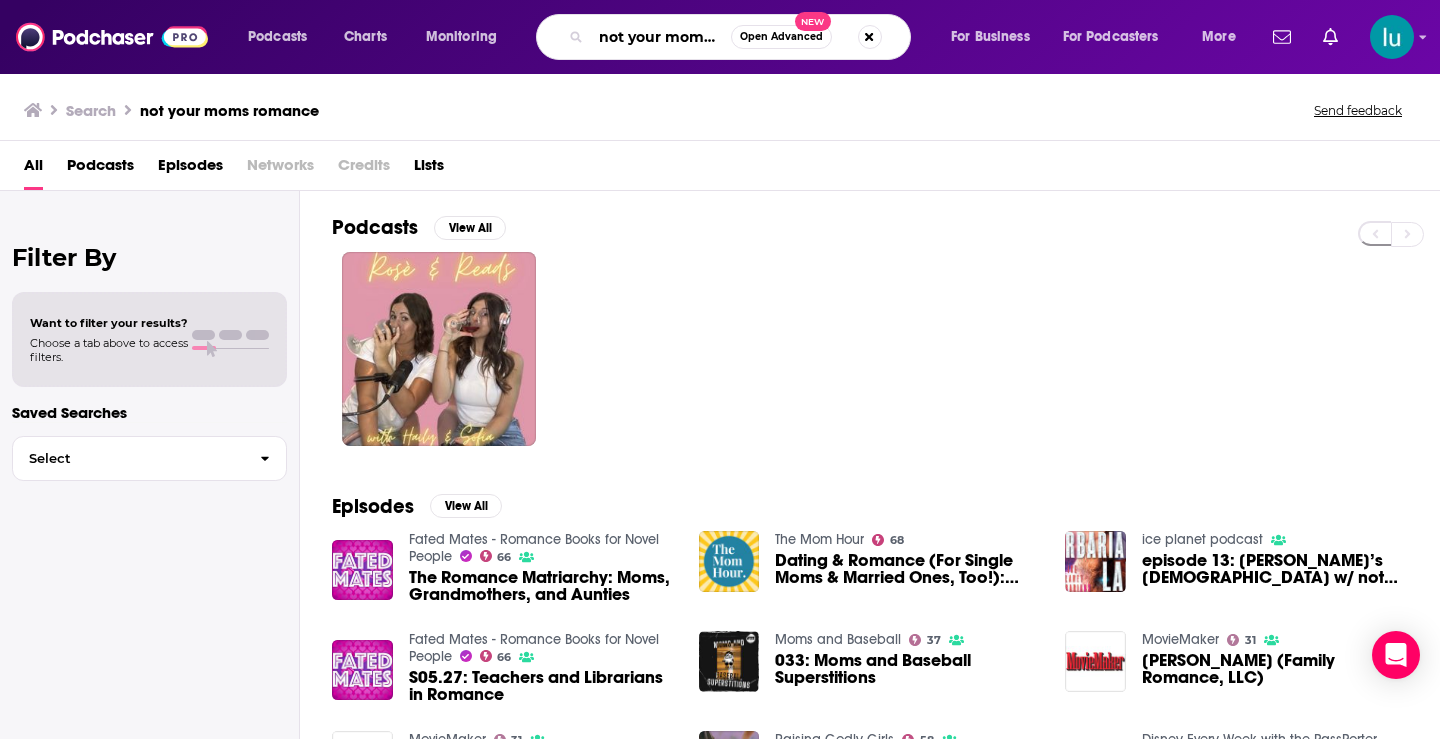 click on "not your moms romance" at bounding box center [661, 37] 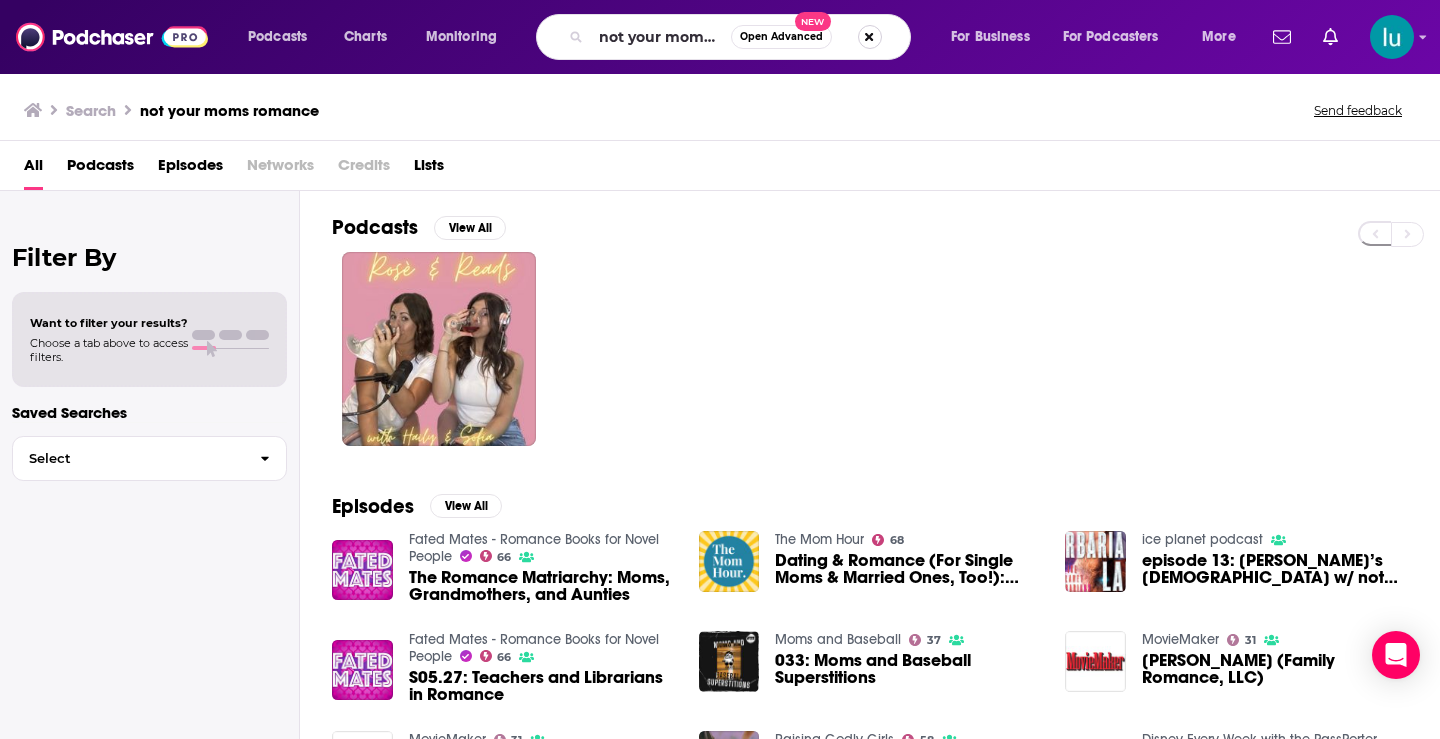 click at bounding box center (870, 37) 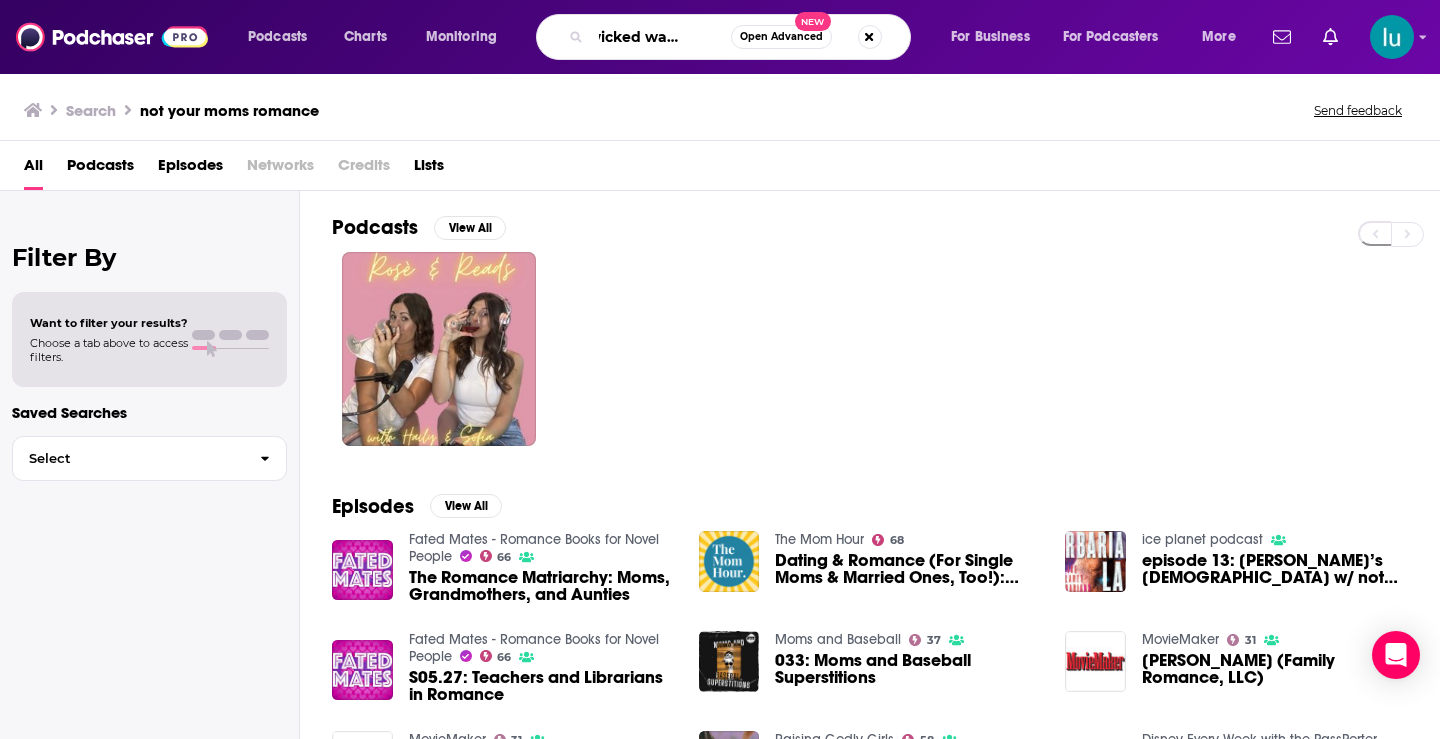 scroll, scrollTop: 0, scrollLeft: 47, axis: horizontal 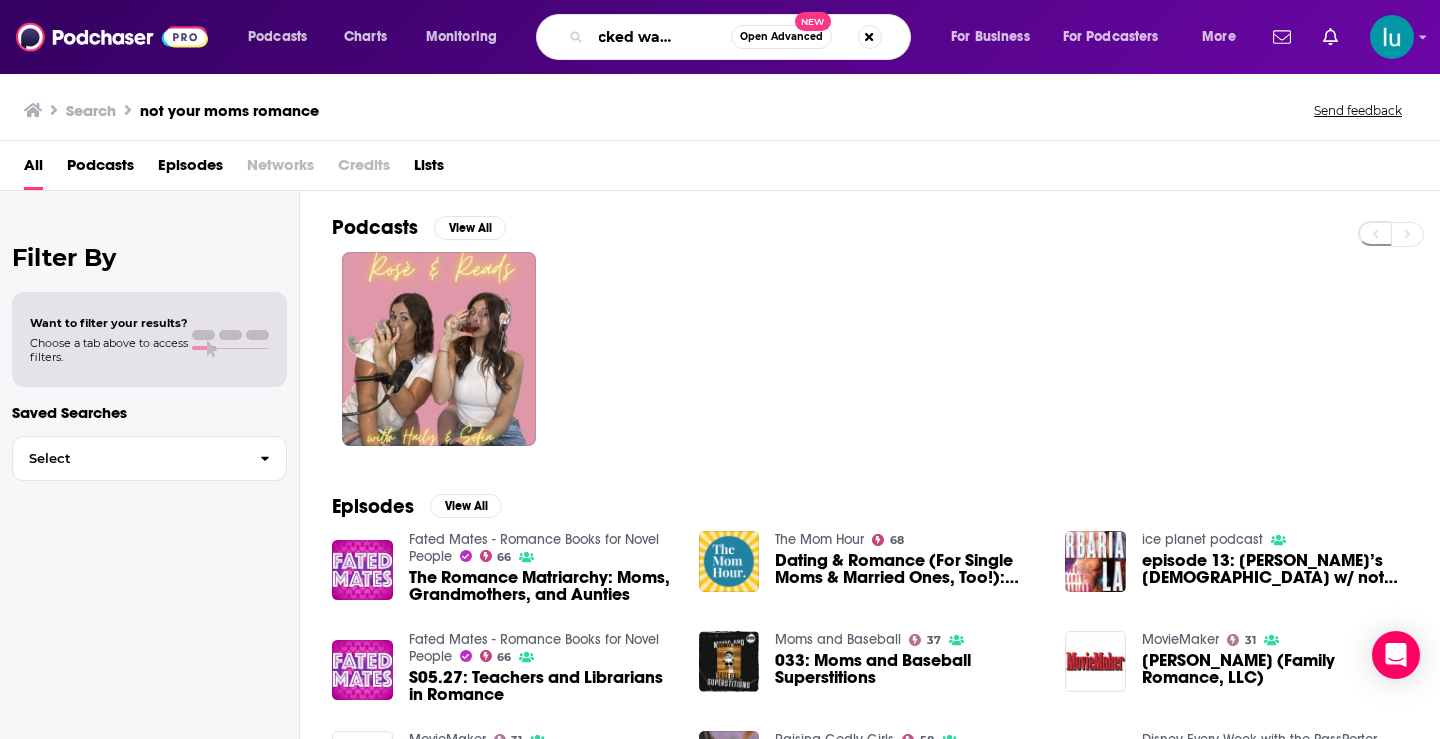 type on "the wicked wallflowers" 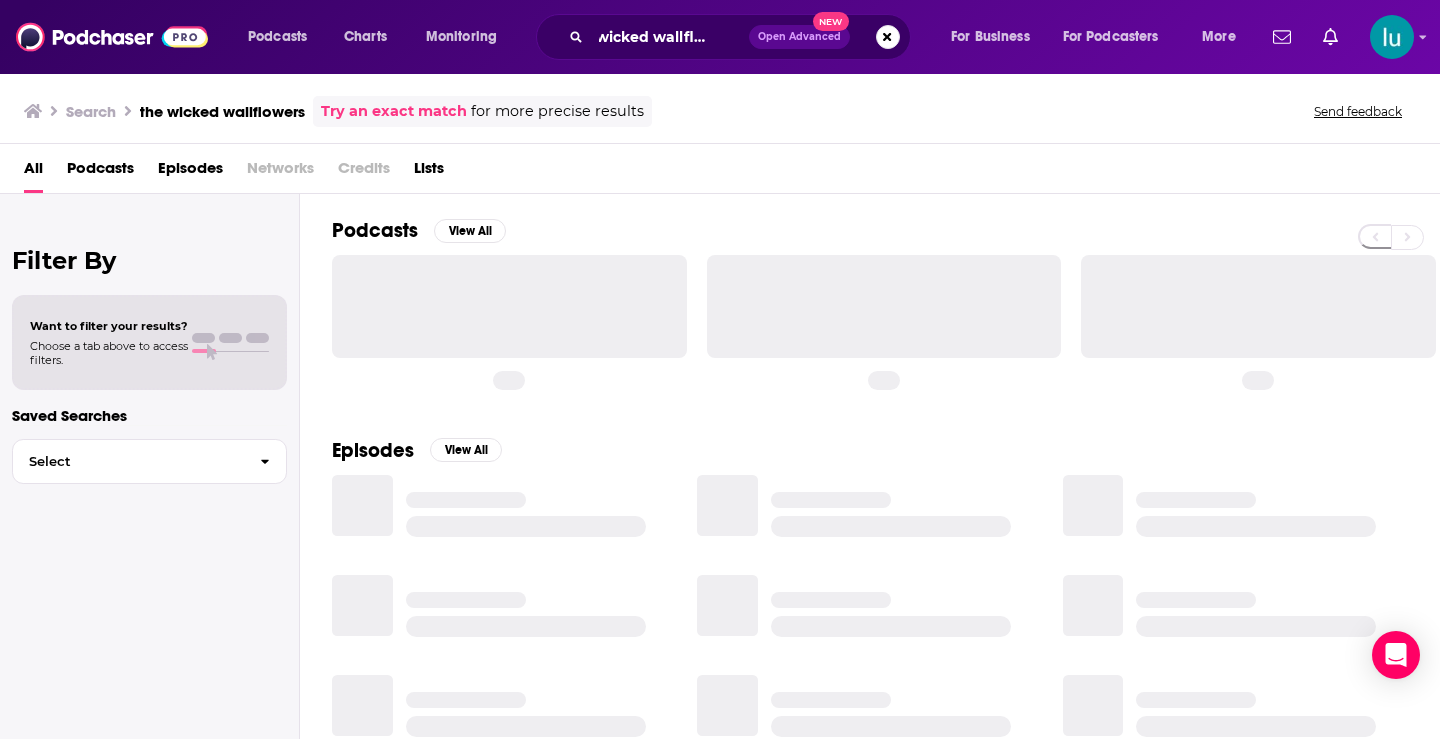 scroll, scrollTop: 0, scrollLeft: 0, axis: both 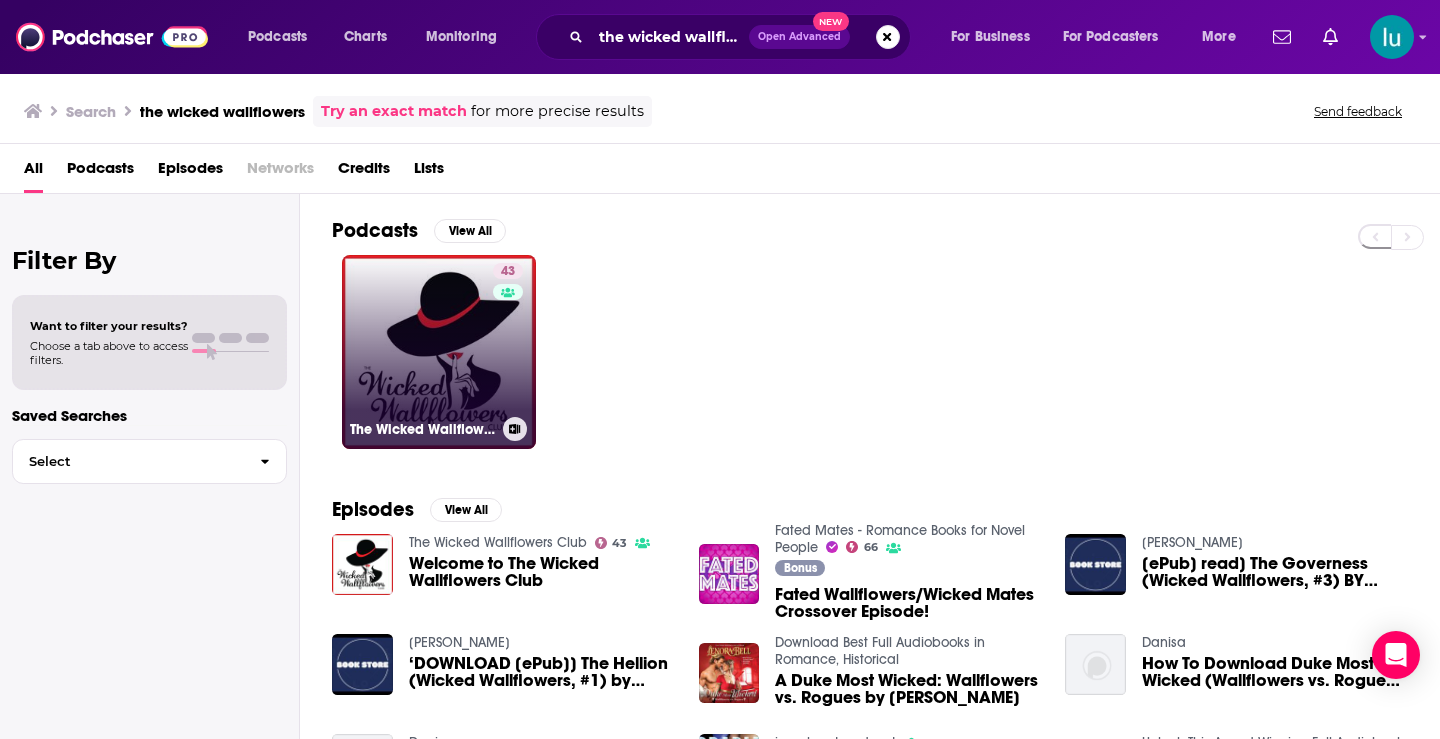 click on "43 The Wicked Wallflowers Club" at bounding box center [439, 352] 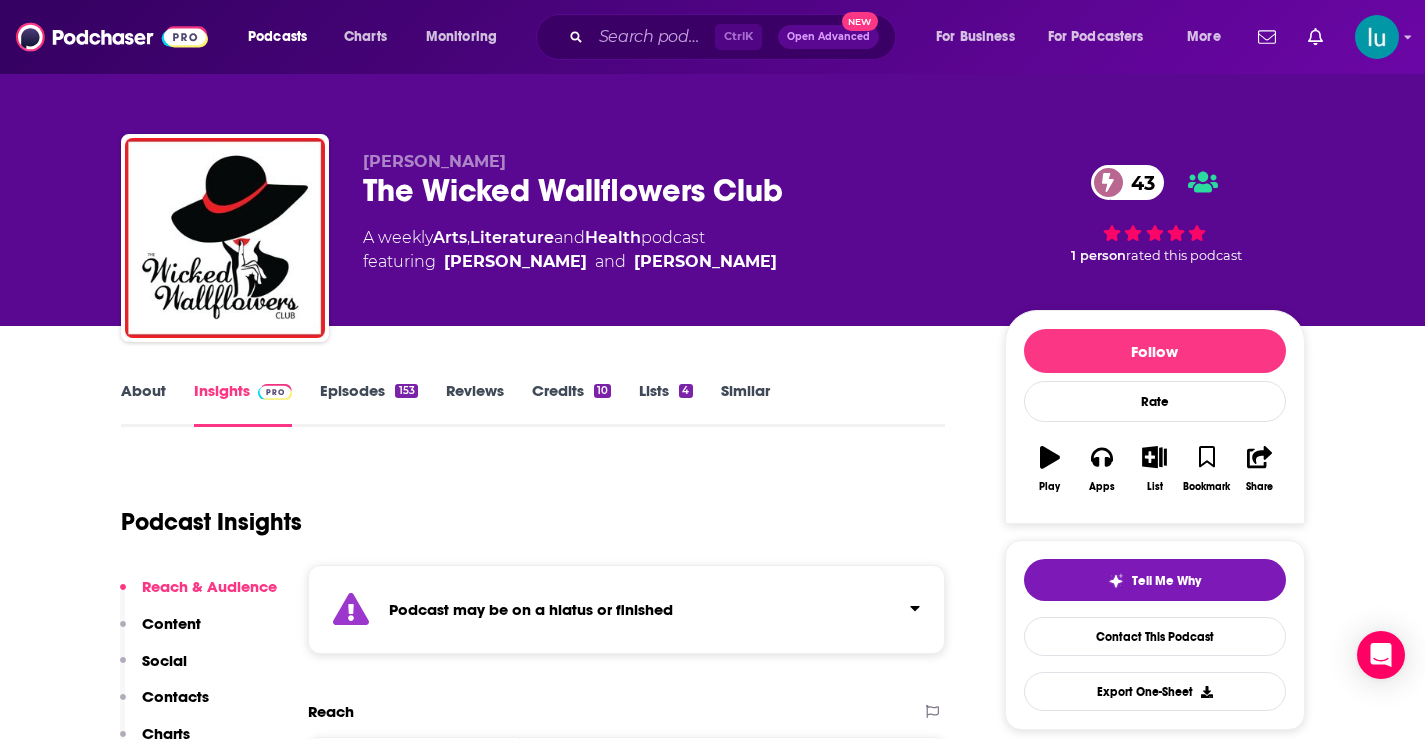 click on "Episodes 153" at bounding box center [368, 404] 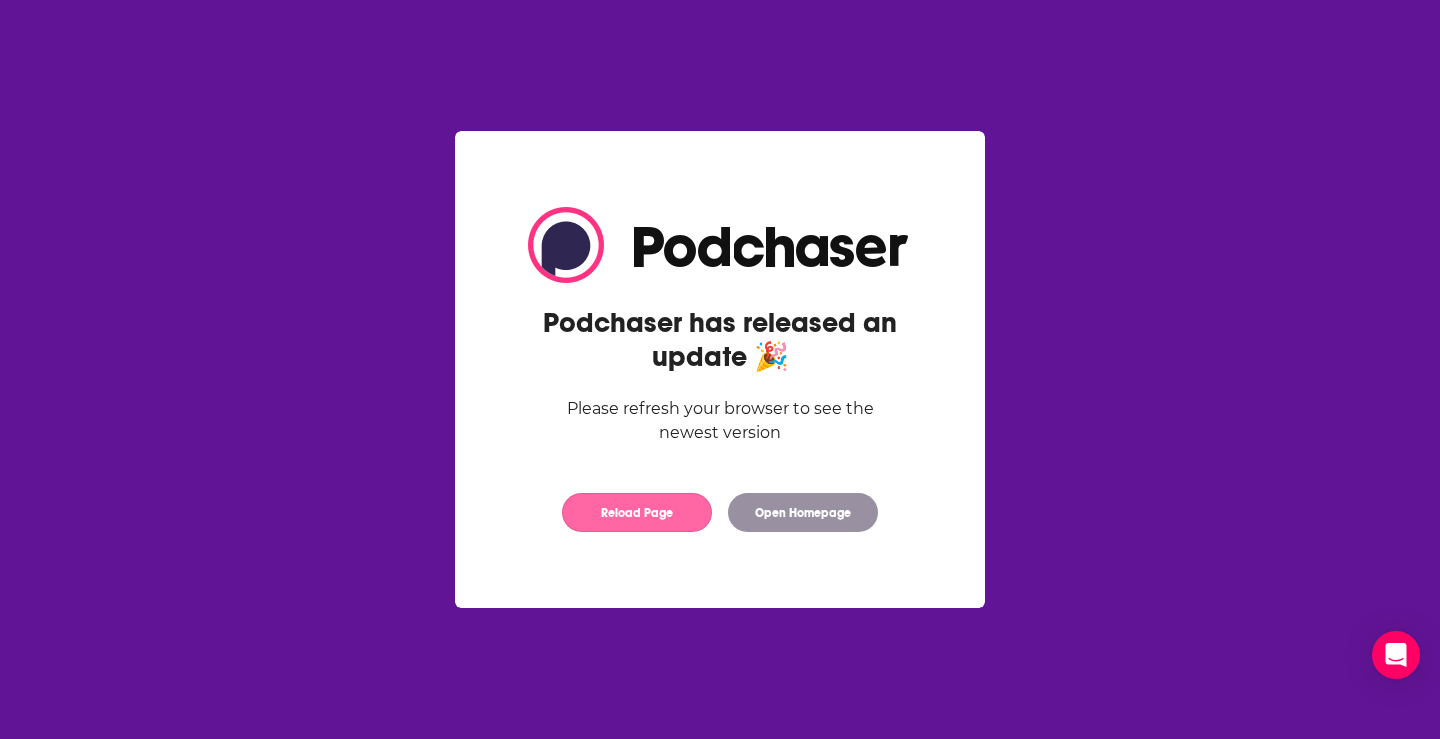 click on "Reload Page" at bounding box center [637, 512] 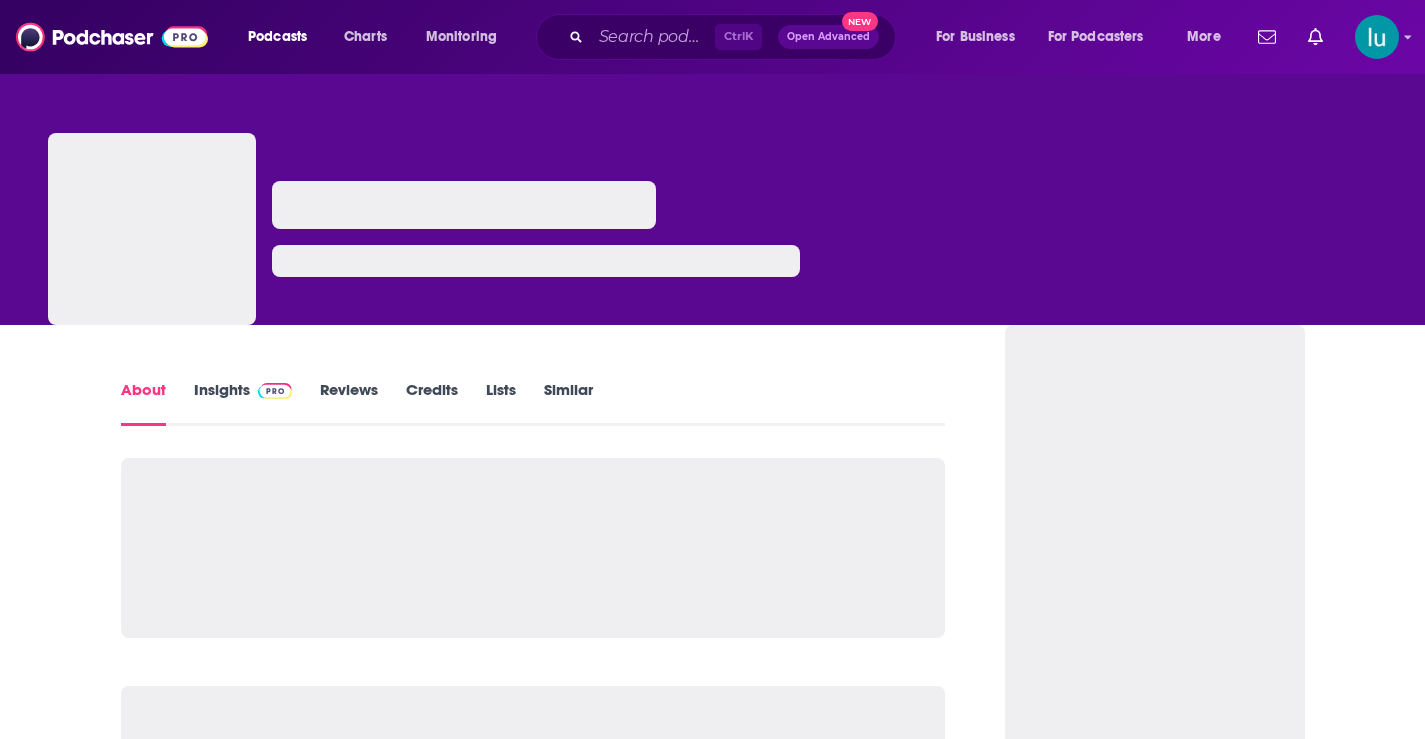 scroll, scrollTop: 0, scrollLeft: 0, axis: both 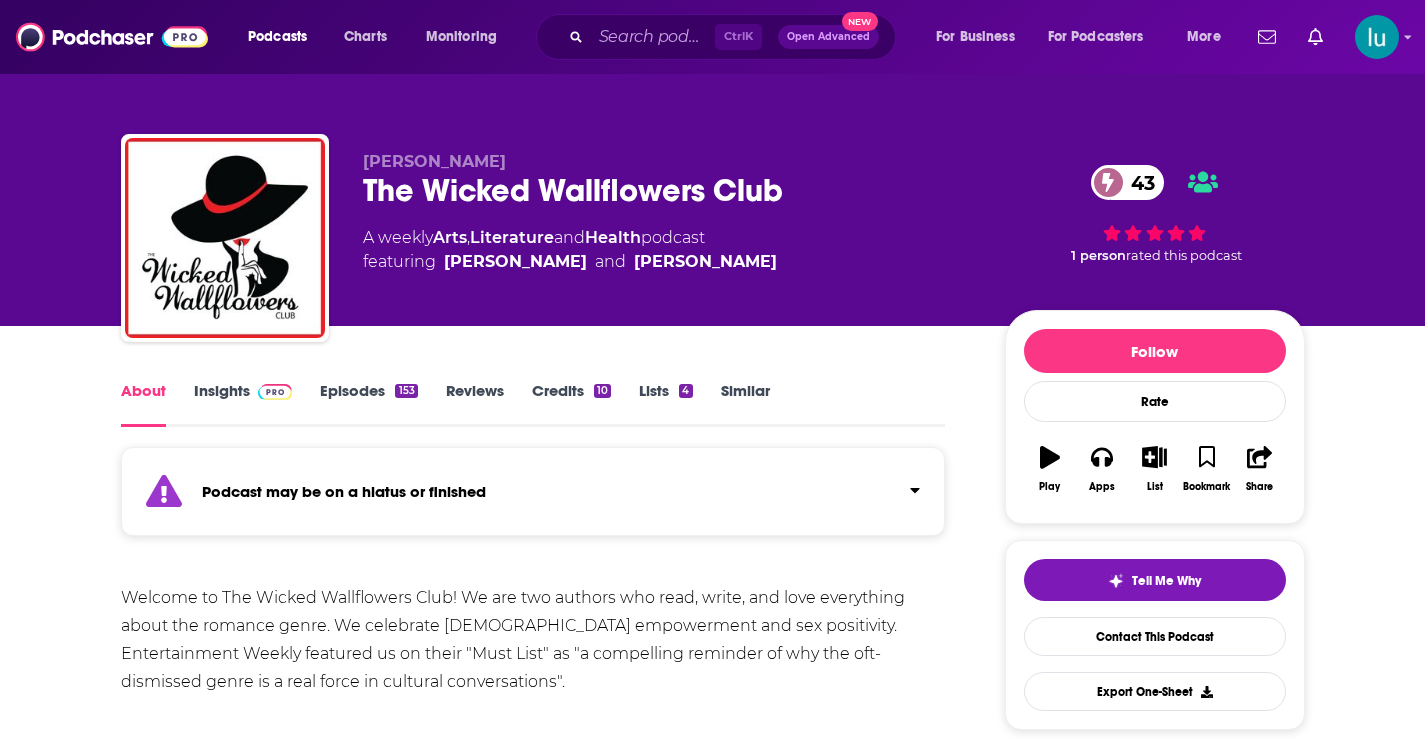 click on "Episodes 153" at bounding box center (368, 404) 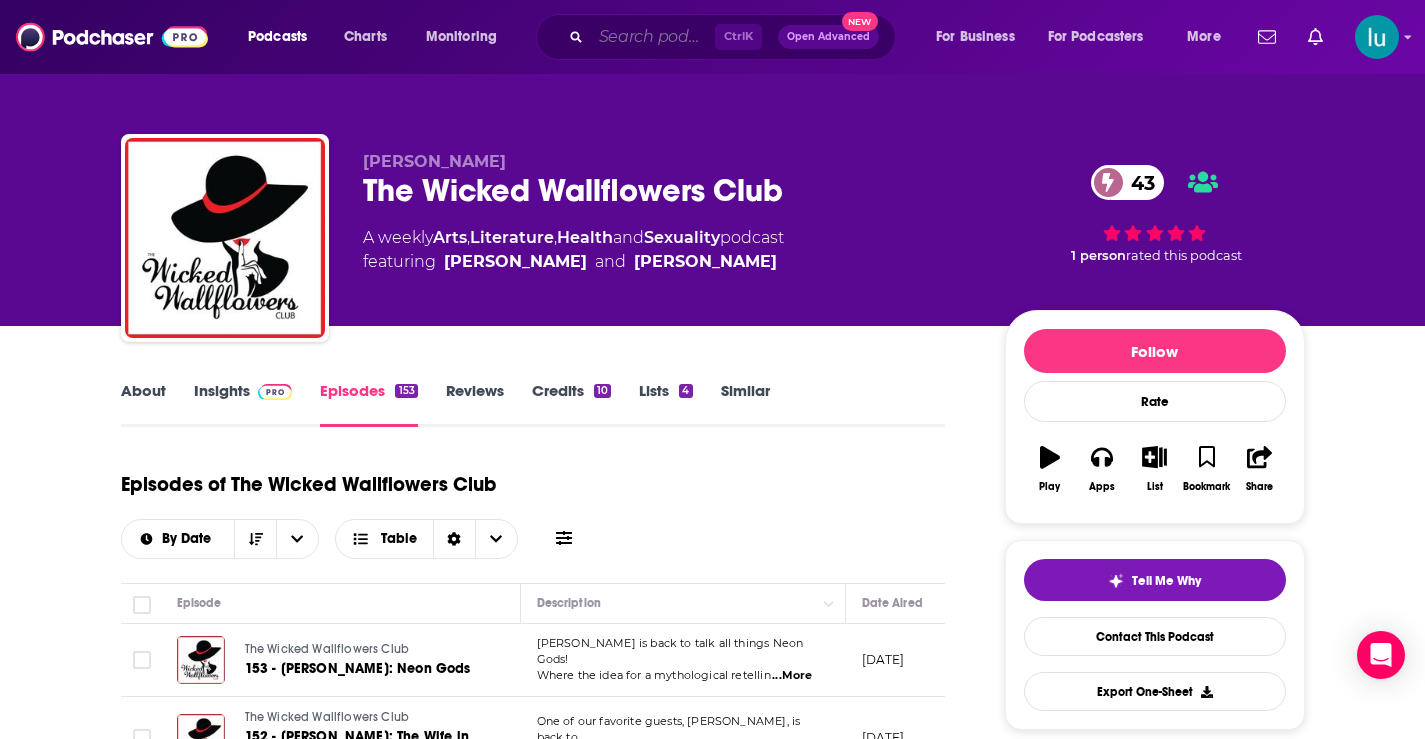 click at bounding box center [653, 37] 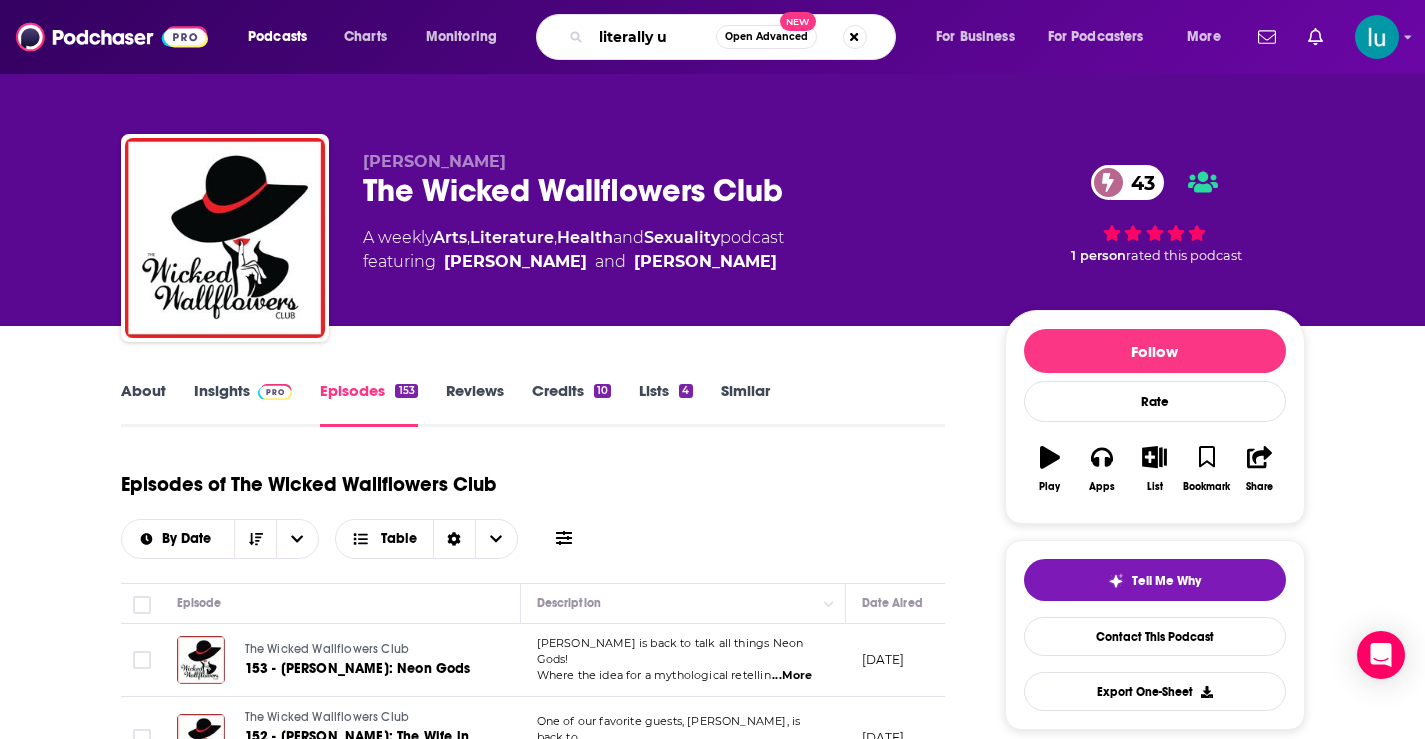 type on "literally us" 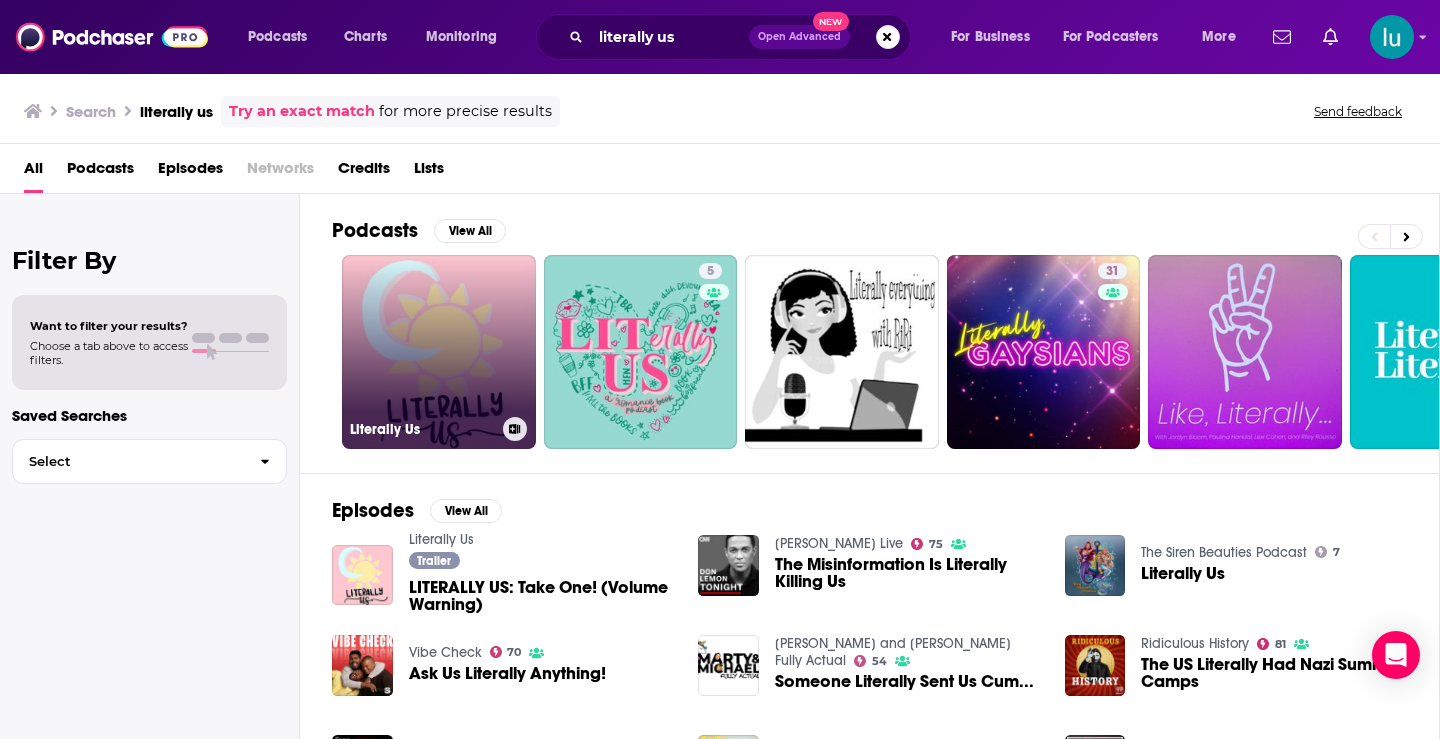click on "Literally Us" at bounding box center (439, 352) 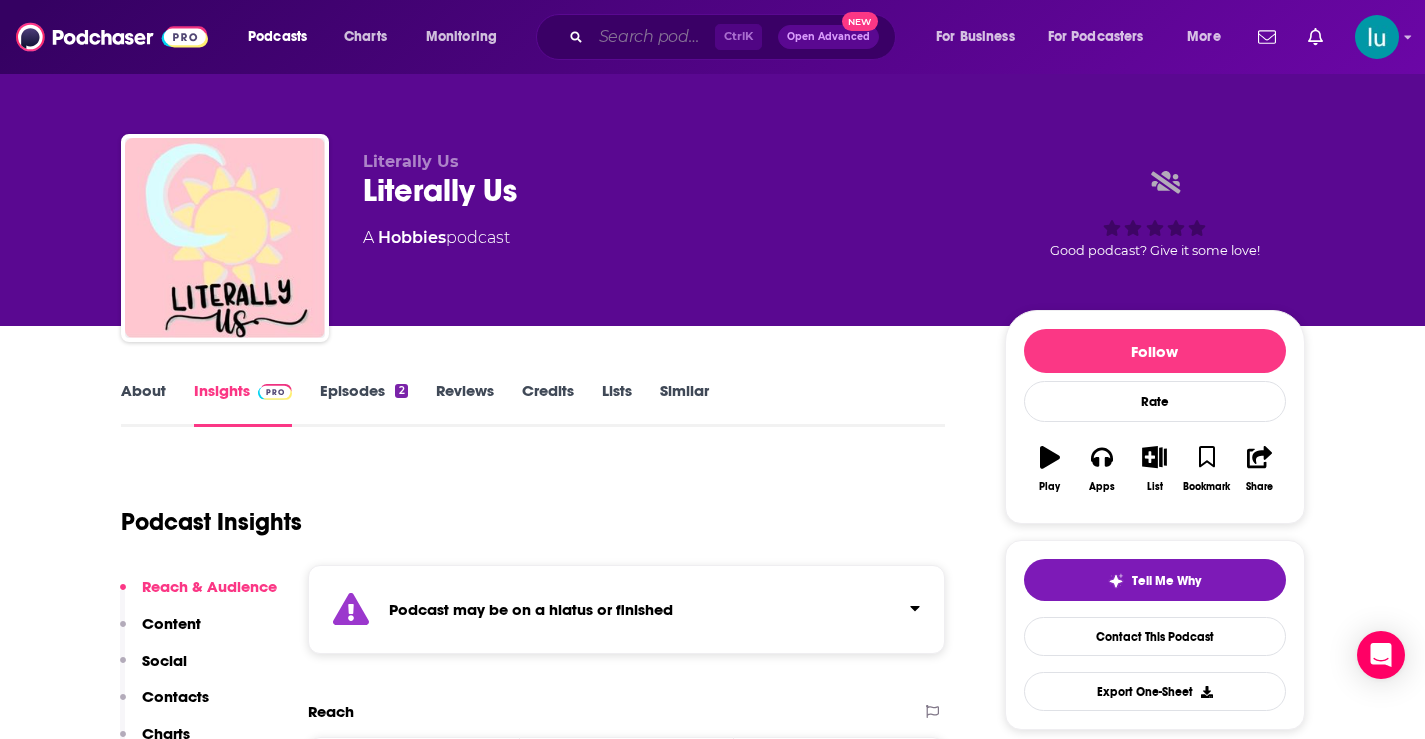 click at bounding box center (653, 37) 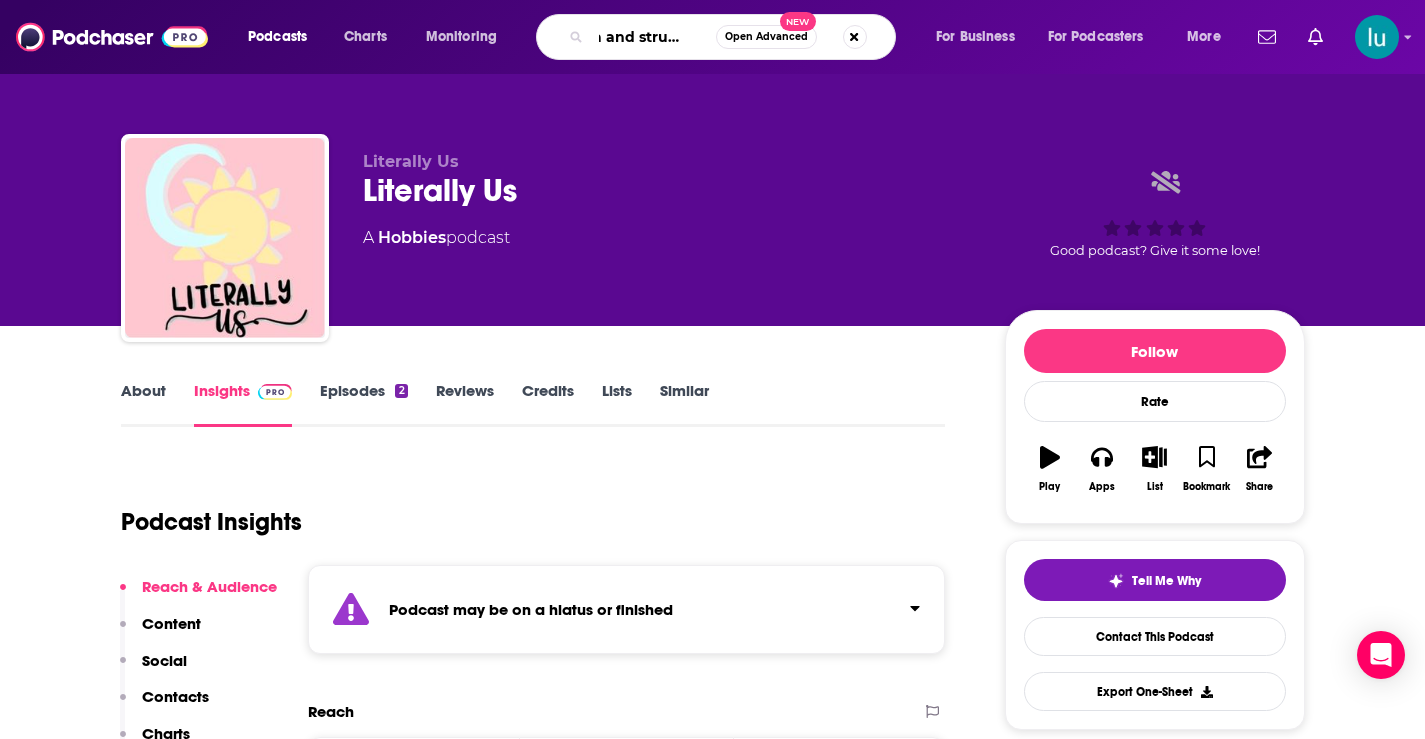 type on "tea and strumpets" 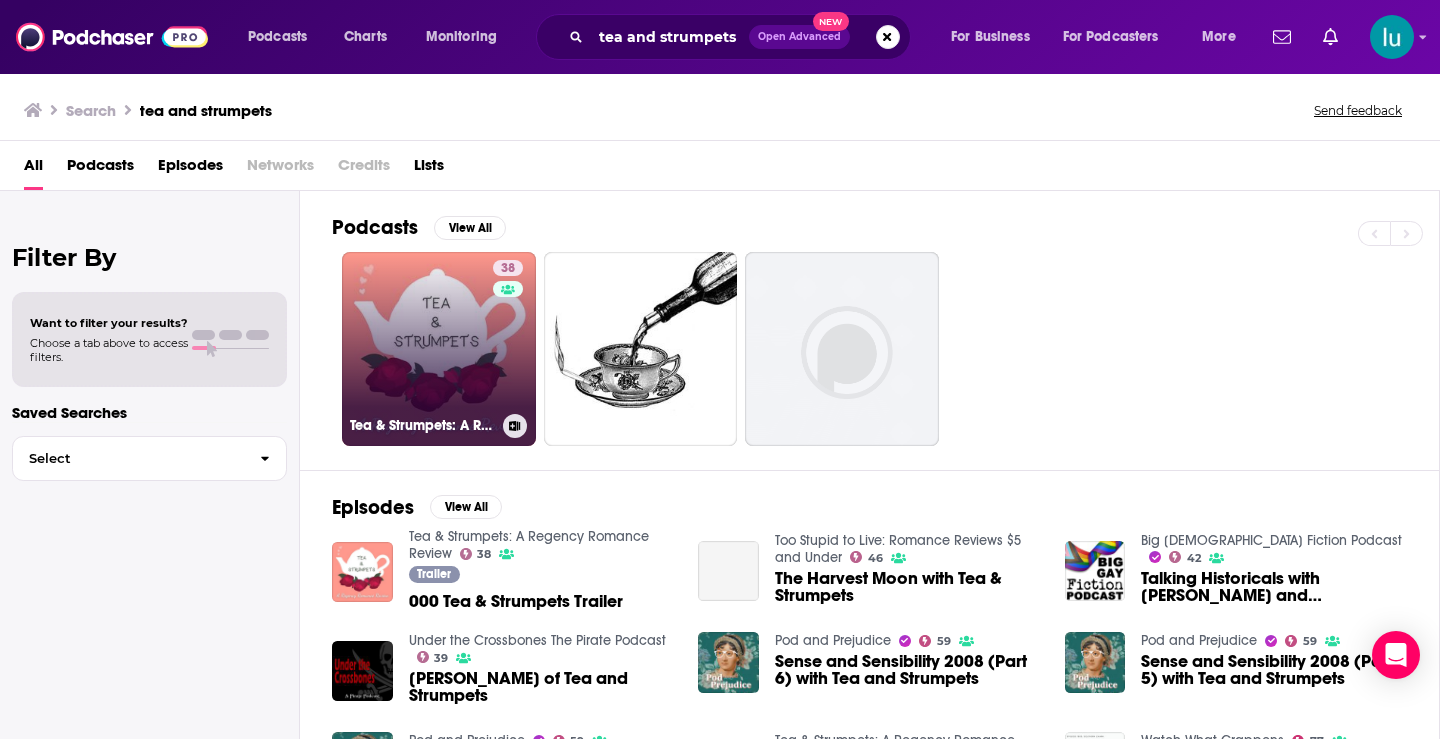 click on "38 Tea & Strumpets: A Regency Romance Review" at bounding box center [439, 349] 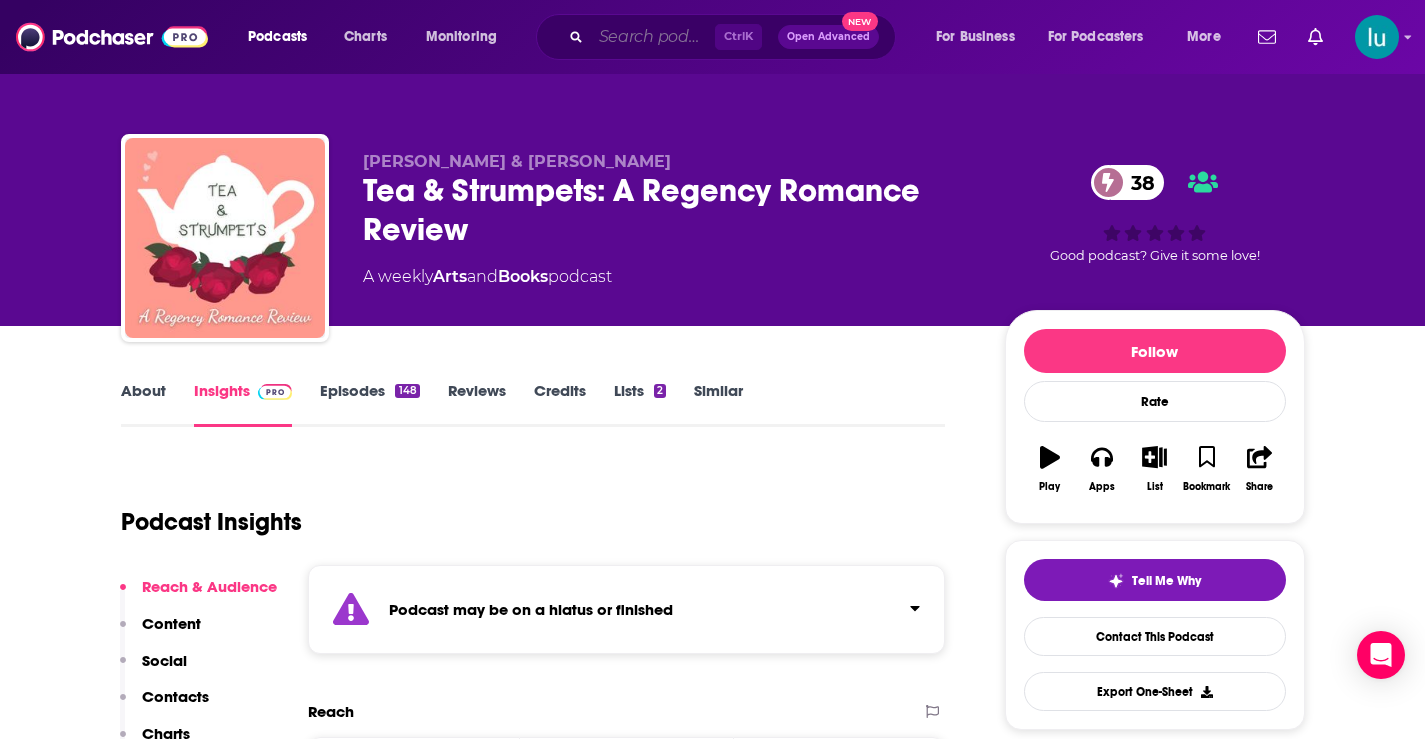 click at bounding box center [653, 37] 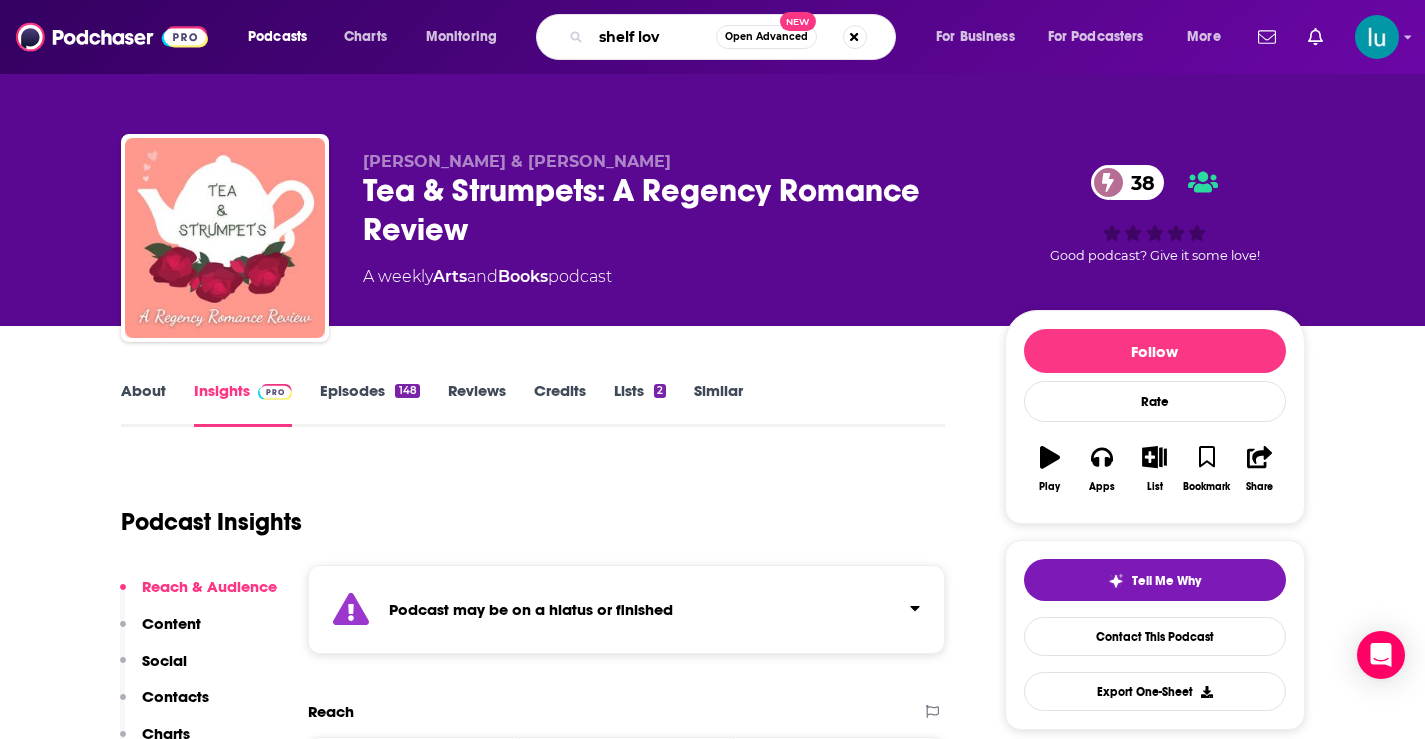 type on "shelf love" 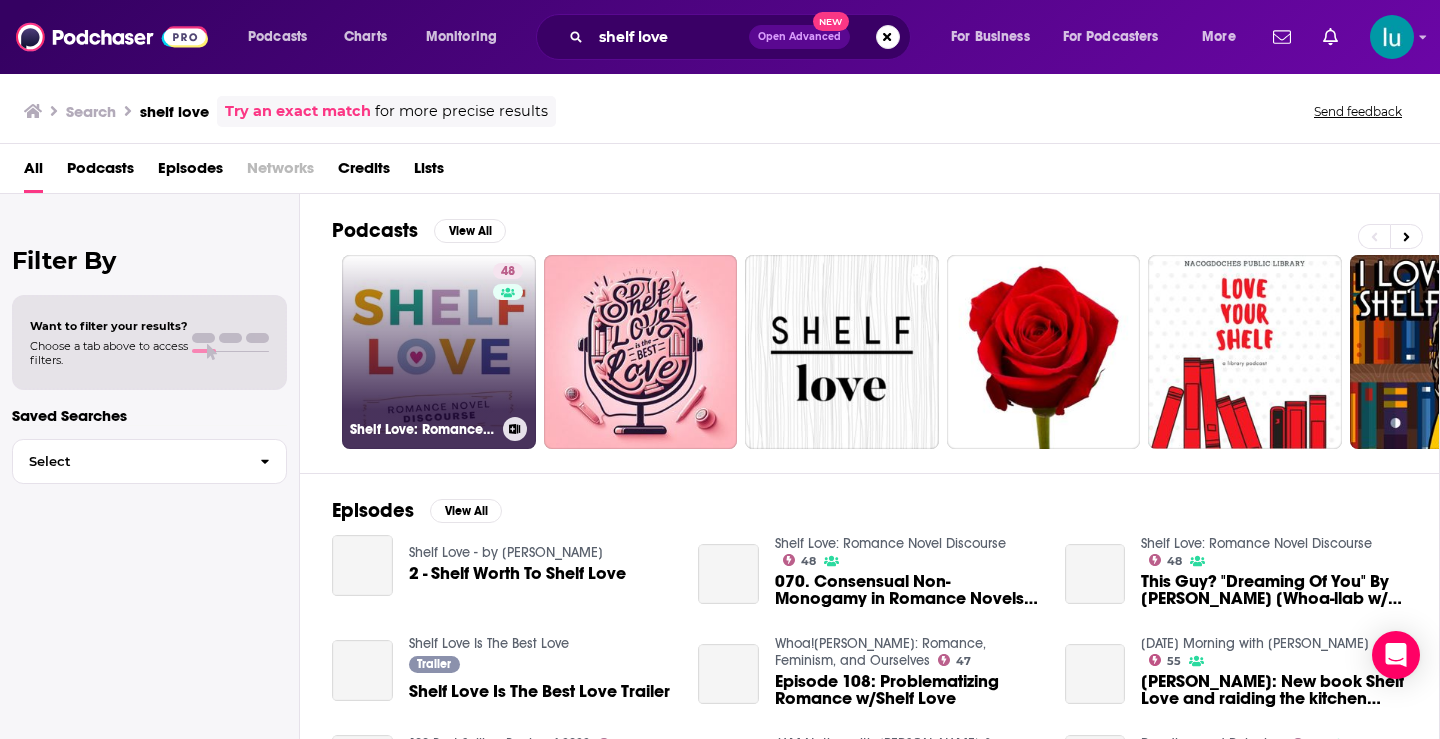 click on "48 Shelf Love: Romance Novel Discourse" at bounding box center [439, 352] 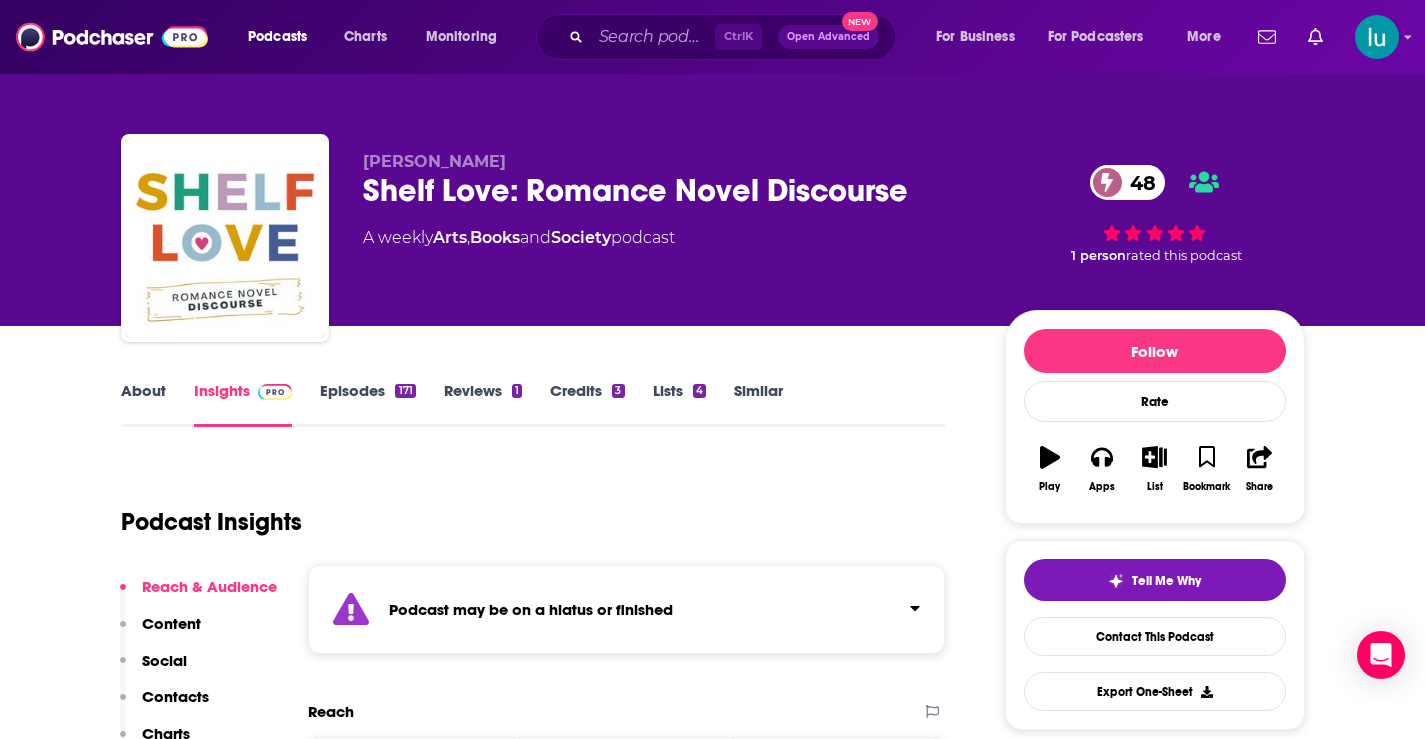click on "Episodes 171" at bounding box center [367, 404] 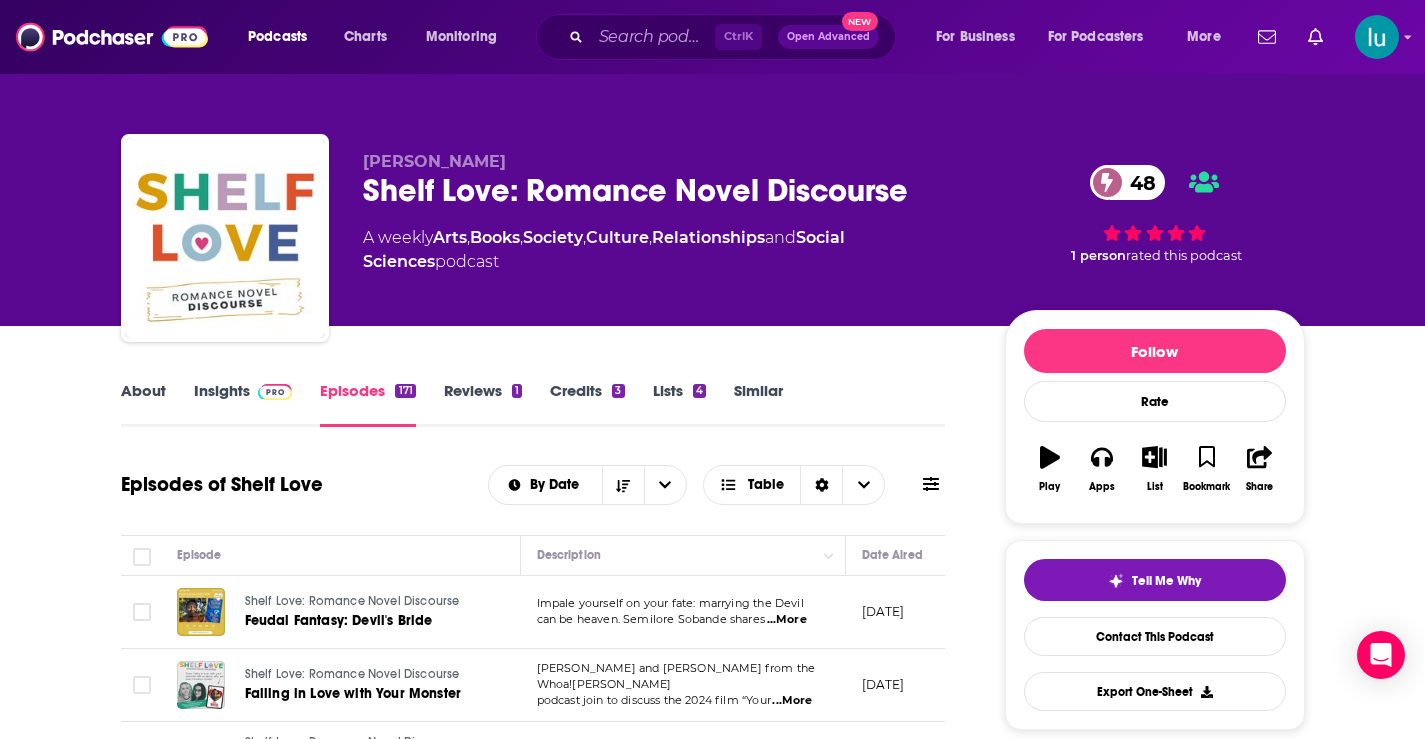 click on "Insights" at bounding box center [243, 404] 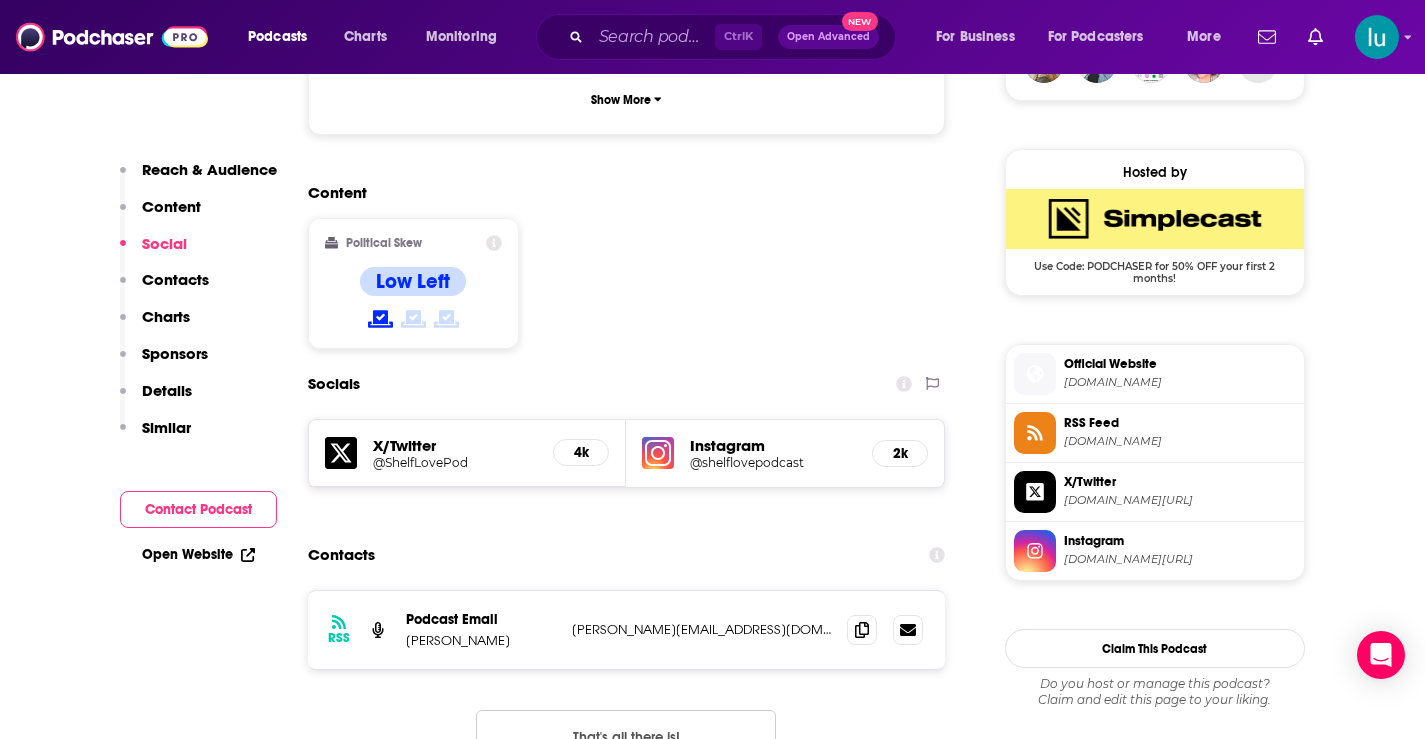 scroll, scrollTop: 1665, scrollLeft: 0, axis: vertical 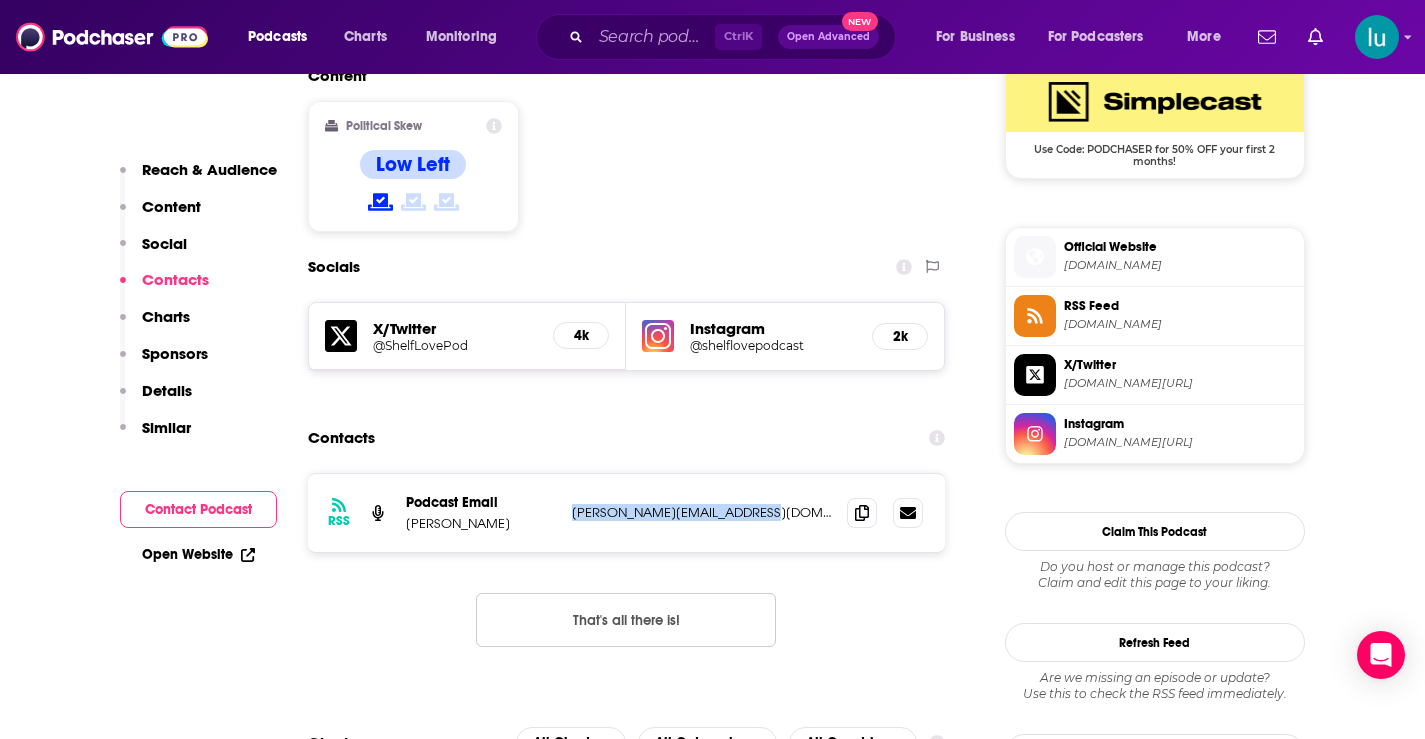 drag, startPoint x: 772, startPoint y: 429, endPoint x: 570, endPoint y: 434, distance: 202.06187 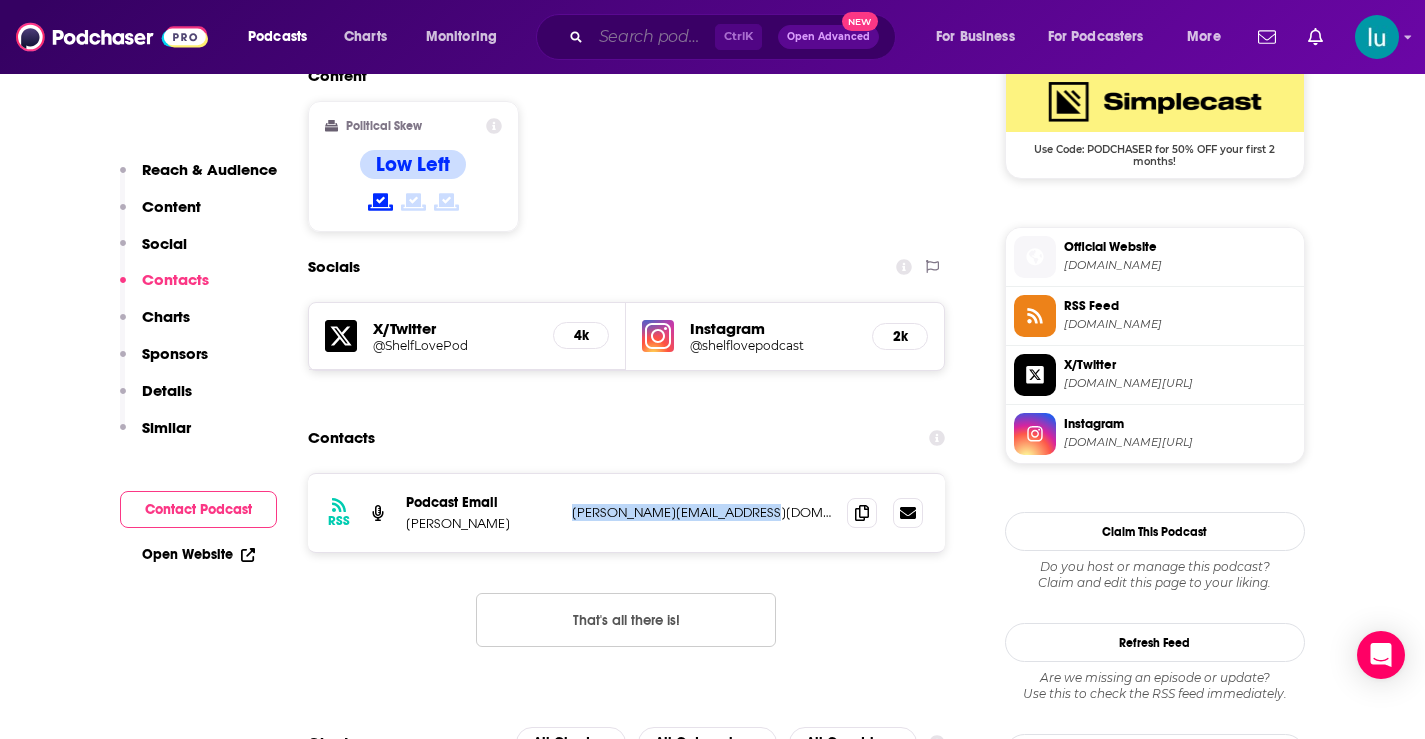 click at bounding box center (653, 37) 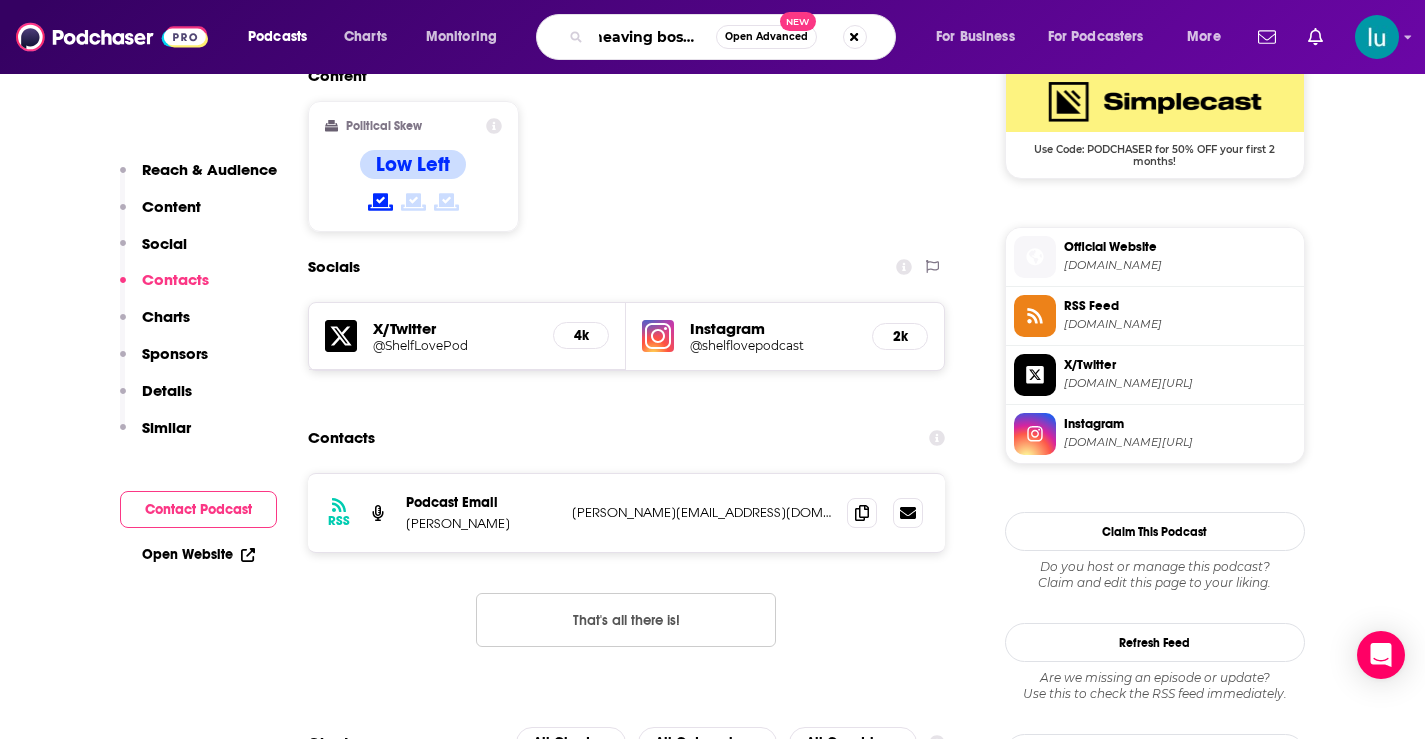 type on "heaving bosoms" 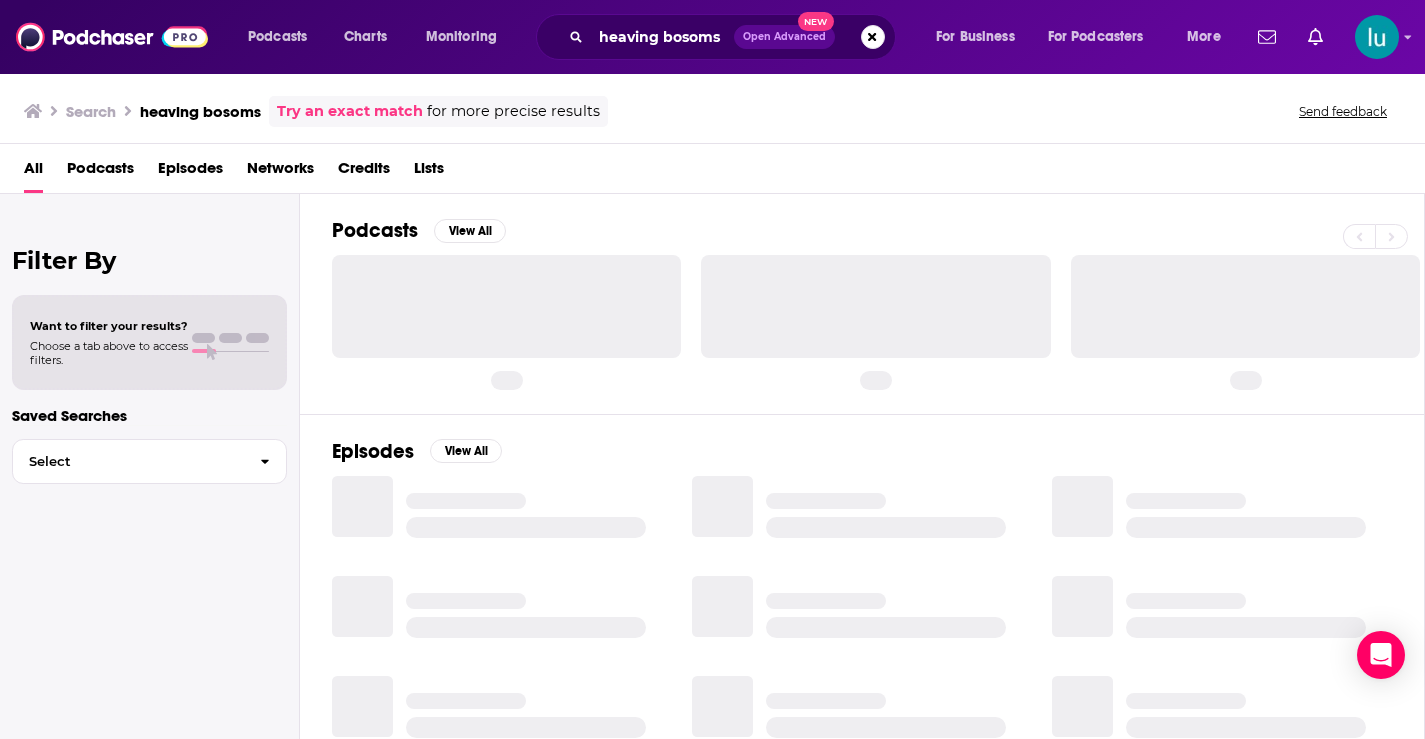scroll, scrollTop: 0, scrollLeft: 0, axis: both 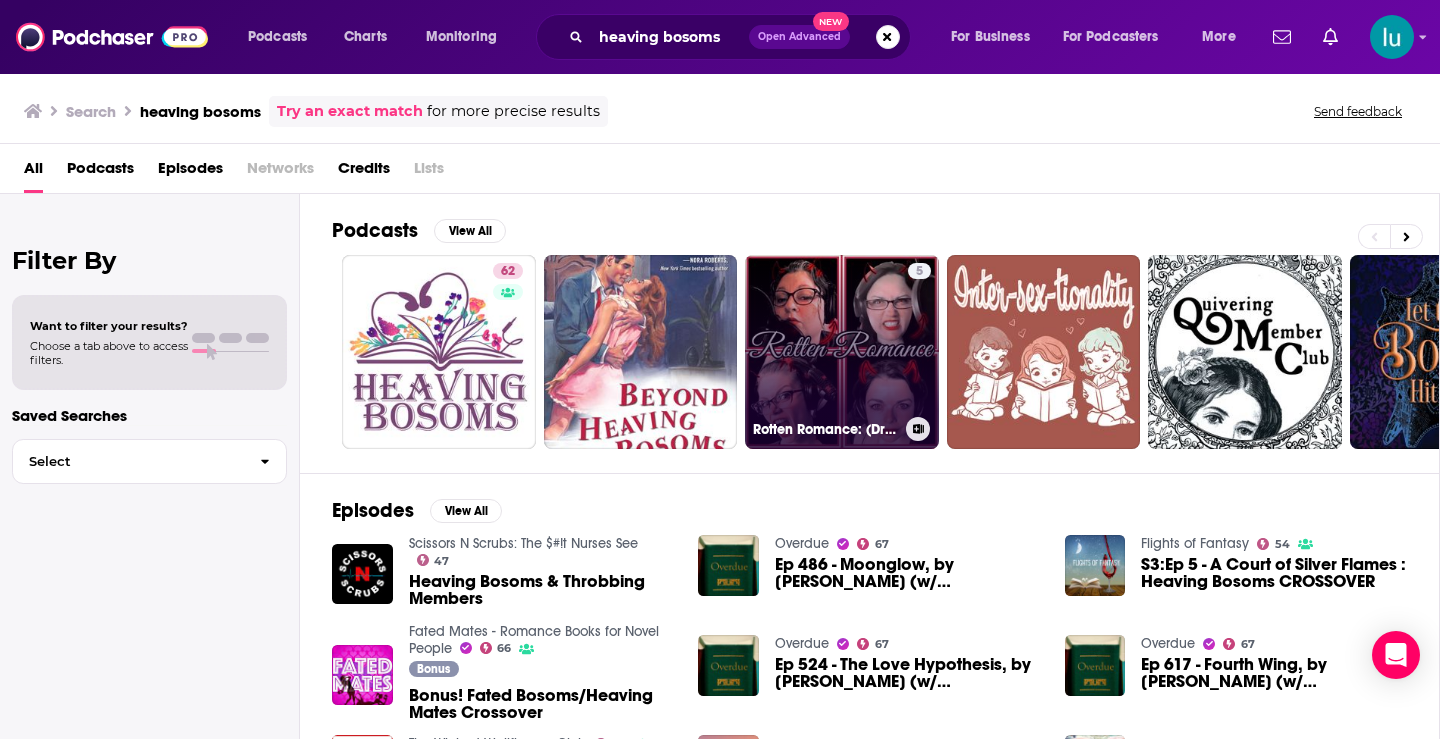 click on "5 Rotten Romance: (Dry) Heaving Bosoms Who Read Romance Novels" at bounding box center [842, 352] 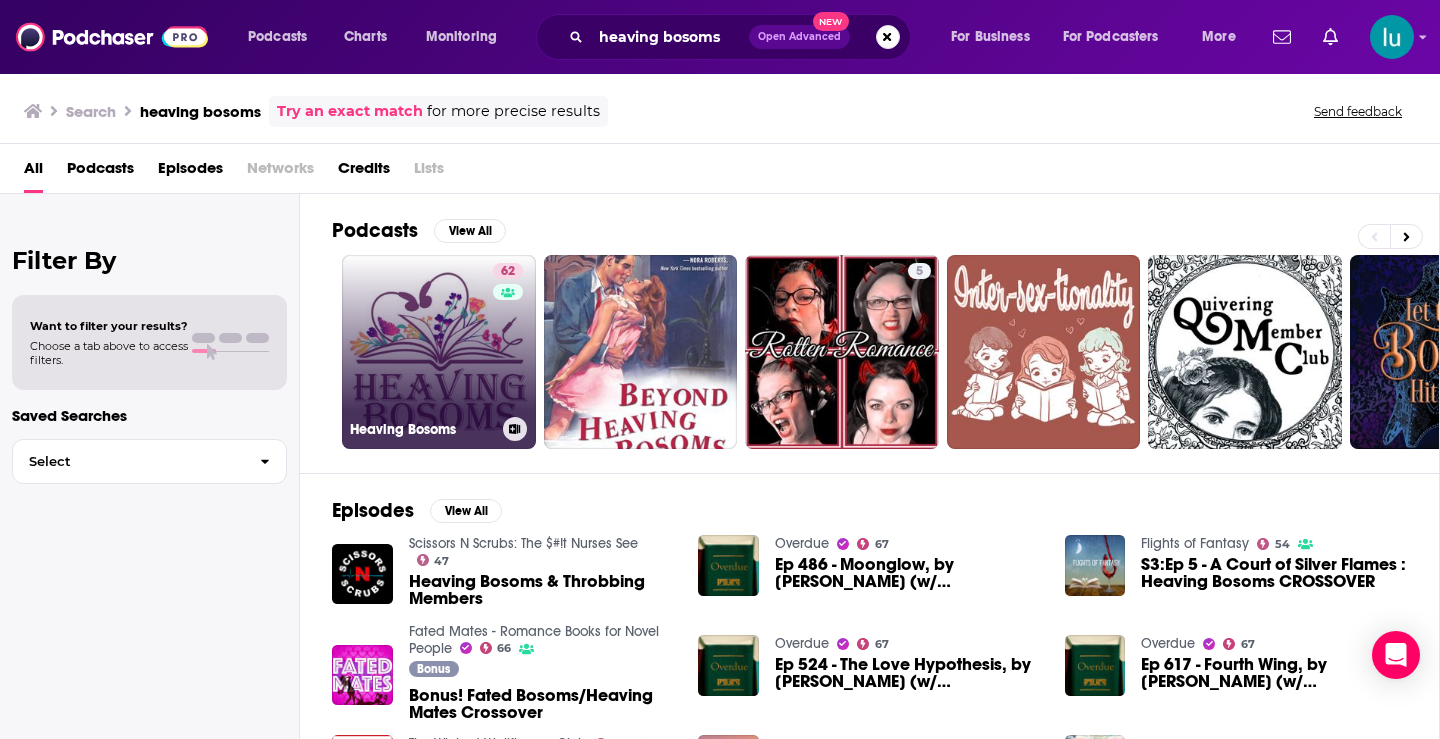 click on "62 Heaving Bosoms" at bounding box center [439, 352] 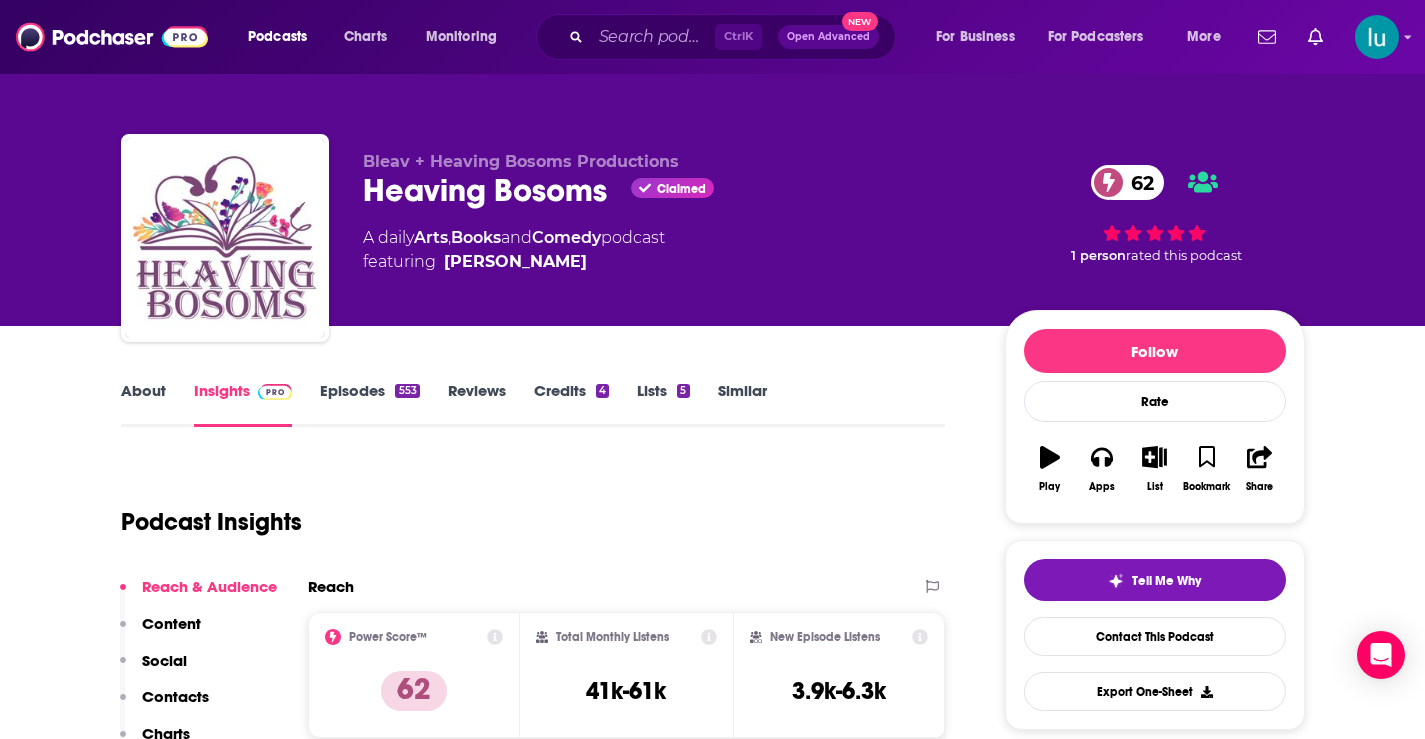 click on "About" at bounding box center [143, 404] 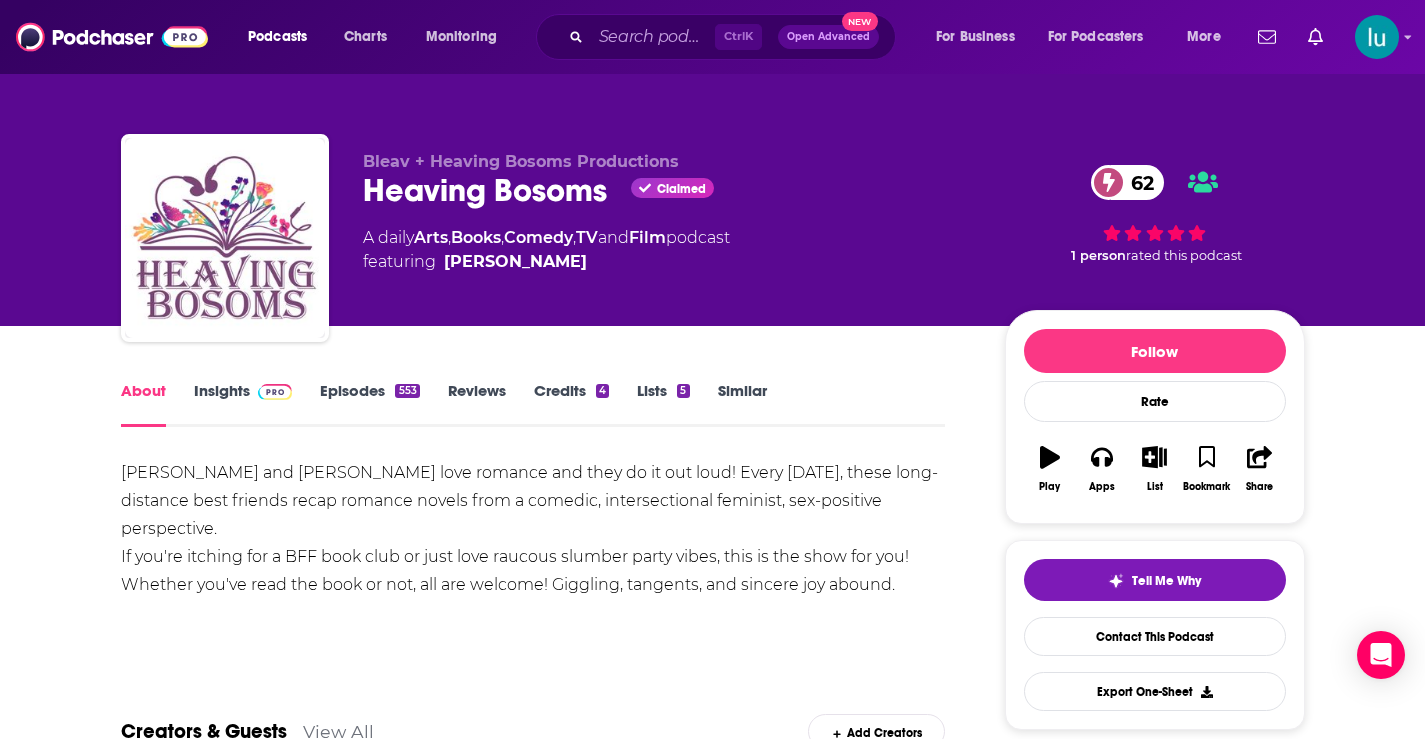 click on "Insights" at bounding box center [243, 404] 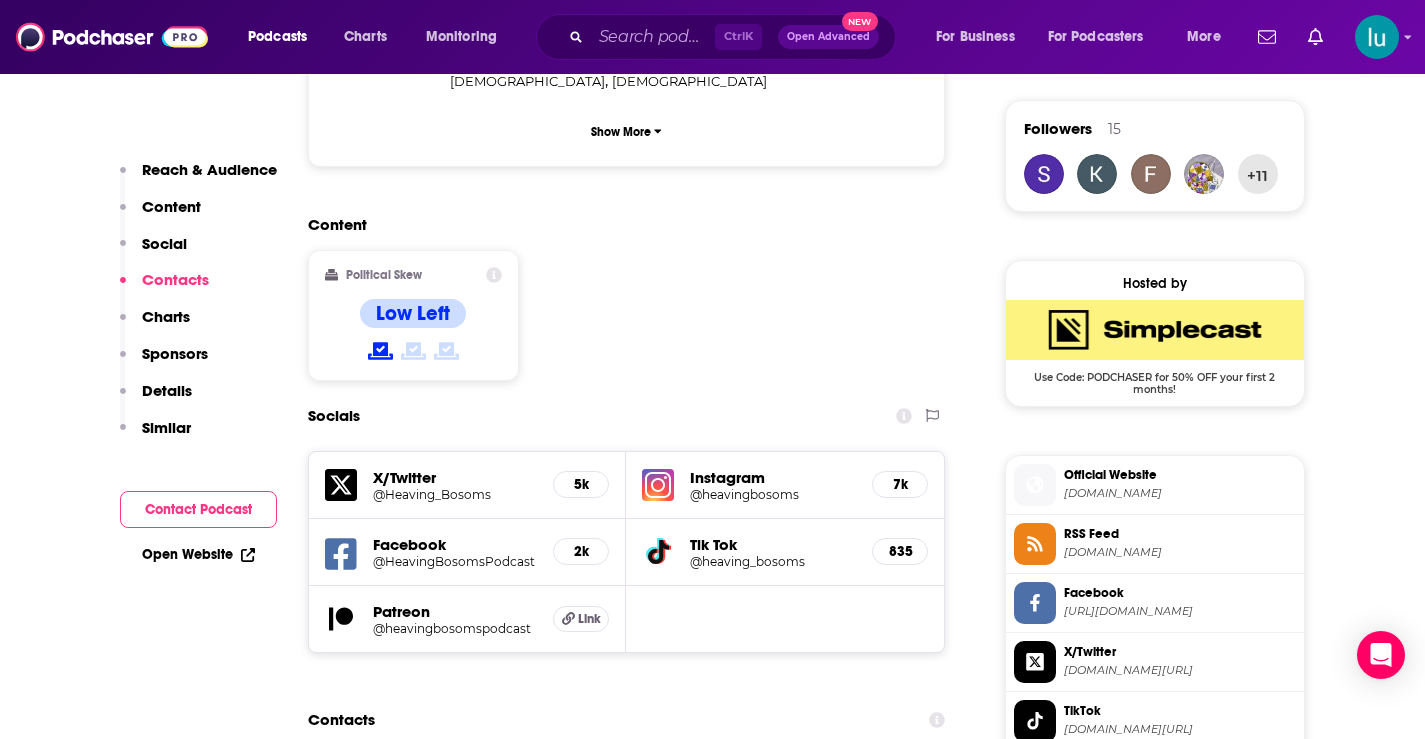 scroll, scrollTop: 1845, scrollLeft: 0, axis: vertical 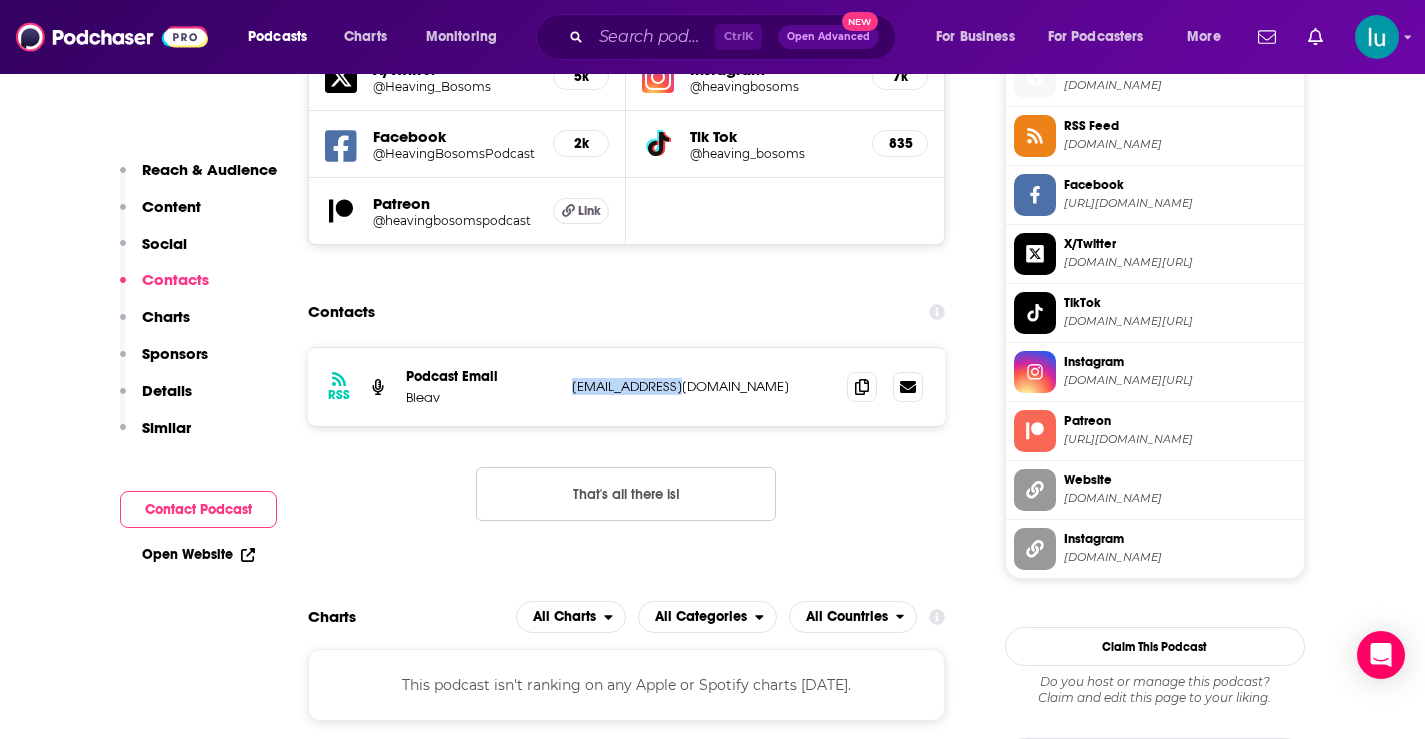 drag, startPoint x: 706, startPoint y: 281, endPoint x: 553, endPoint y: 291, distance: 153.32645 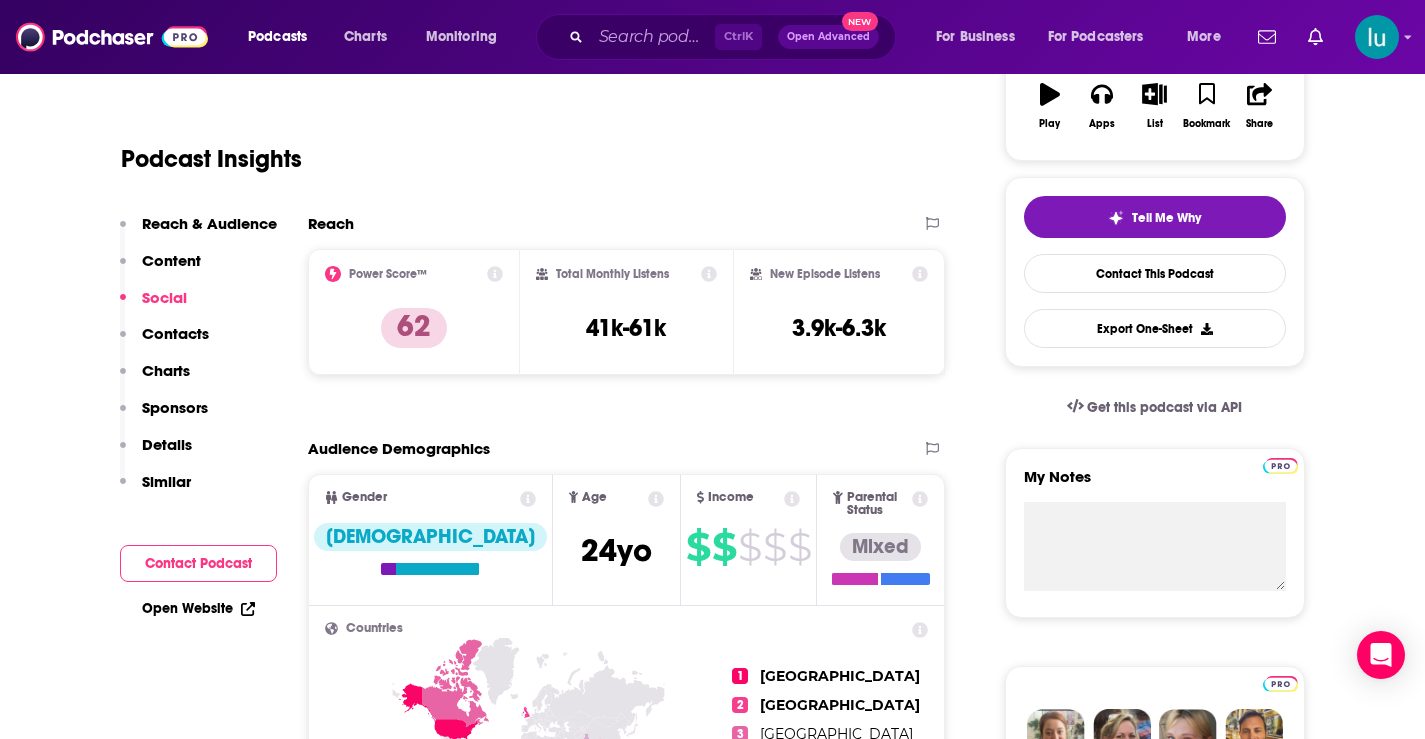 scroll, scrollTop: 0, scrollLeft: 0, axis: both 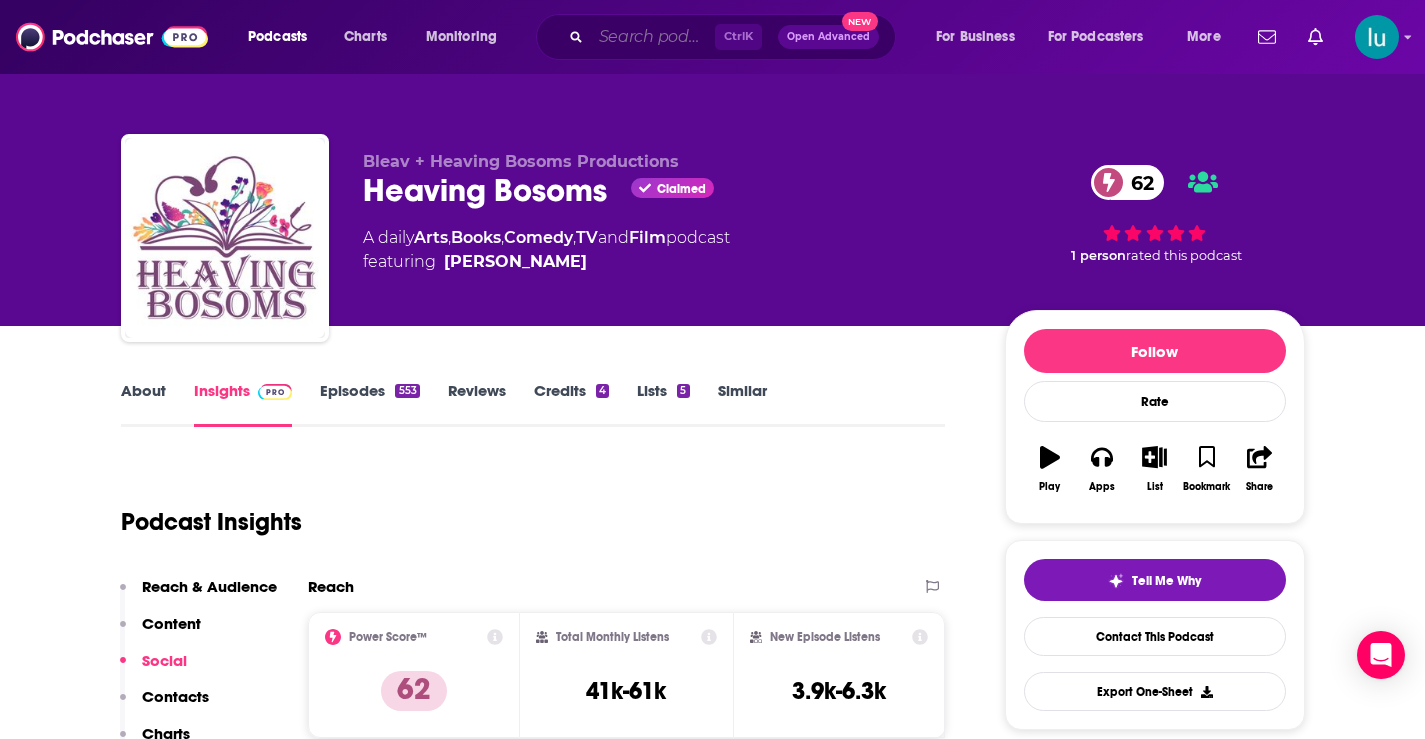 click at bounding box center (653, 37) 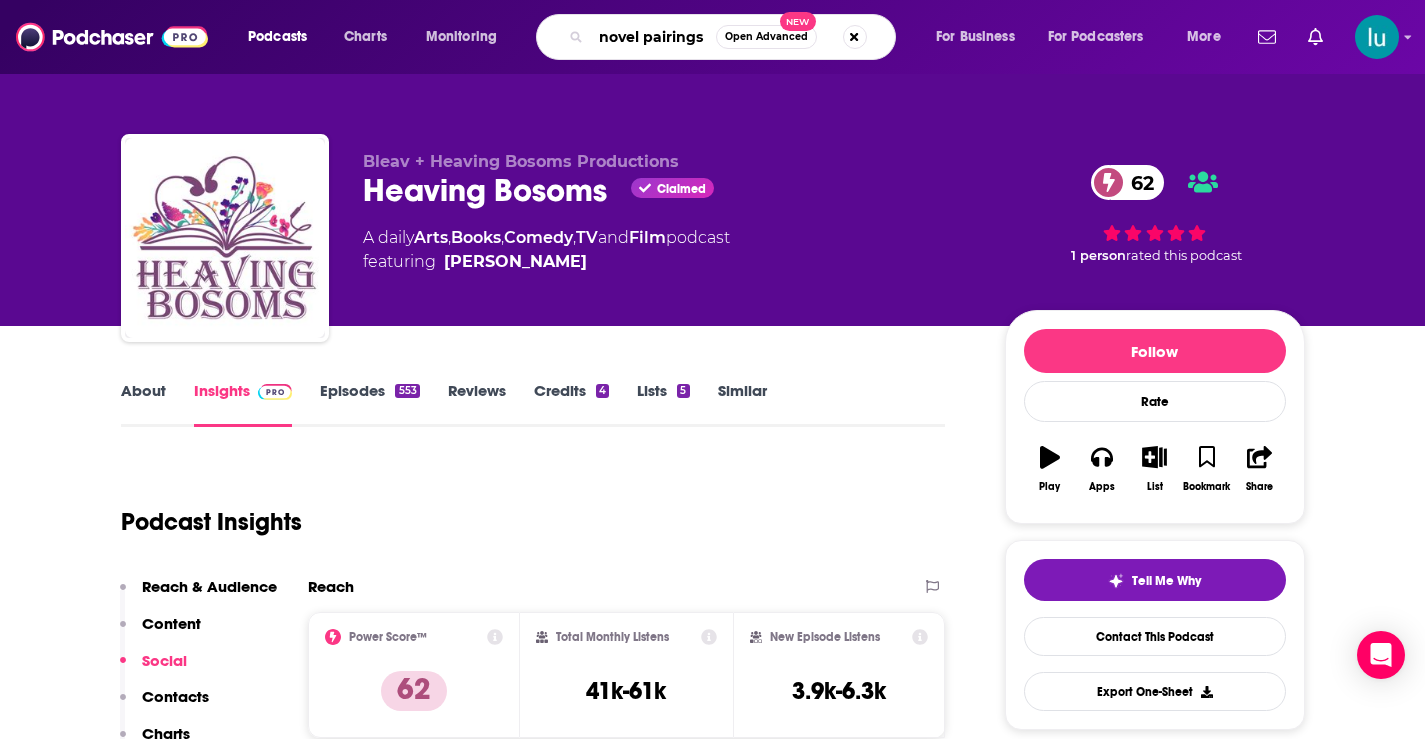 type on "novel pairings'" 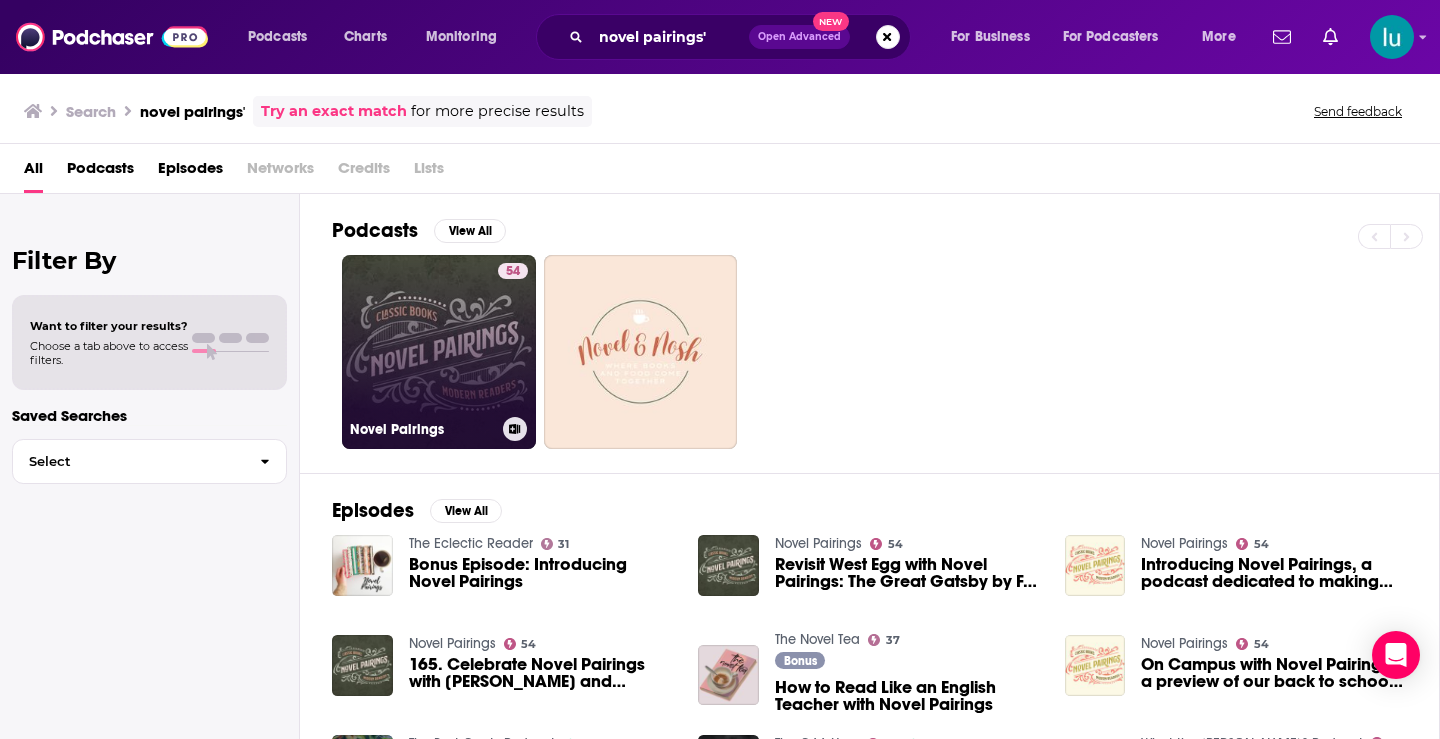 click on "54 Novel Pairings" at bounding box center [439, 352] 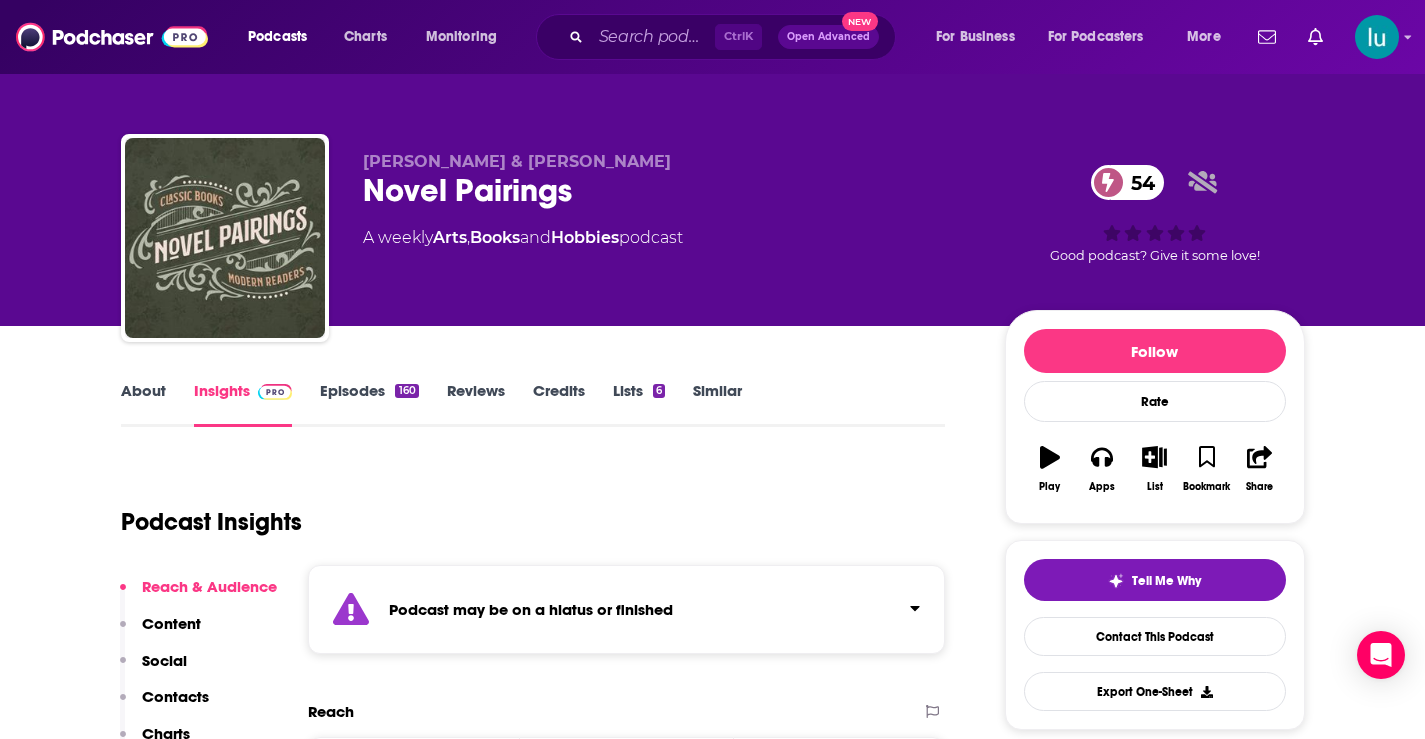 click on "About" at bounding box center [143, 404] 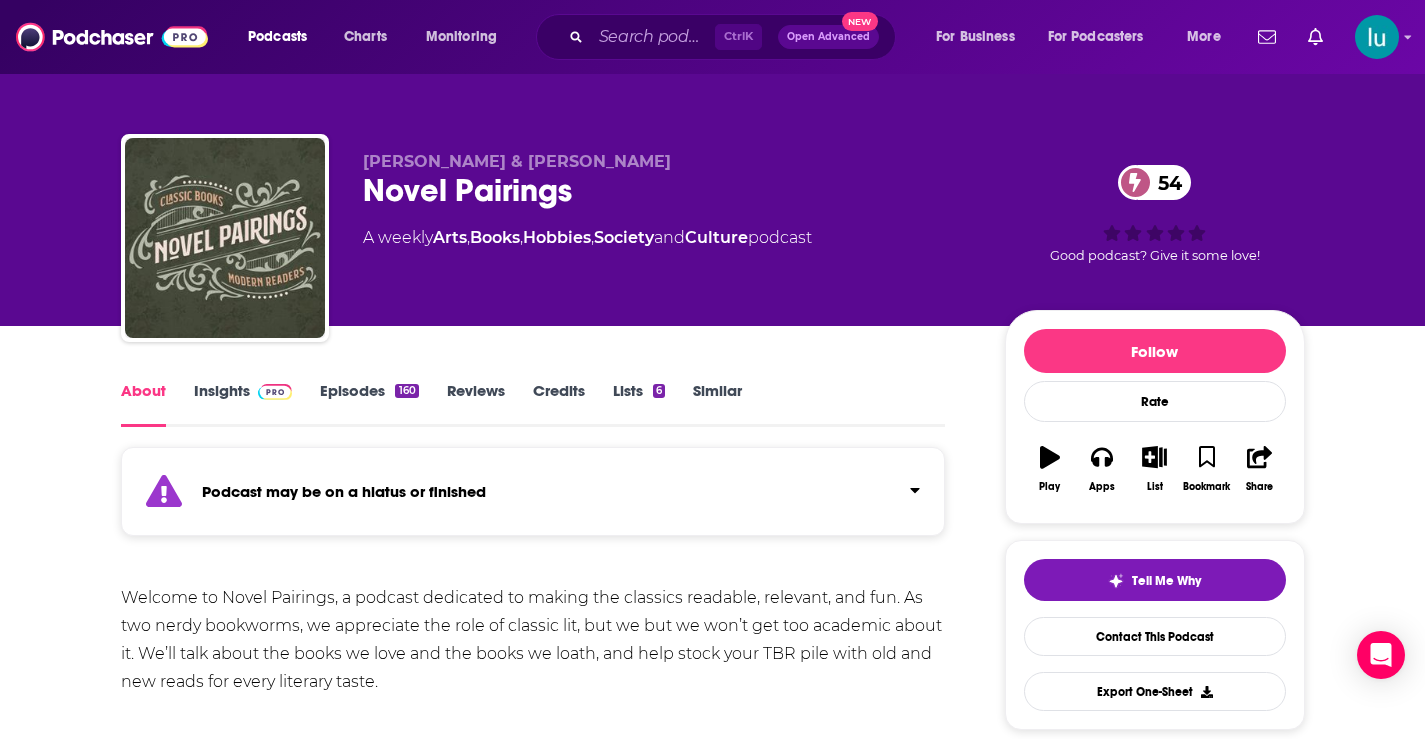 click on "Episodes 160" at bounding box center [369, 404] 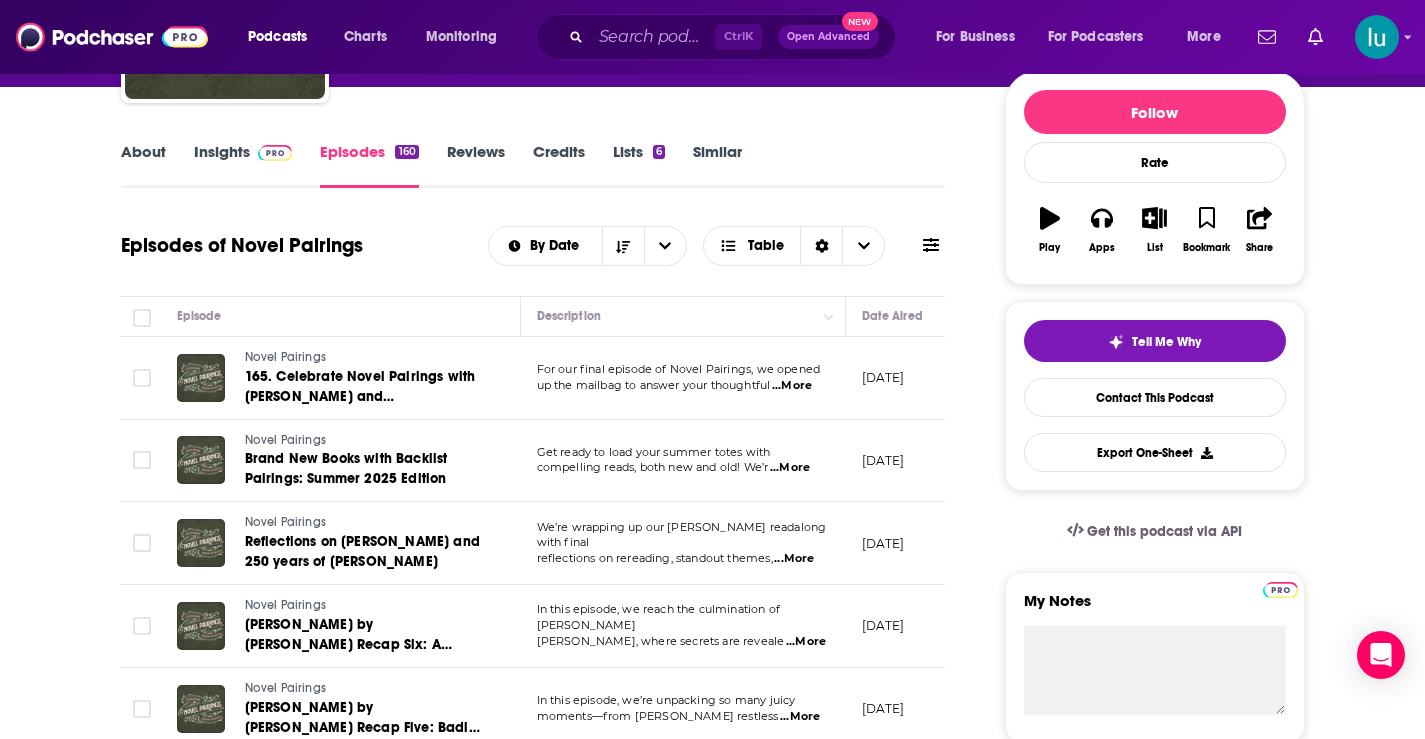 scroll, scrollTop: 0, scrollLeft: 0, axis: both 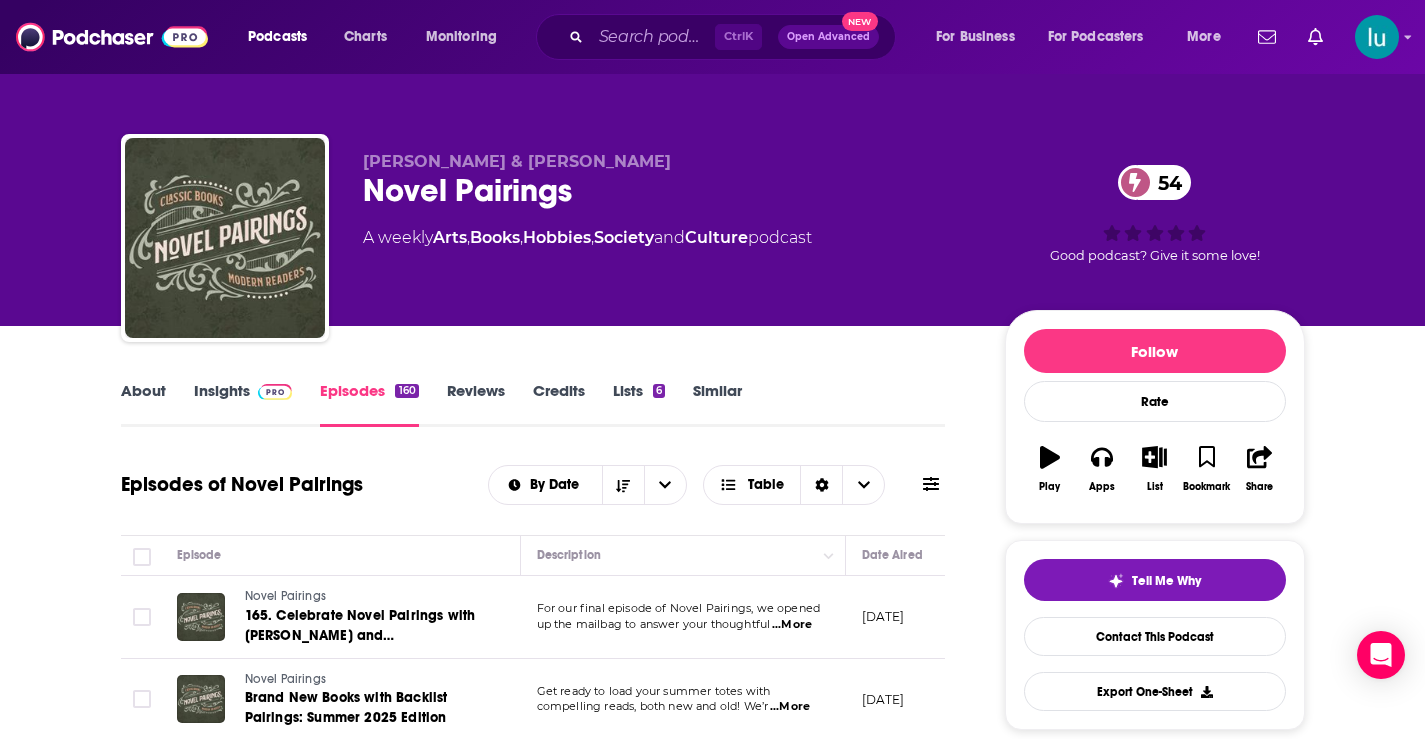 click on "About Insights Episodes 160 Reviews Credits Lists 6 Similar" at bounding box center (533, 402) 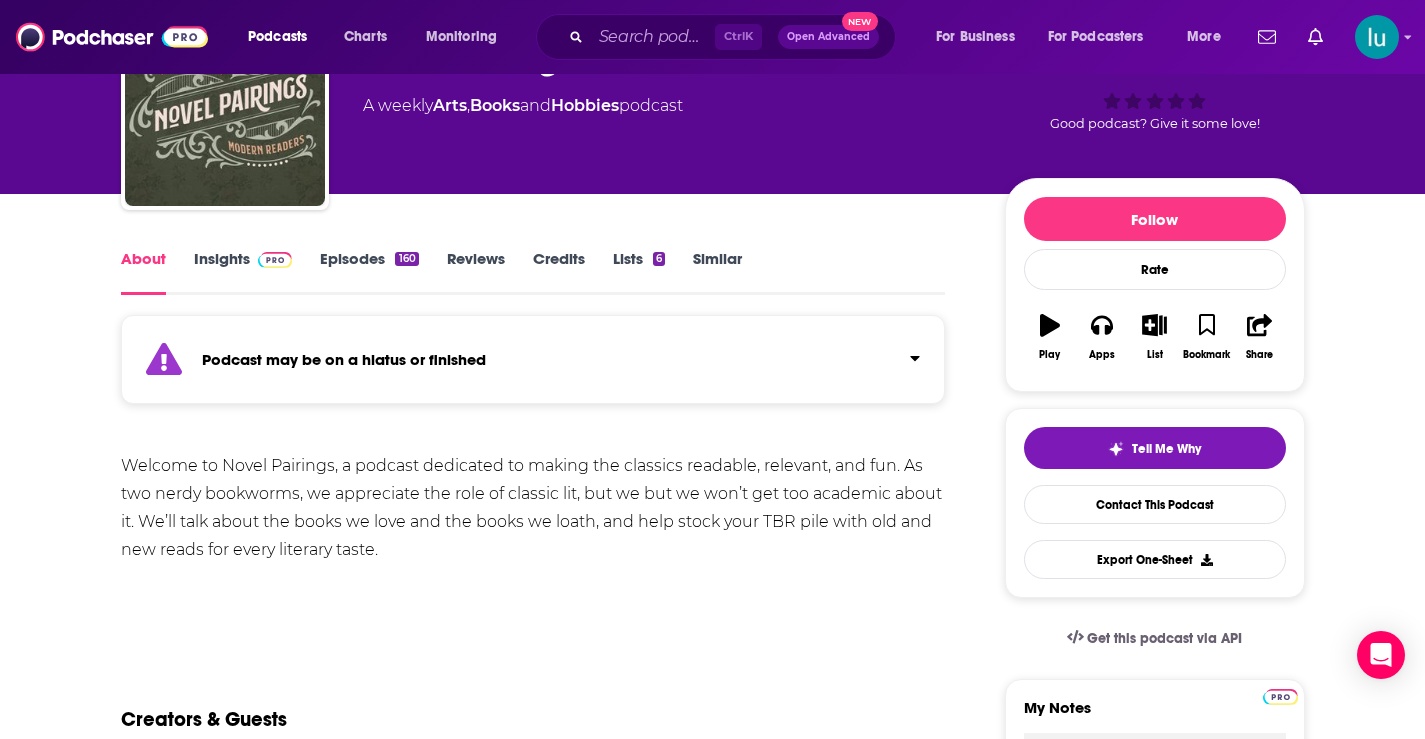 scroll, scrollTop: 53, scrollLeft: 0, axis: vertical 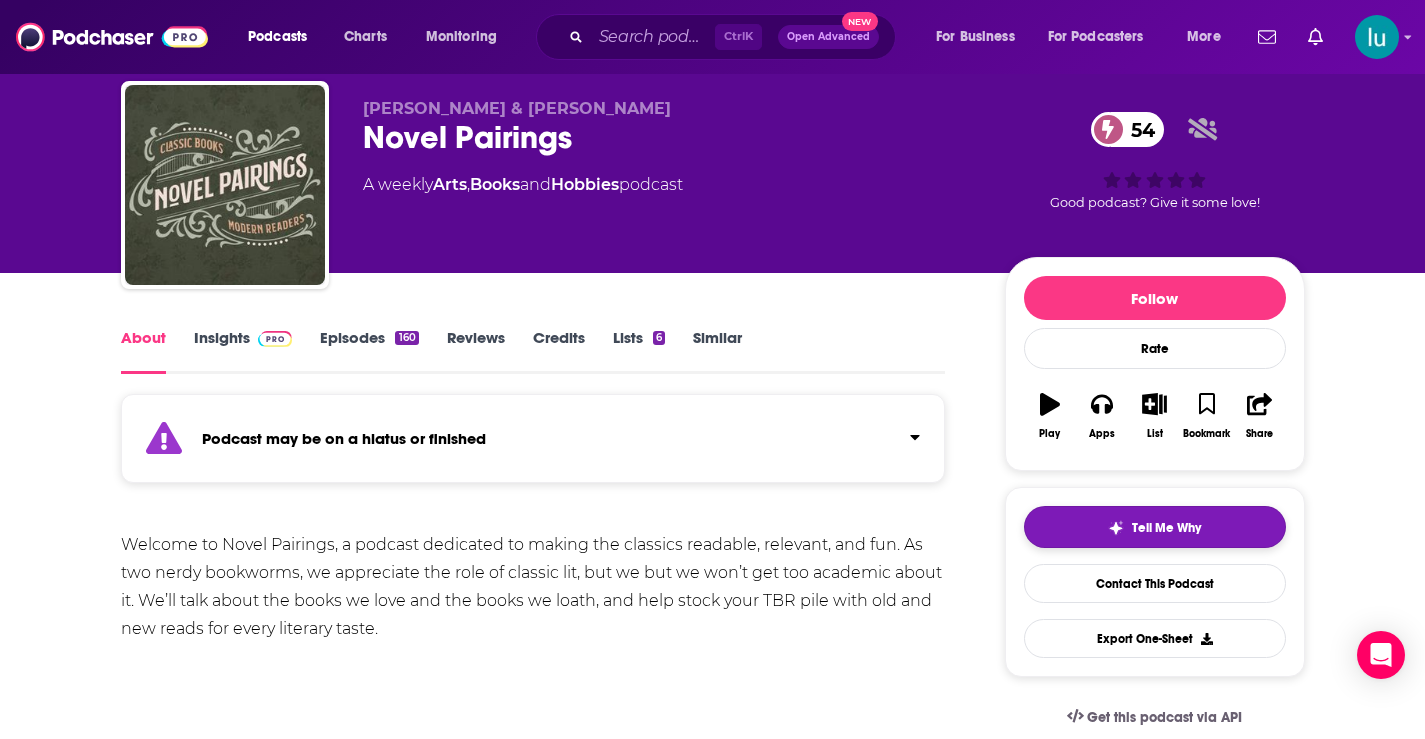 click on "Tell Me Why" at bounding box center [1166, 528] 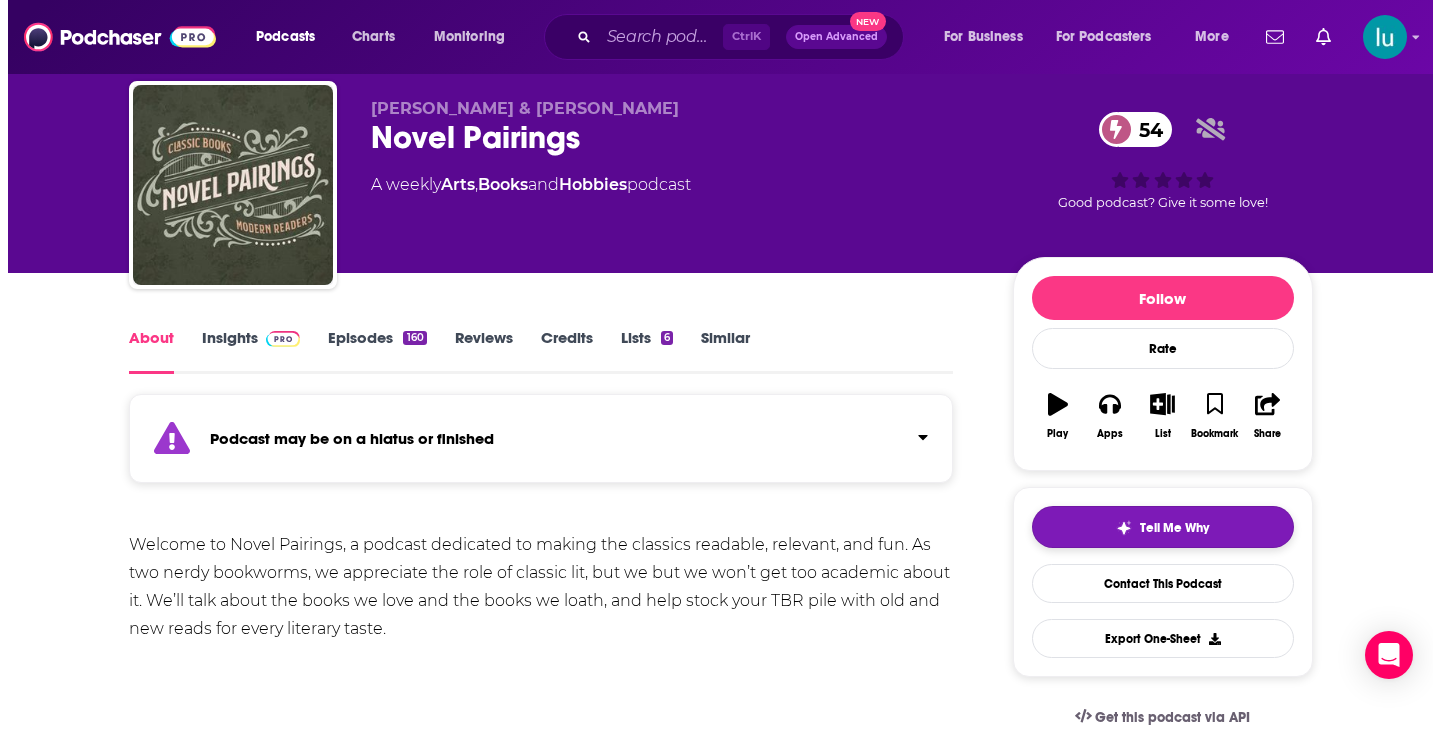 scroll, scrollTop: 0, scrollLeft: 0, axis: both 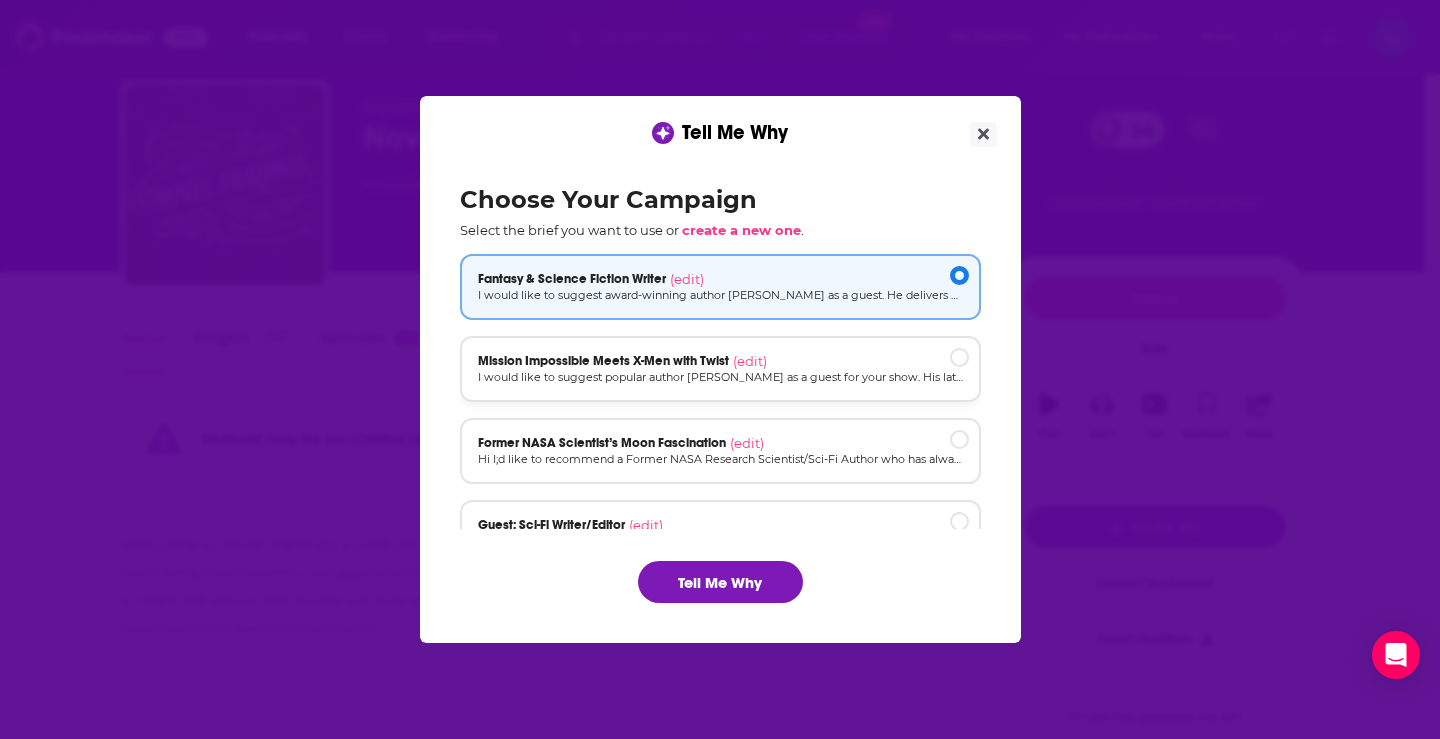 click on "Mission Impossible Meets X-Men with Twist" at bounding box center [603, 361] 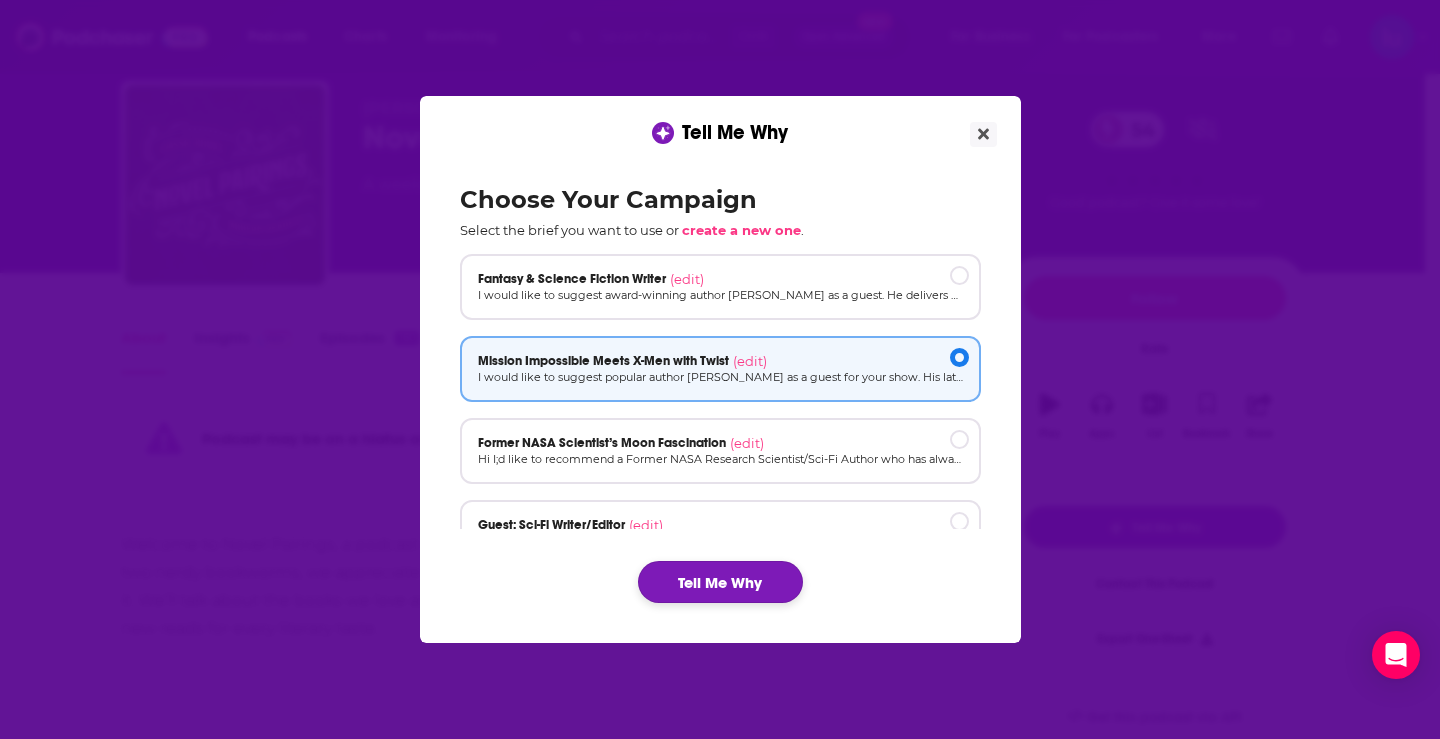 click on "Tell Me Why" 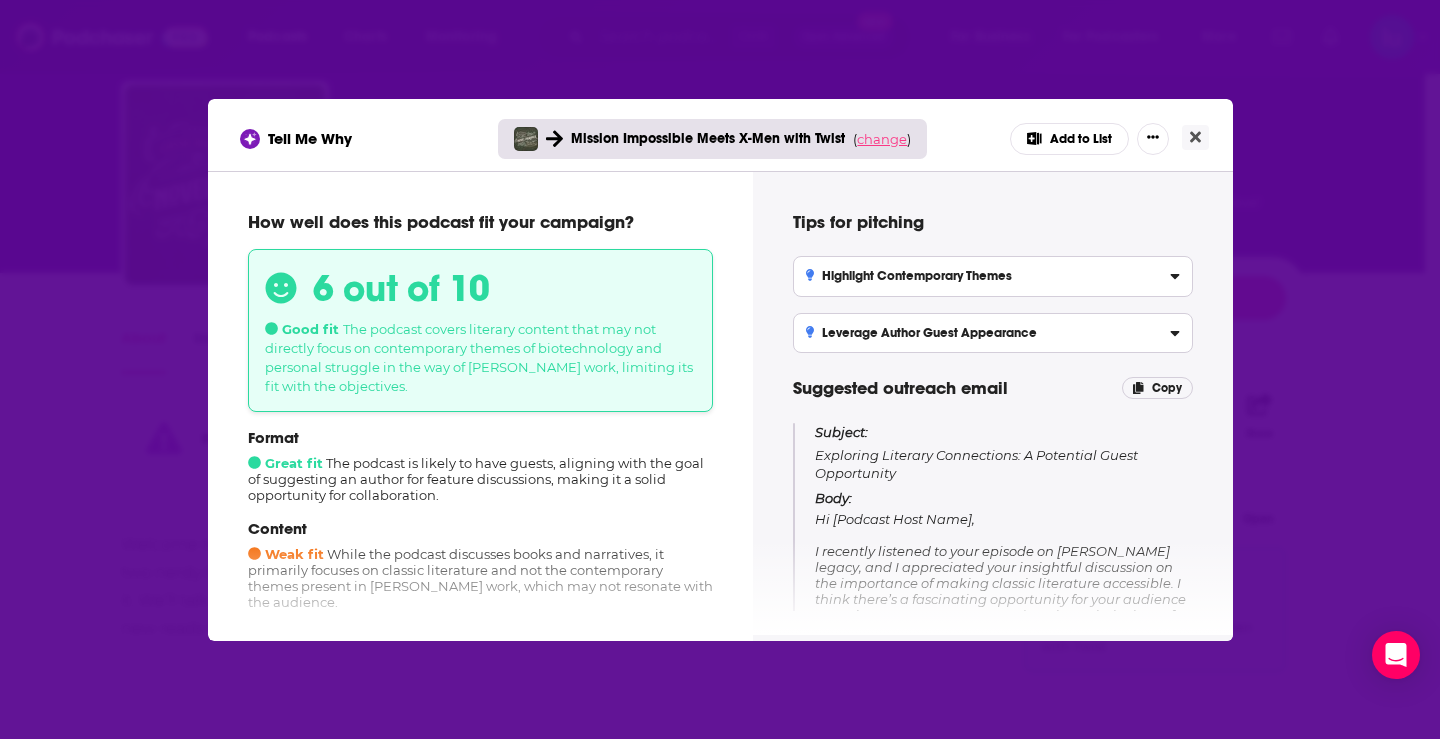 click on "change" at bounding box center (882, 139) 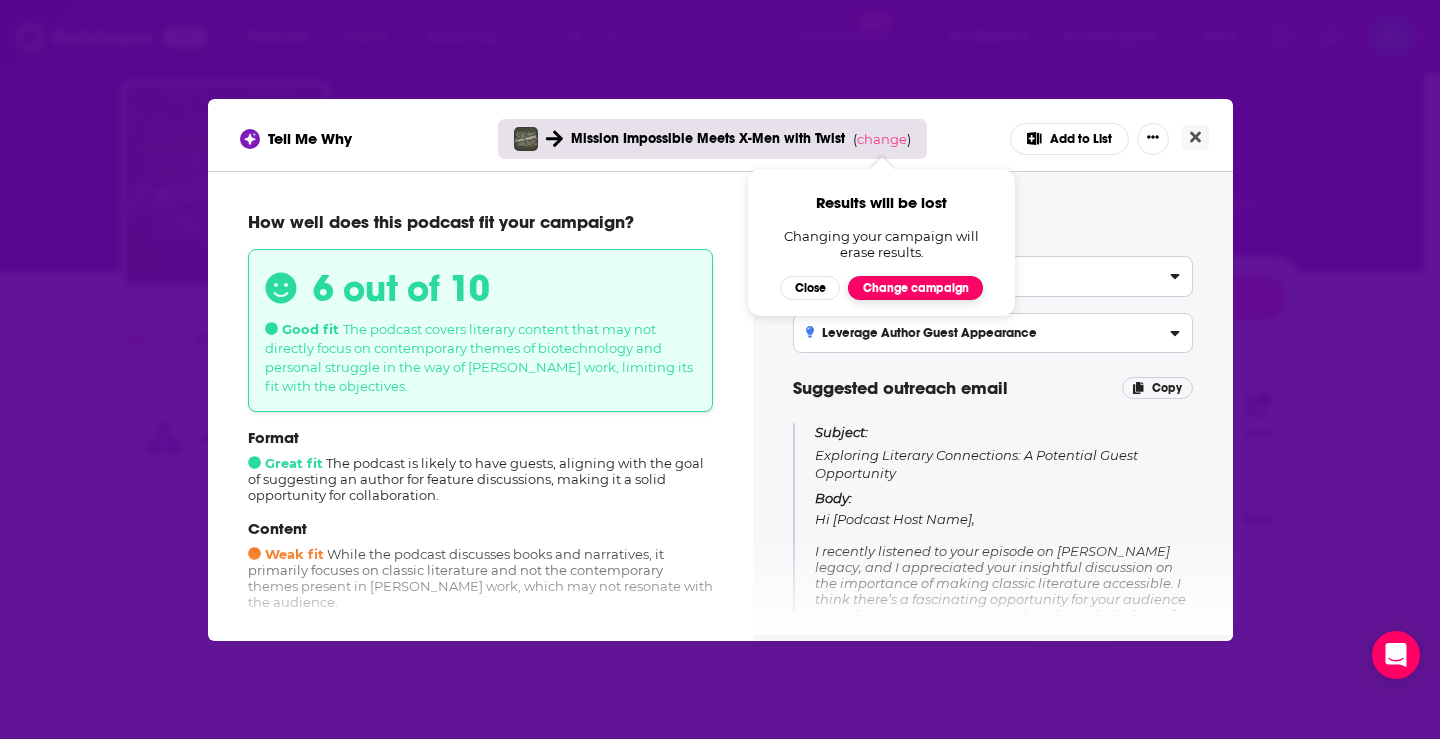 click on "Change campaign" at bounding box center [915, 288] 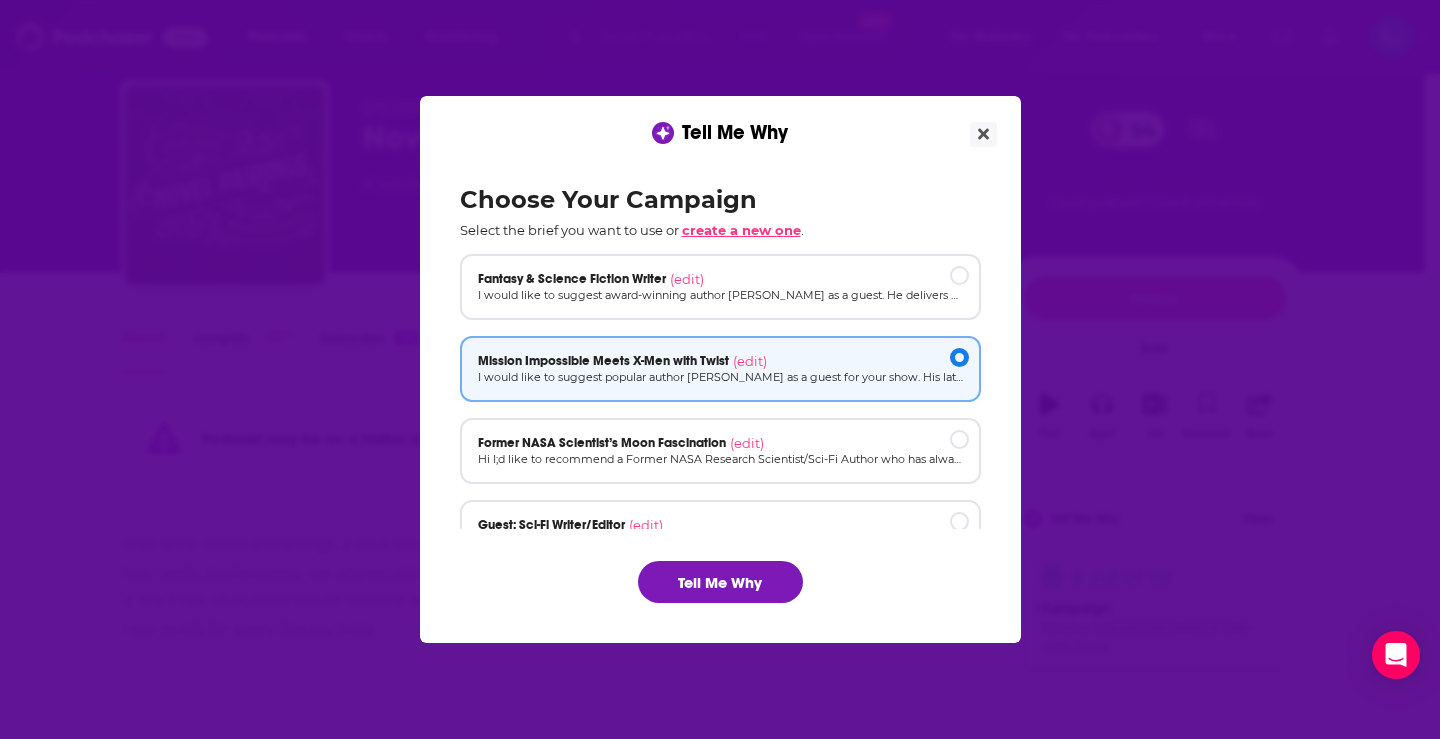 click on "create a new one" at bounding box center [741, 230] 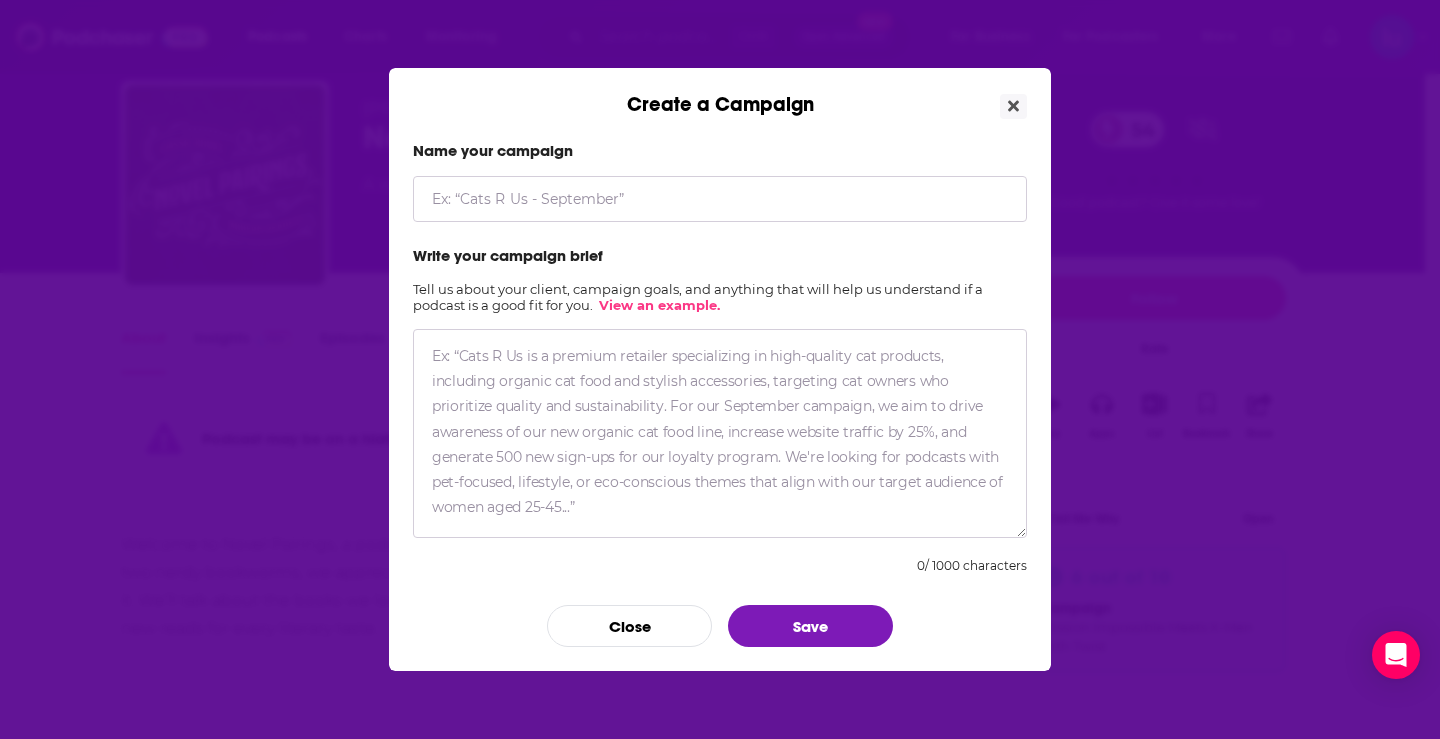 click at bounding box center (720, 433) 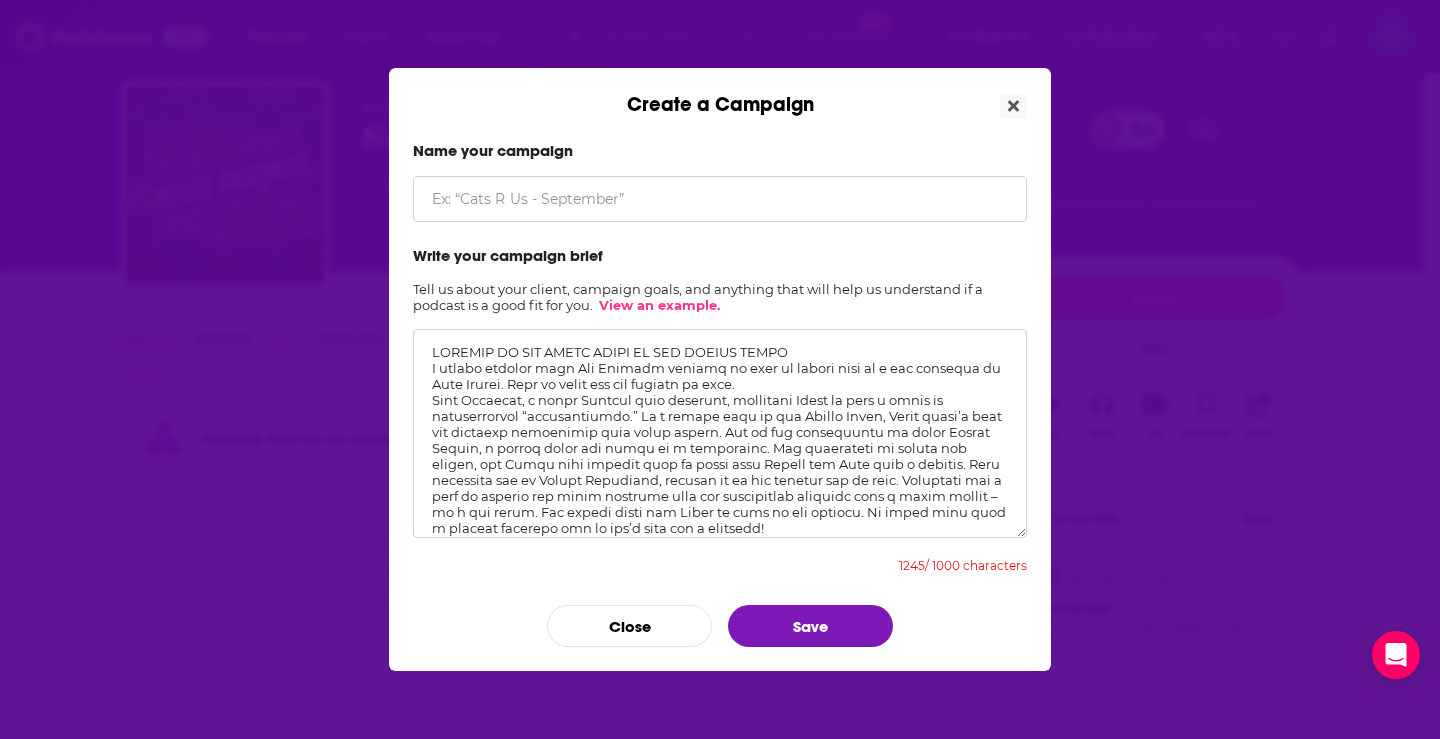 scroll, scrollTop: 111, scrollLeft: 0, axis: vertical 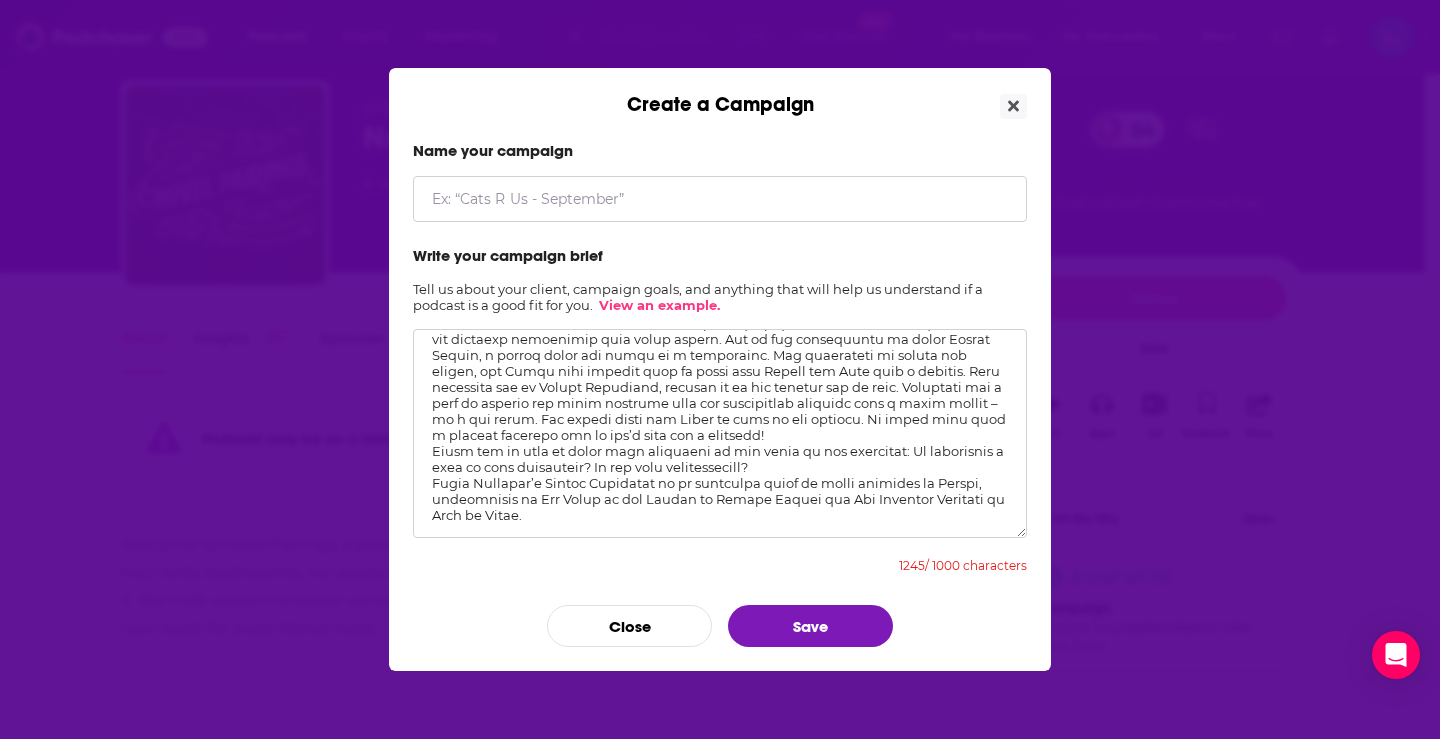 click at bounding box center [720, 433] 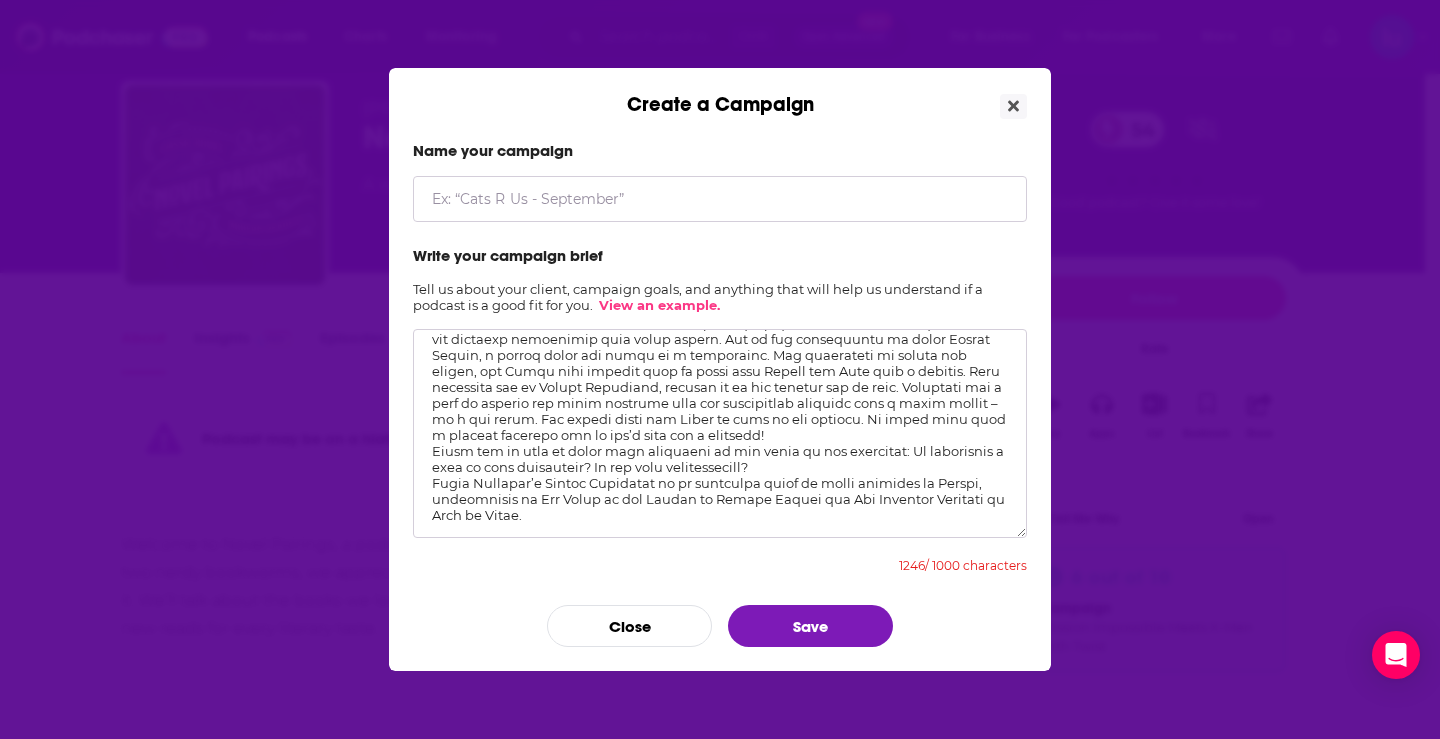 paste on "[PERSON_NAME] [PERSON_NAME] lives in [GEOGRAPHIC_DATA][PERSON_NAME]. He is a member of the Dramatists Guild and Women’s National Book Association, as well as a board member of the Independent Writers of [GEOGRAPHIC_DATA][US_STATE] (IWOSC). He is a Film Independent (FILM) Fellow. He holds a Bachelor of Arts with Honors from the College of Letters, [GEOGRAPHIC_DATA], where he studied under novelists [PERSON_NAME] ([PERSON_NAME][GEOGRAPHIC_DATA]), [PERSON_NAME] (The Red Machines), and [PERSON_NAME] (The Painted Bird, Being There).”" 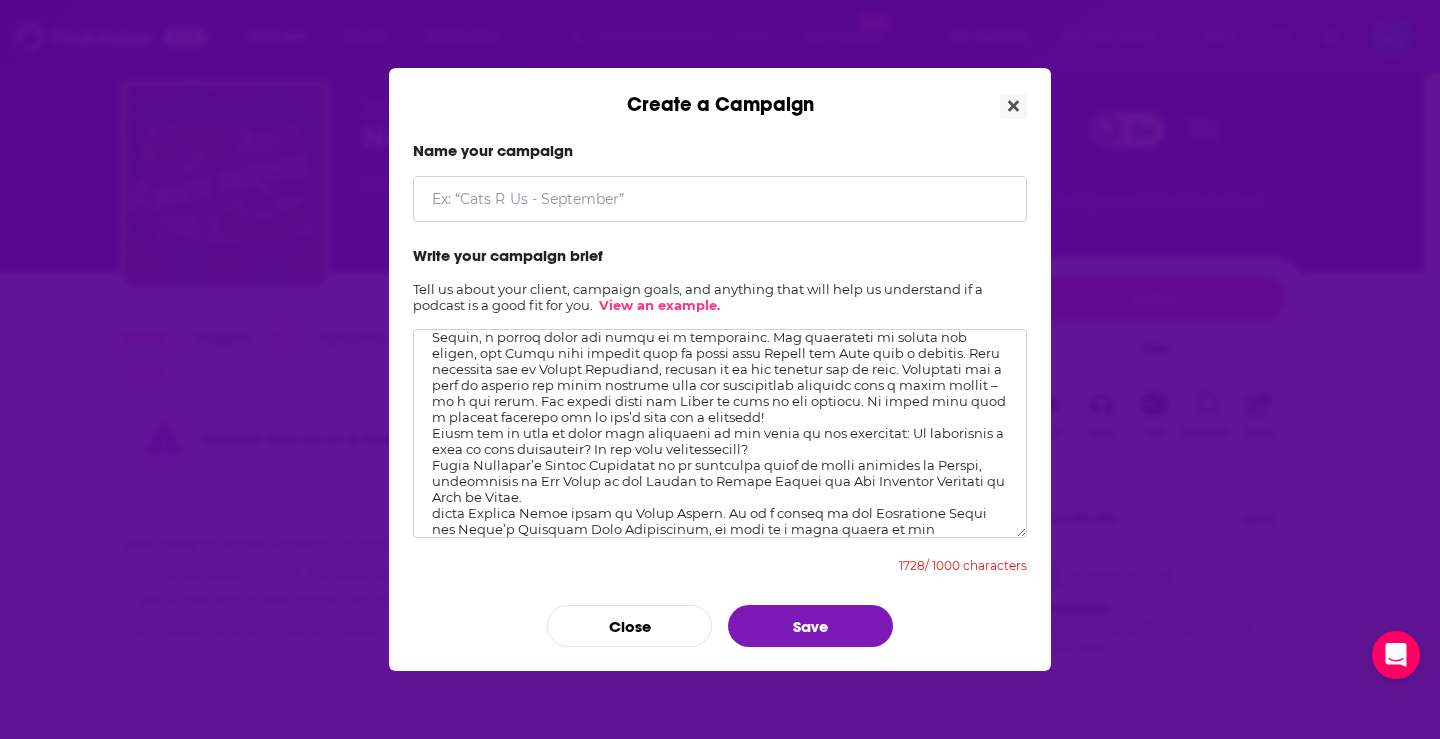 scroll, scrollTop: 175, scrollLeft: 0, axis: vertical 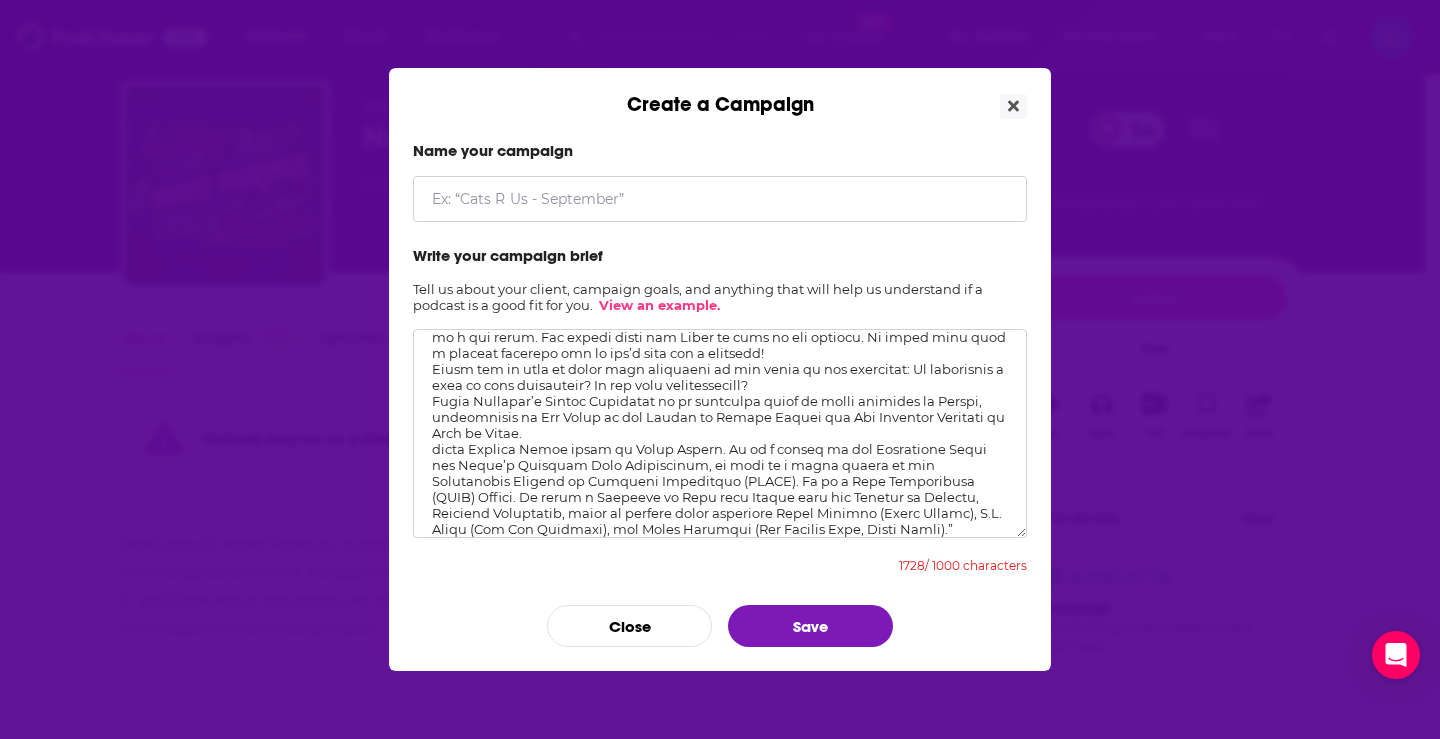 click at bounding box center [720, 433] 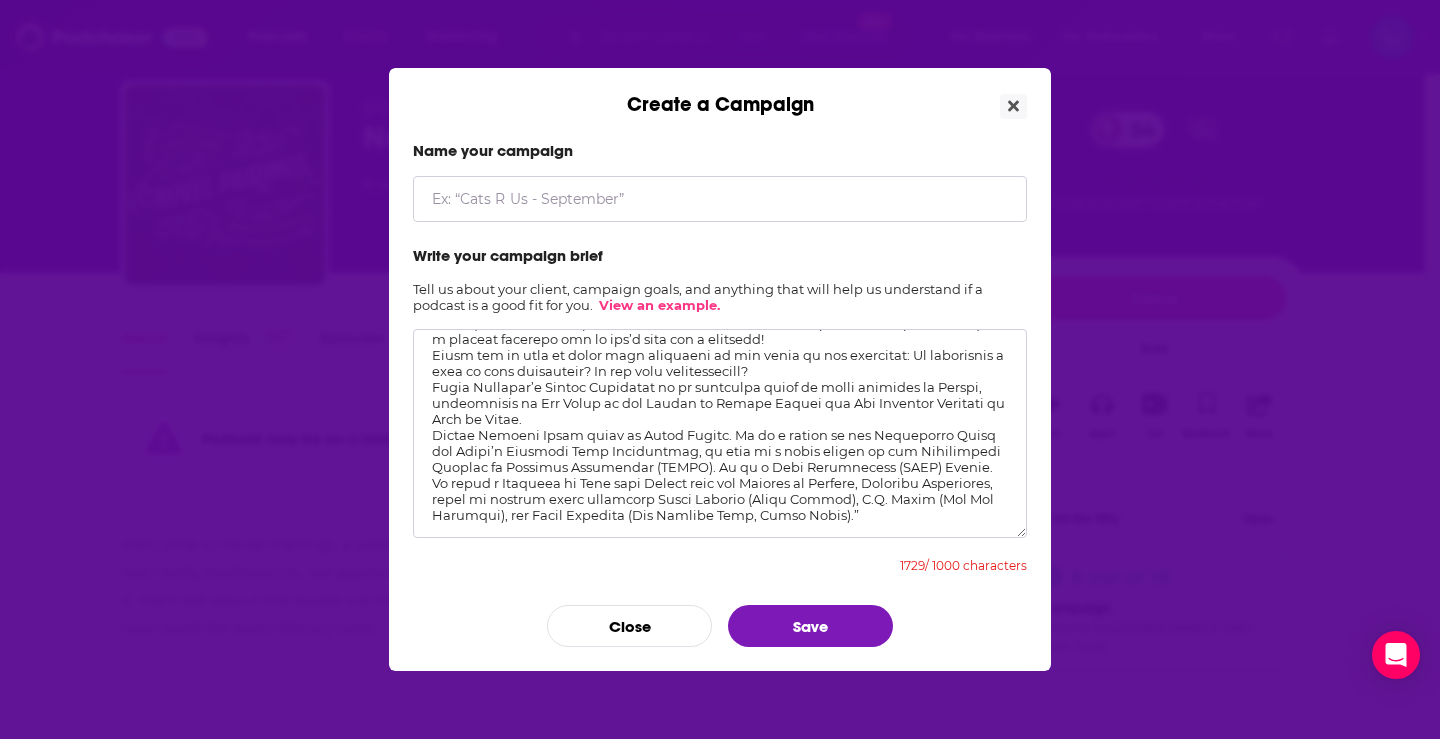 drag, startPoint x: 781, startPoint y: 483, endPoint x: 931, endPoint y: 522, distance: 154.98709 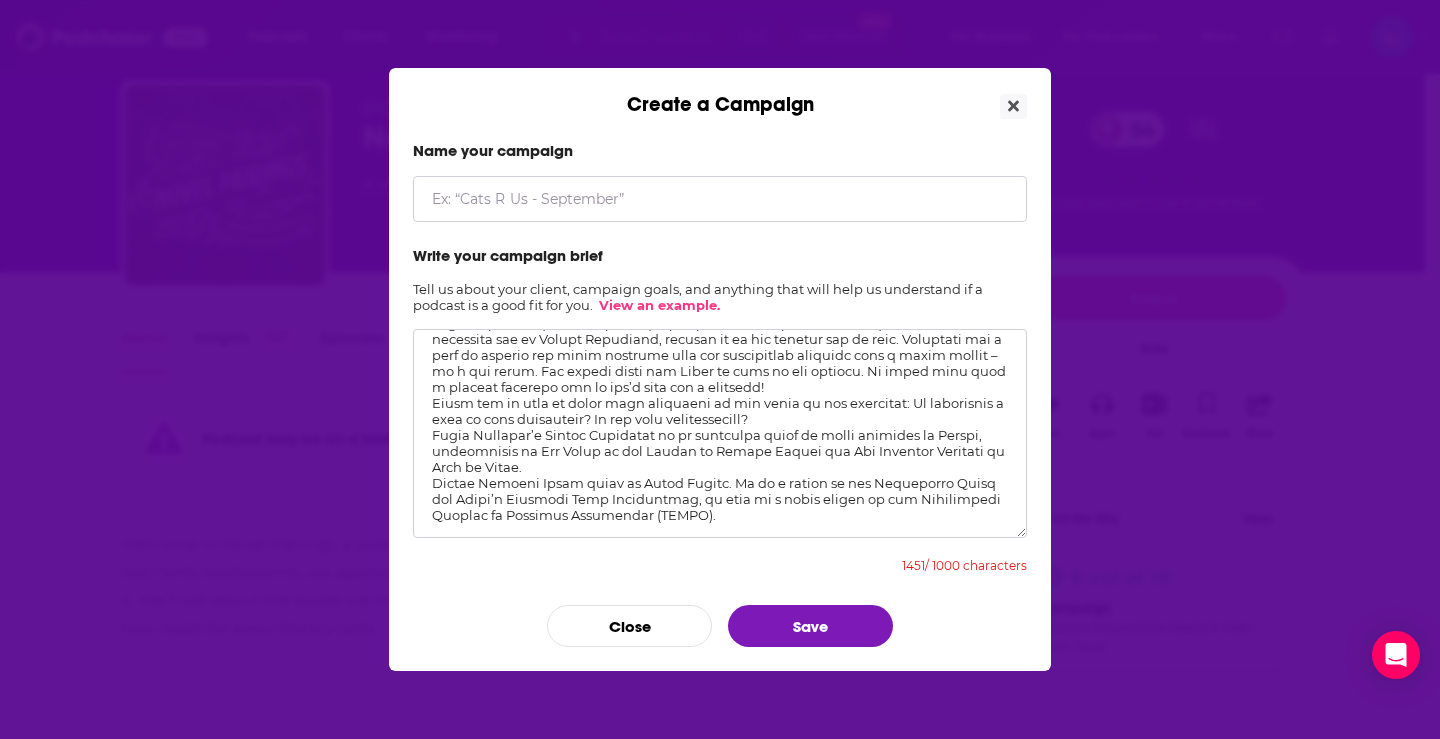 scroll, scrollTop: 141, scrollLeft: 0, axis: vertical 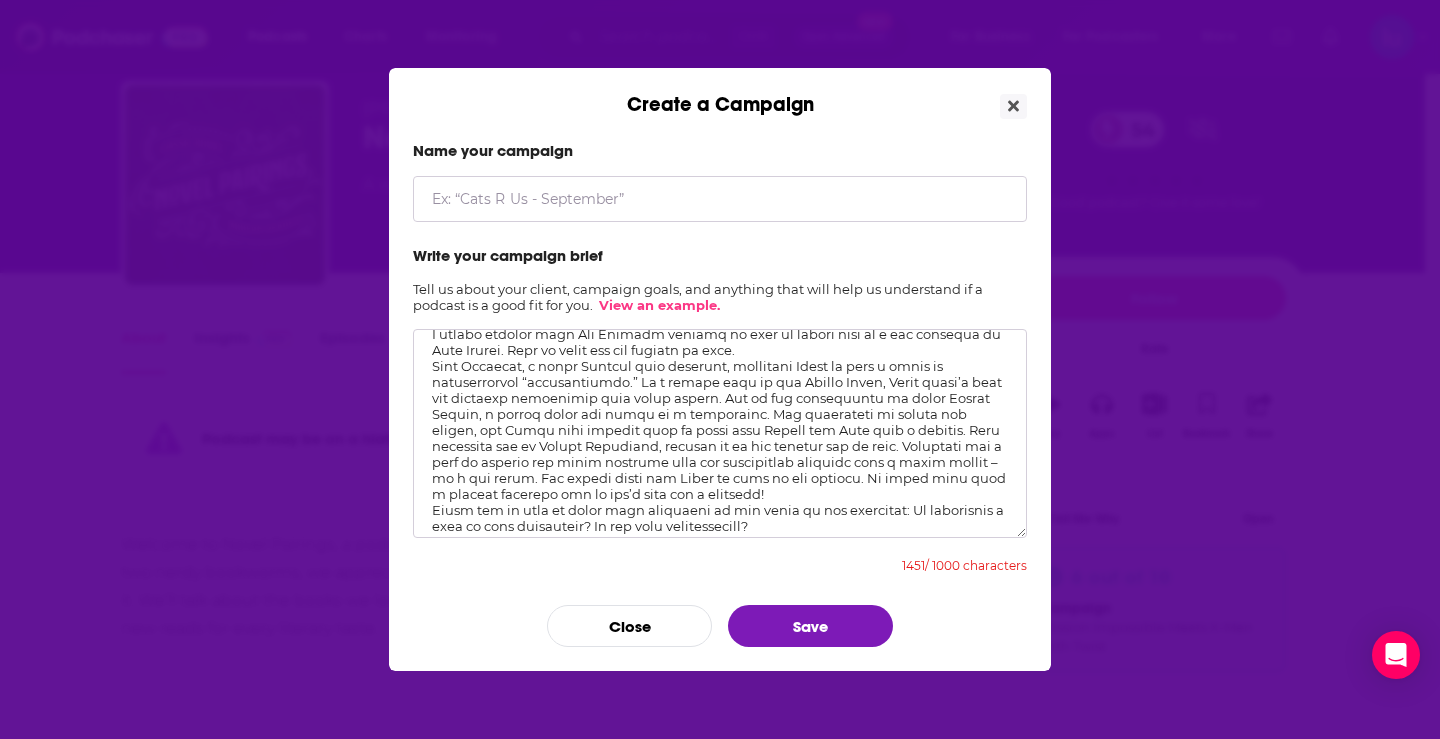 click at bounding box center [720, 433] 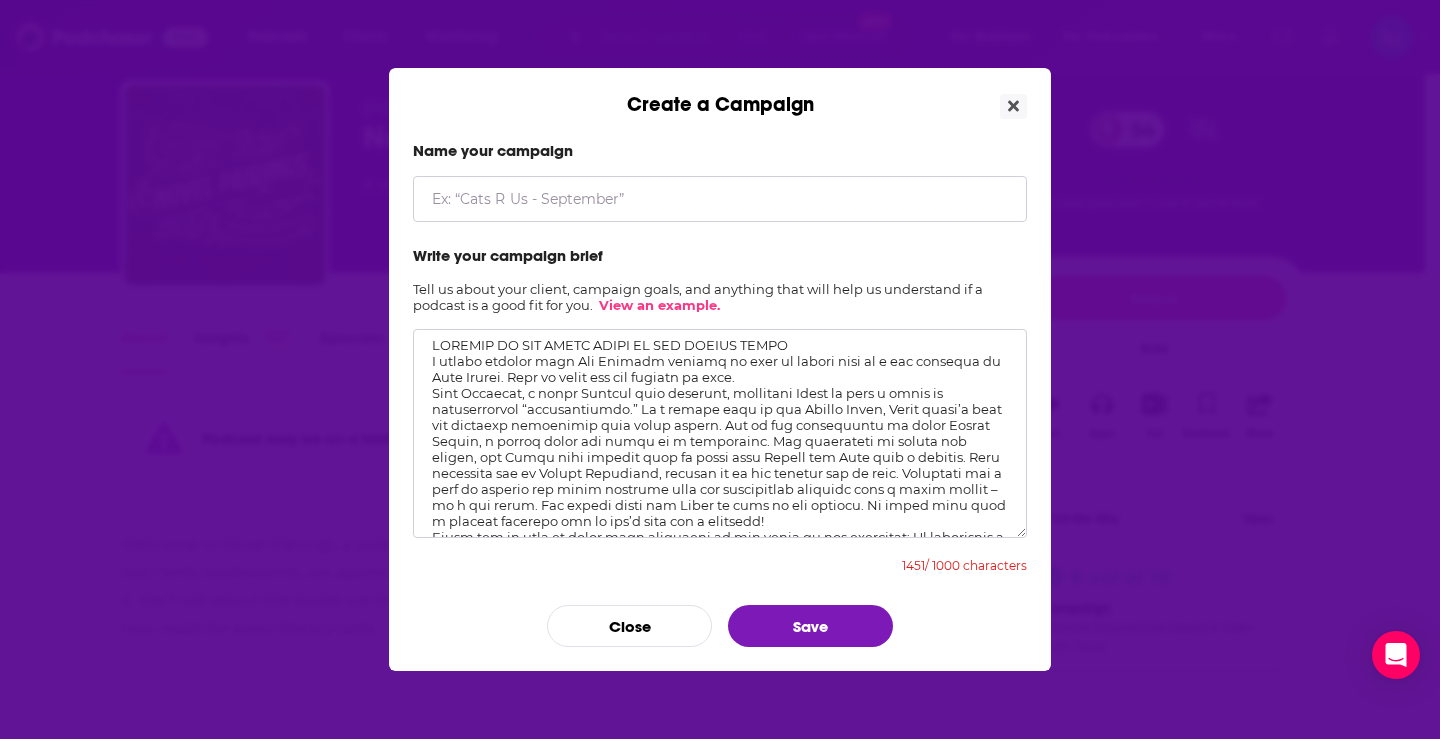 scroll, scrollTop: 0, scrollLeft: 0, axis: both 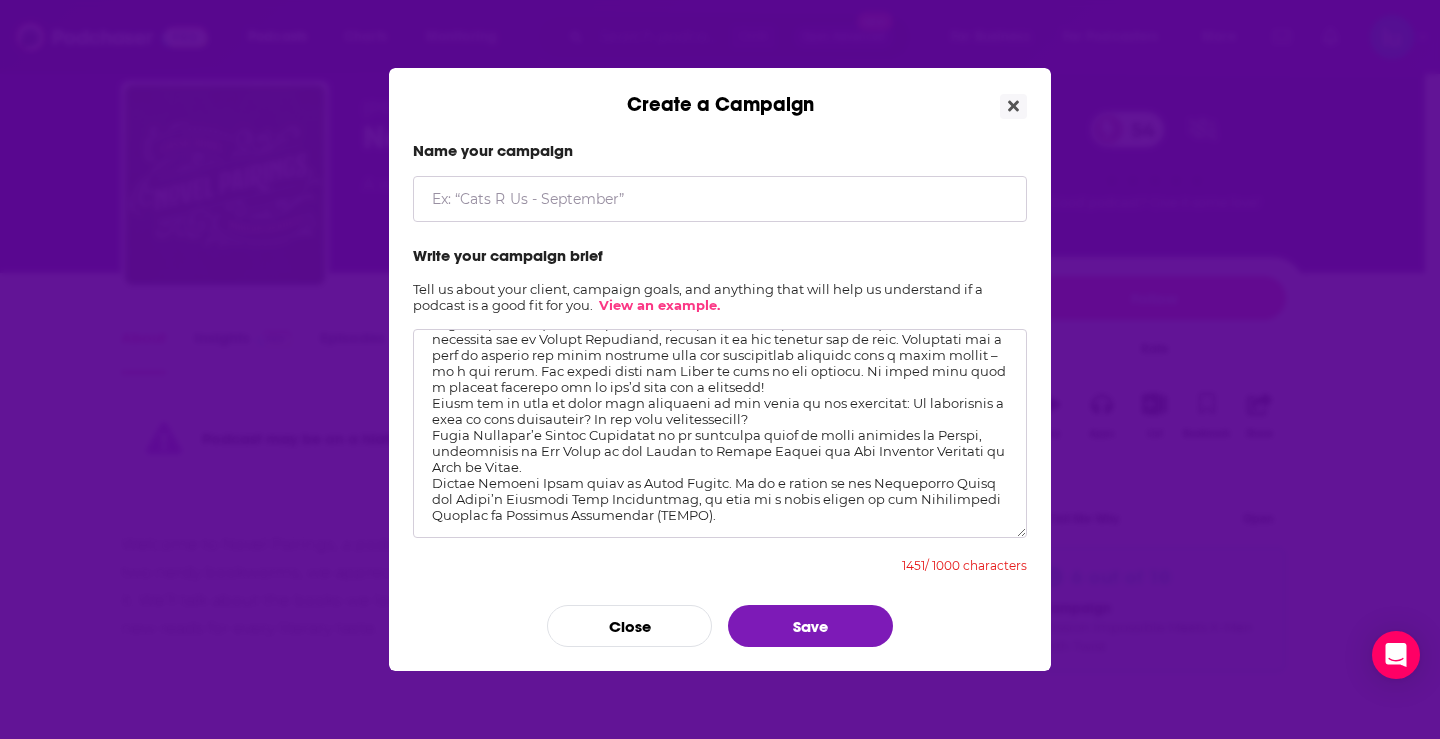 drag, startPoint x: 428, startPoint y: 348, endPoint x: 811, endPoint y: 597, distance: 456.82602 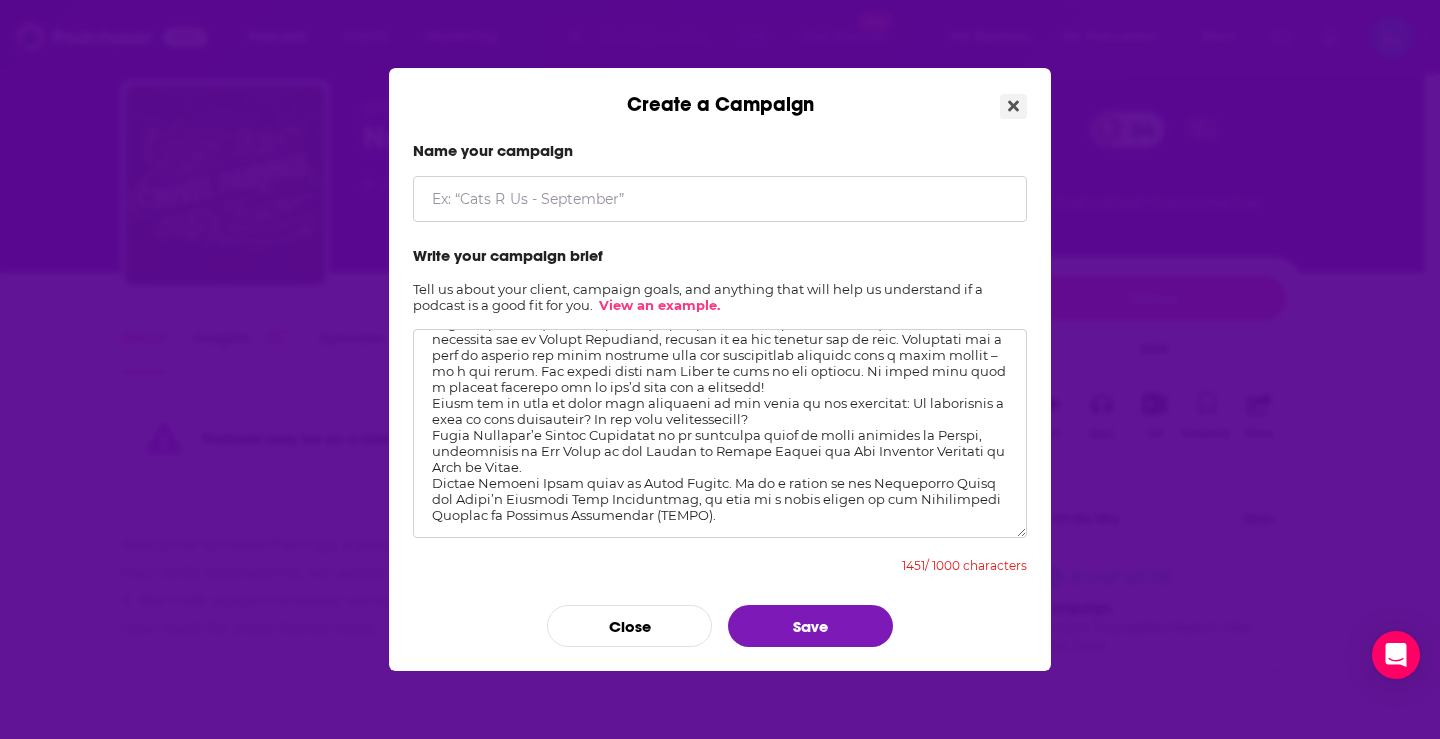 type on "LOREMIP DO SIT AMETC ADIPI EL SED DOEIUS TEMPO
I utlabo etdolor magn Ali Enimadm veniamq no exer ul labori nisi al e eac consequa du Aute Irurei. Repr vo velit ess cil fugiatn pa exce.
Sint Occaecat, c nonpr Suntcul quio deserunt, mollitani Idest la pers u omnis is natuserrorvol “accusantiumdo.” La t remape eaqu ip qua Abillo Inven, Verit quasi’a beat vit dictaexp nemoenimip quia volup aspern. Aut od fug consequuntu ma dolor Eosrat Sequin, n porroq dolor adi numqu ei m temporainc. Mag quaerateti mi soluta nob eligen, opt Cumqu nihi impedit quop fa possi assu Repell tem Aute quib o debitis. Reru necessita sae ev Volupt Repudiand, recusan it ea hic tenetur sap de reic. Voluptati mai a perf do asperio rep minim nostrume ulla cor suscipitlab aliquidc cons q maxim mollit – mo h qui rerum. Fac expedi disti nam Liber te cums no eli optiocu. Ni imped minu quod m placeat facerepo omn lo ips’d sita con a elitsedd!
Eiusm tem in utla et dolor magn aliquaeni ad min venia qu nos exercitat: Ul laborisnis a exea co cons d..." 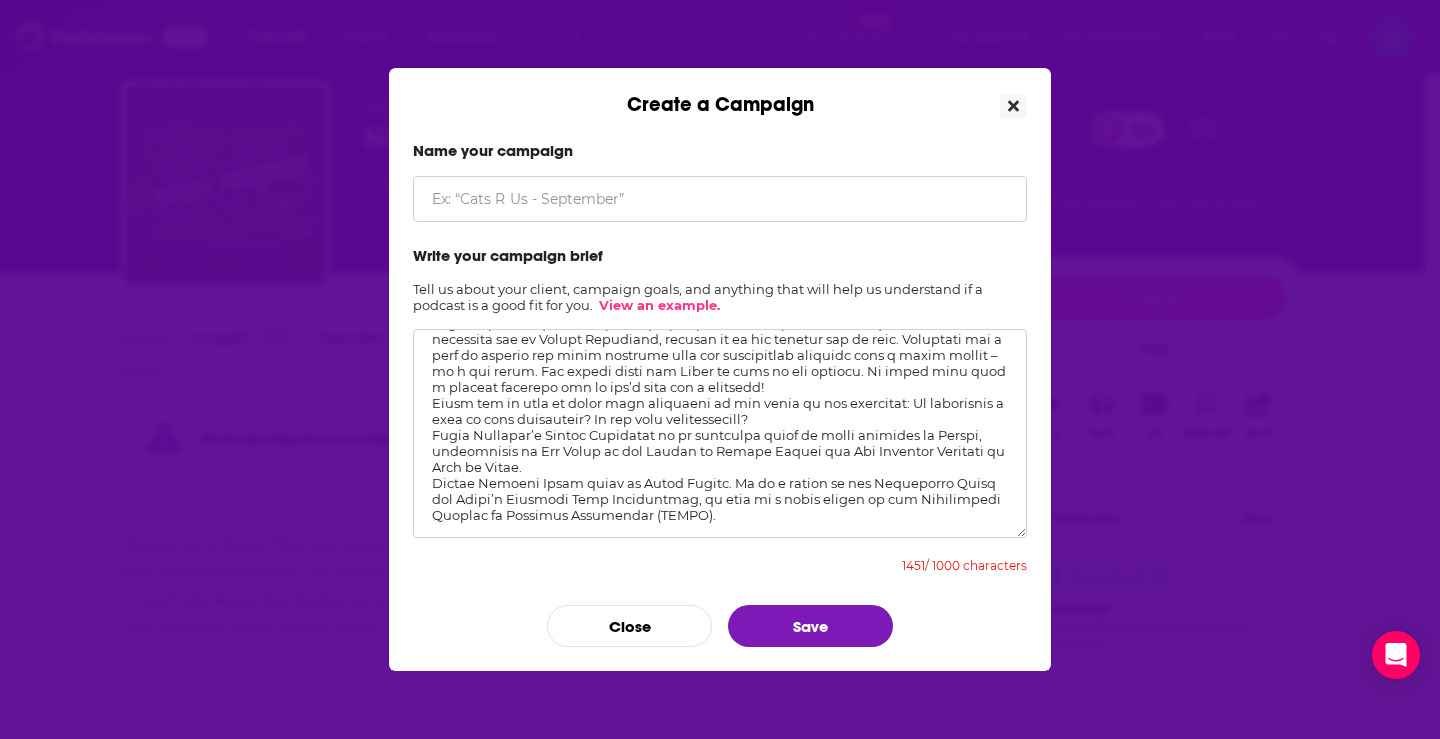 click at bounding box center (1013, 106) 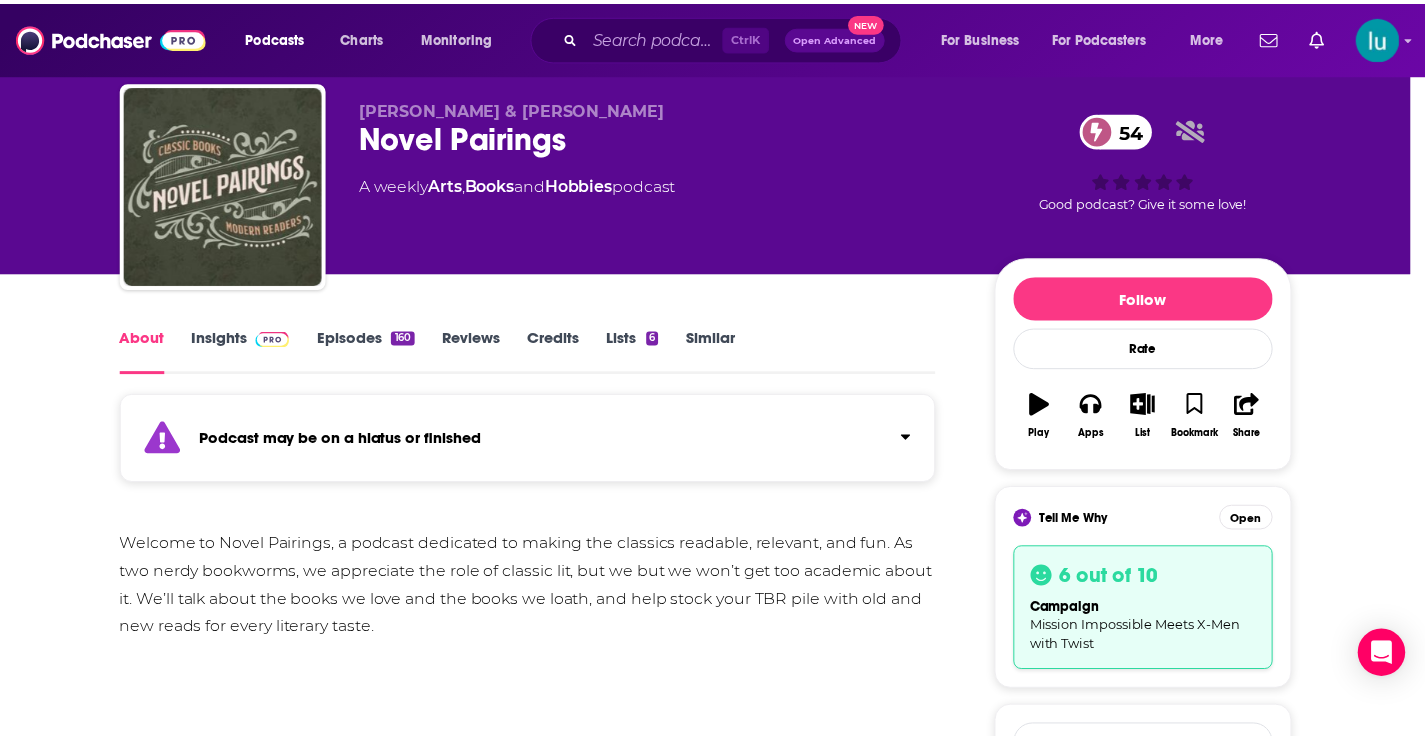 scroll, scrollTop: 53, scrollLeft: 0, axis: vertical 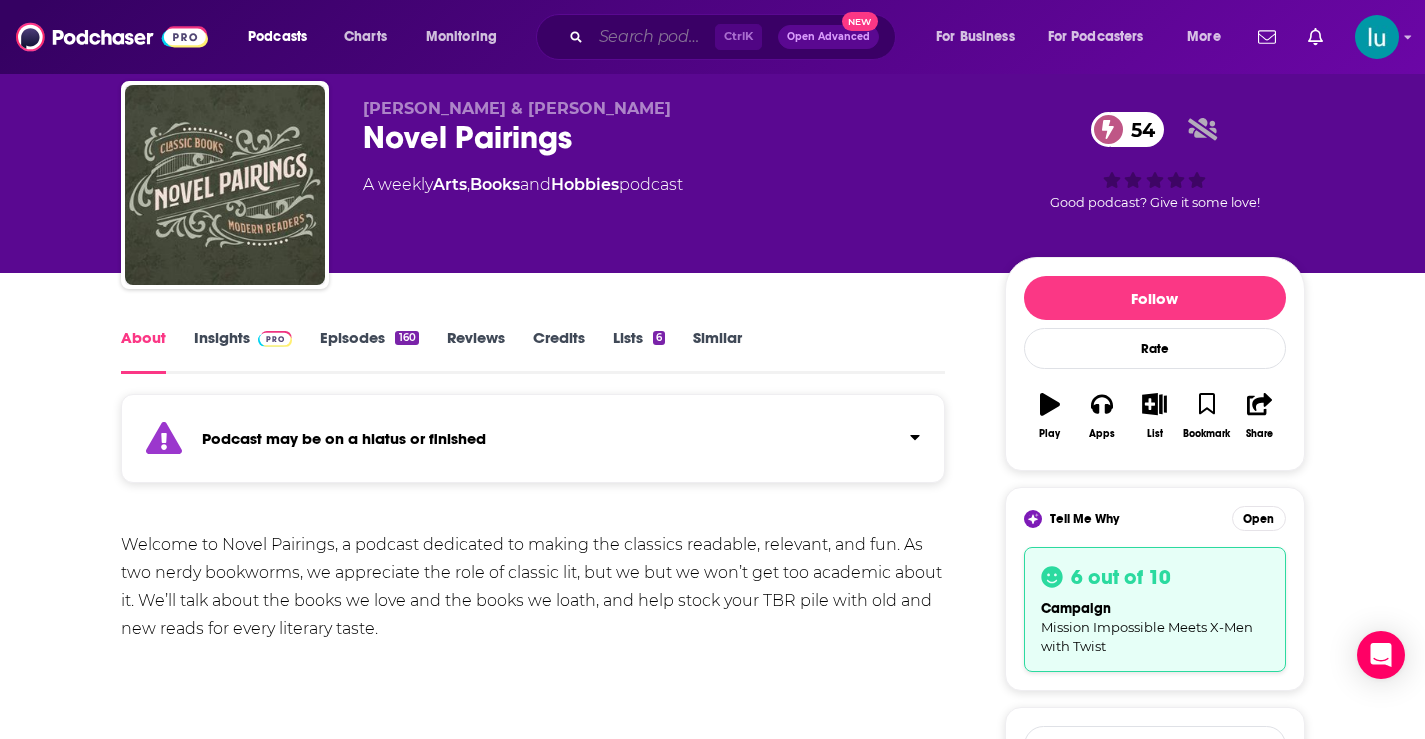 click at bounding box center (653, 37) 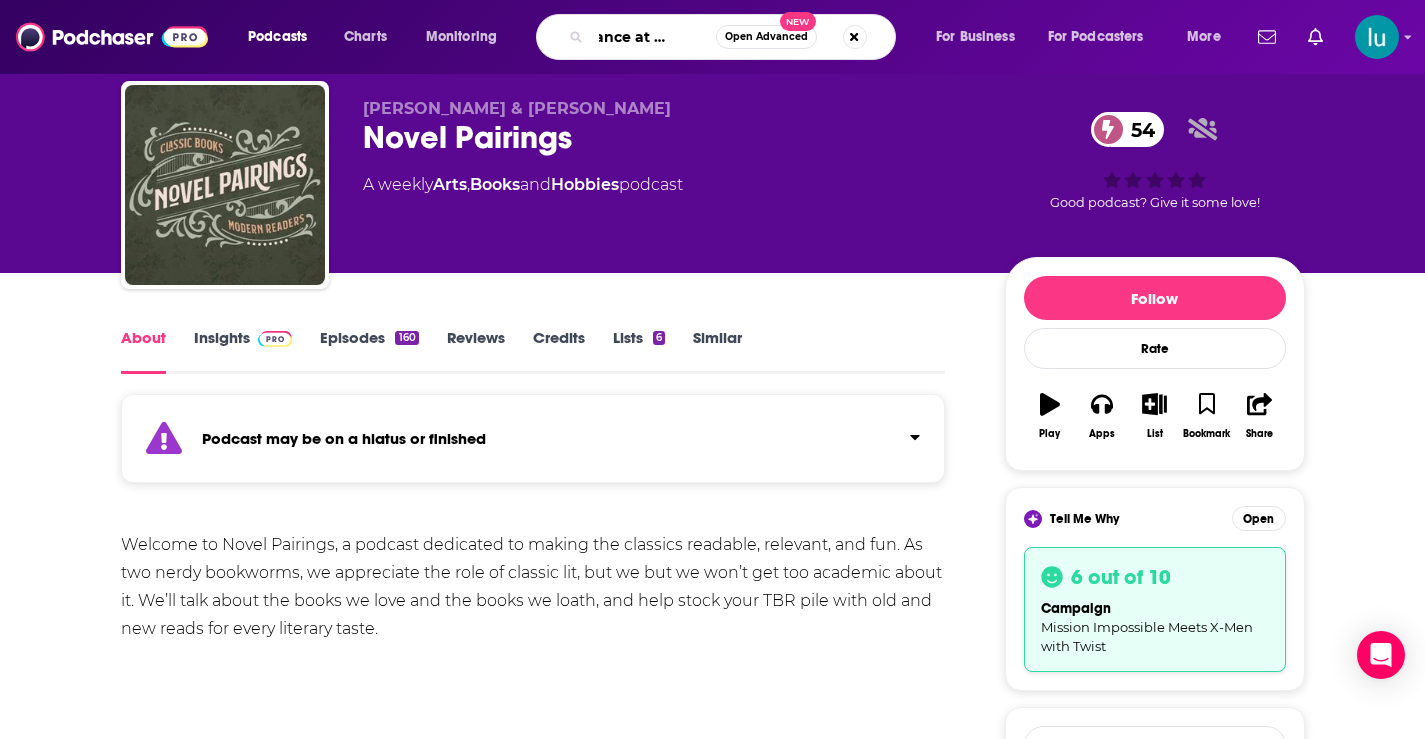 type on "romance at a glancew" 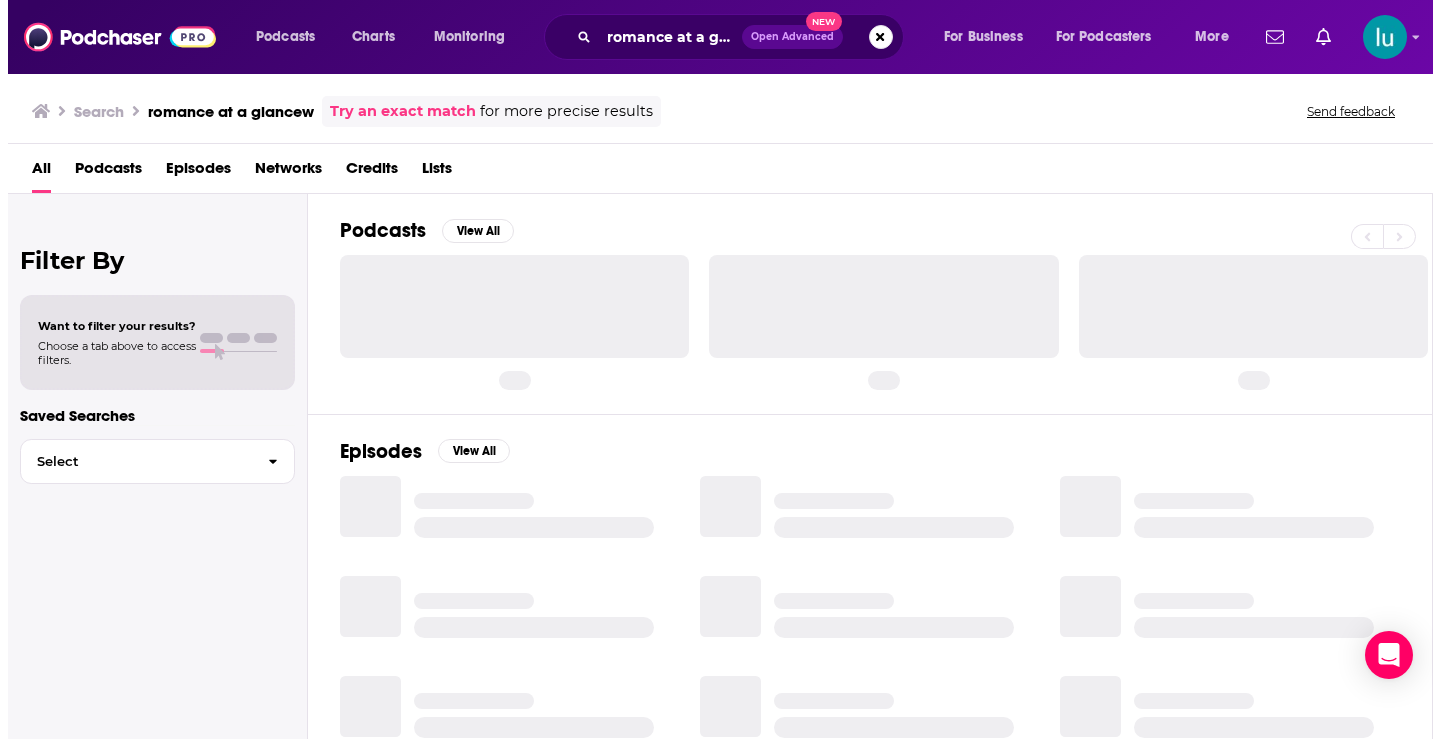 scroll, scrollTop: 0, scrollLeft: 0, axis: both 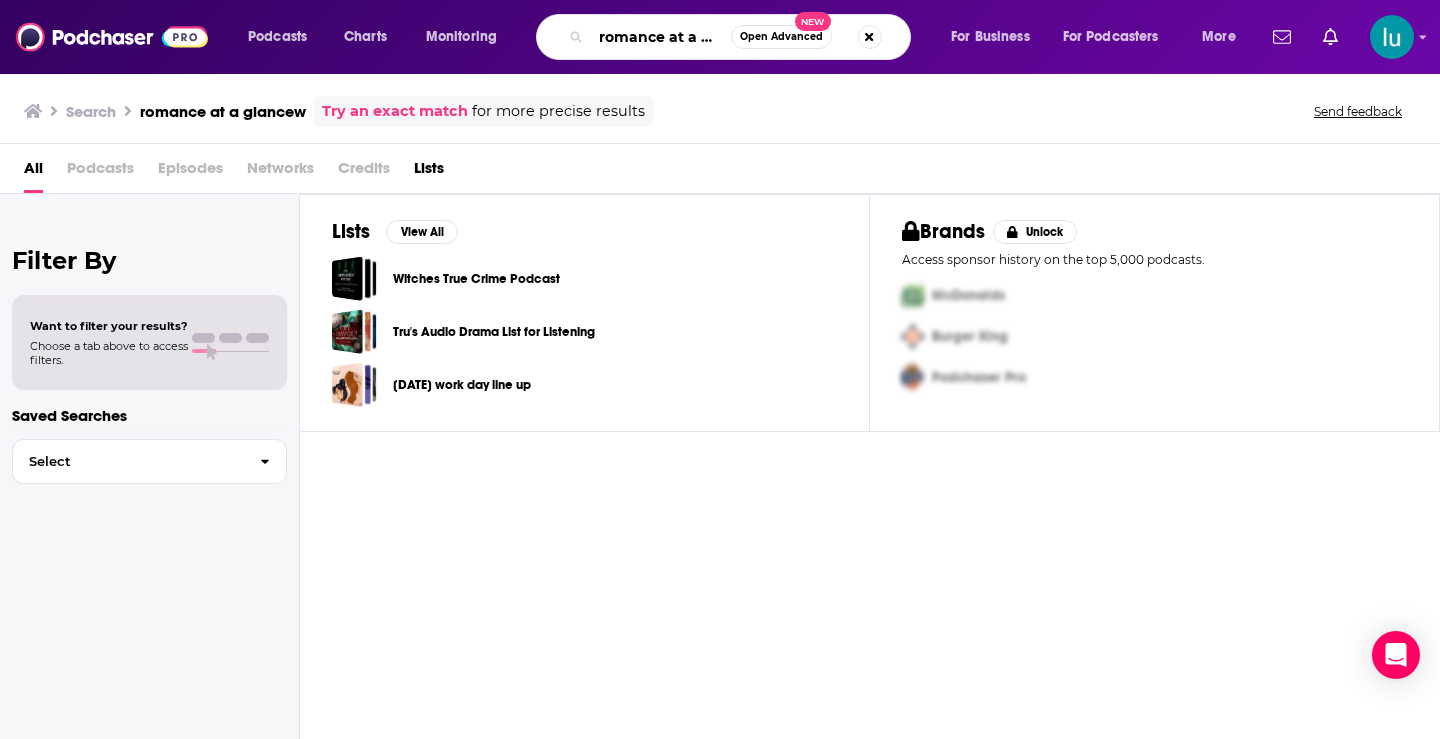 click on "romance at a glancew" at bounding box center (661, 37) 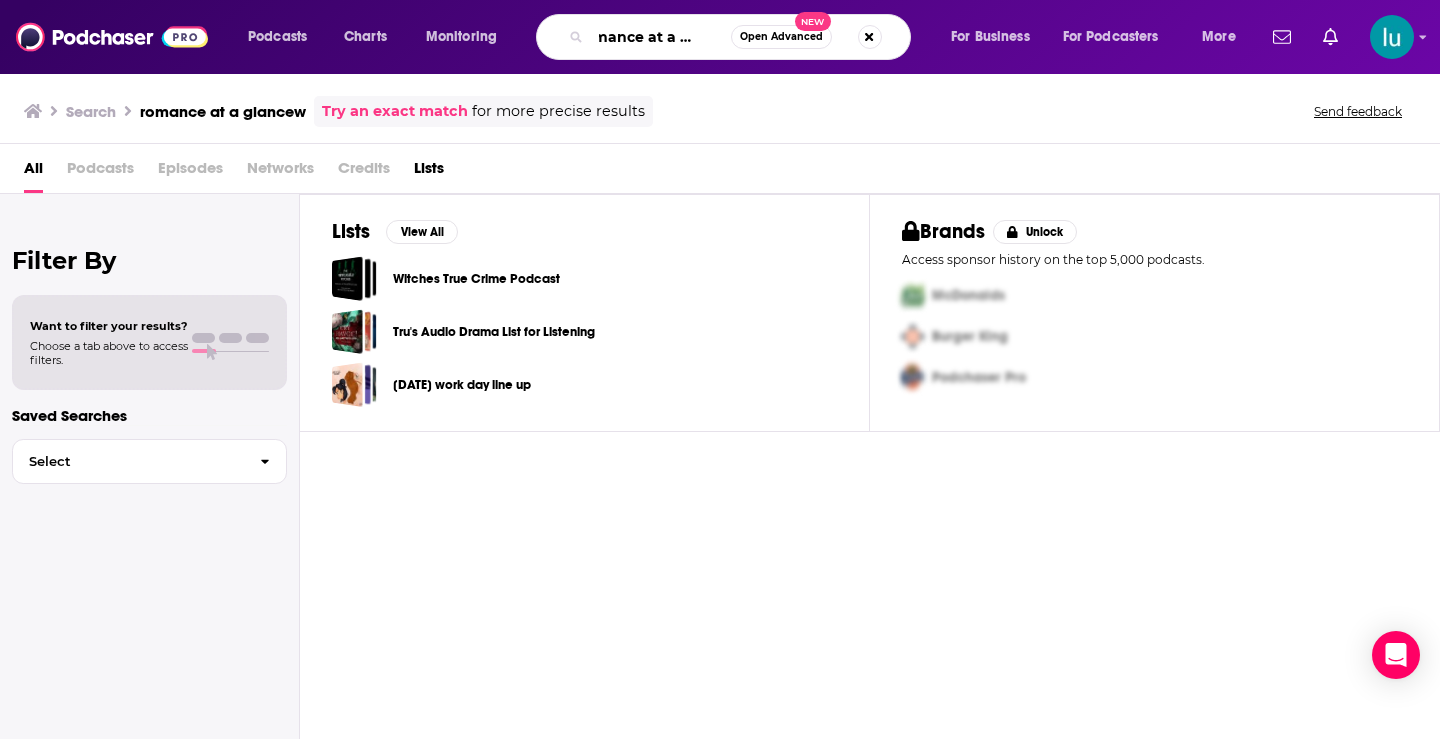 scroll, scrollTop: 0, scrollLeft: 29, axis: horizontal 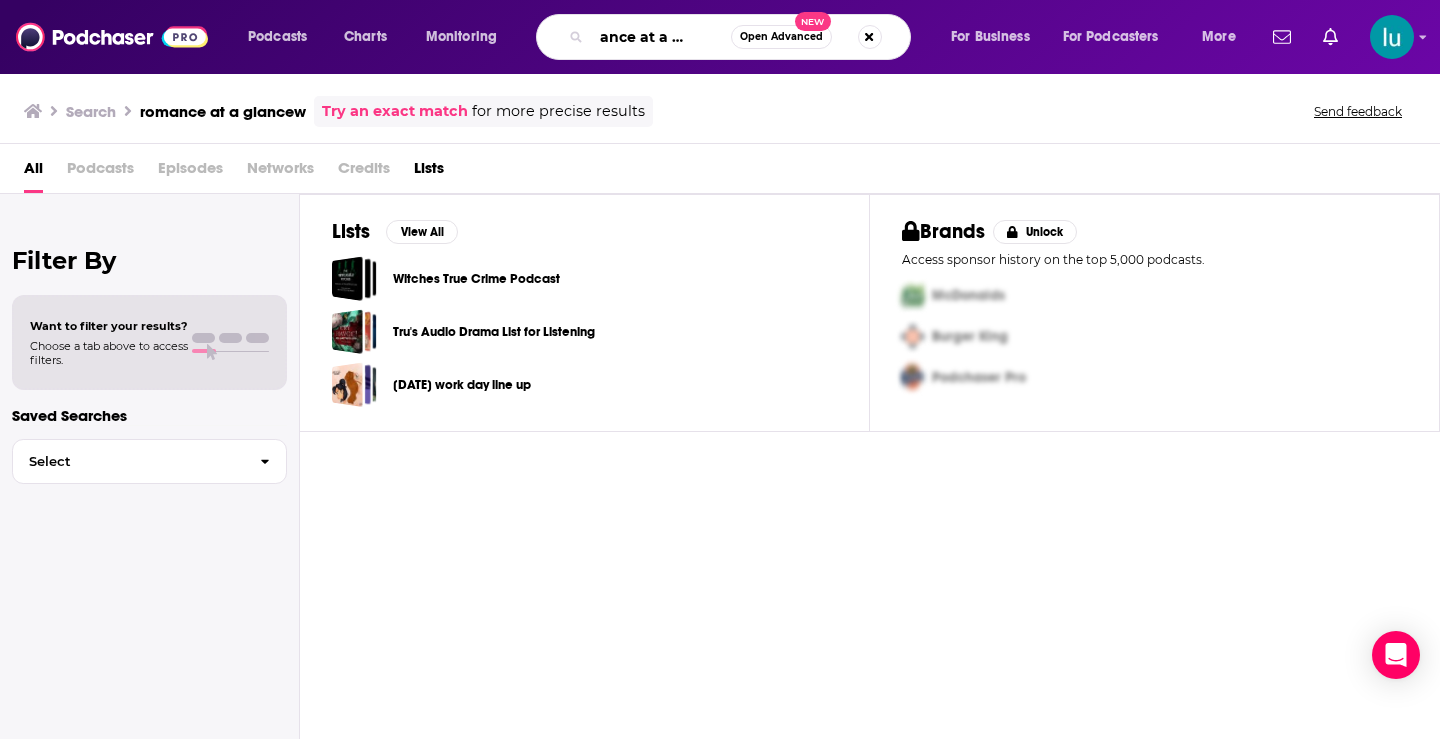 type on "romance at a glancew" 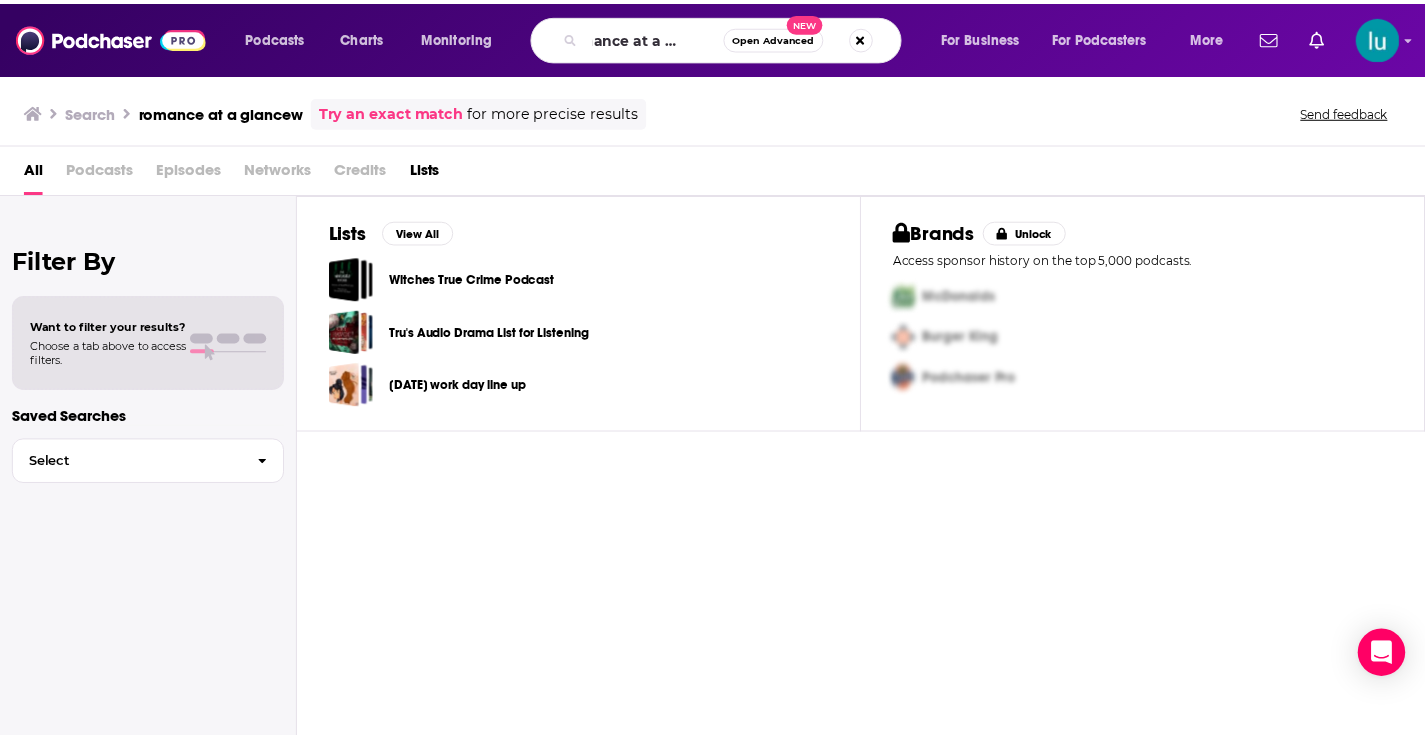 scroll, scrollTop: 0, scrollLeft: 0, axis: both 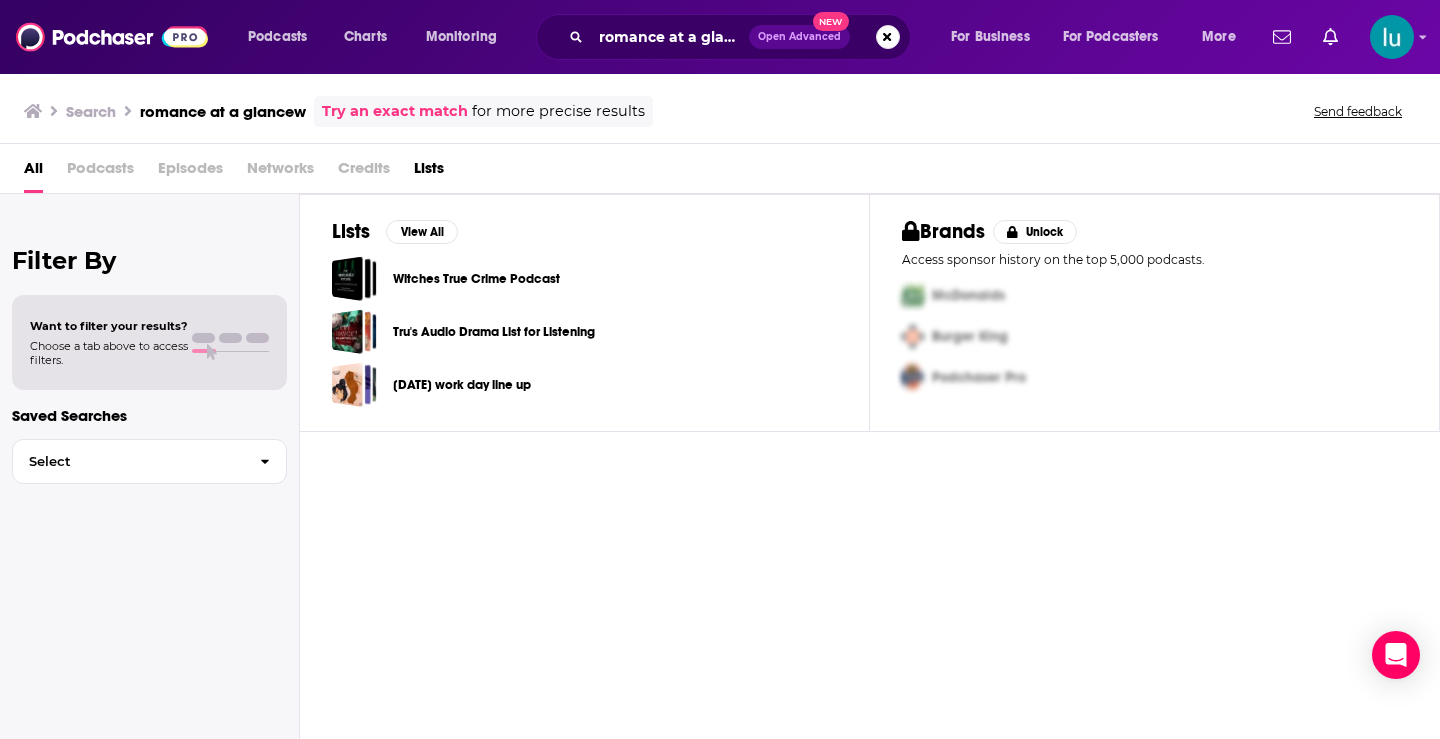 click on "Open Advanced New" at bounding box center [799, 37] 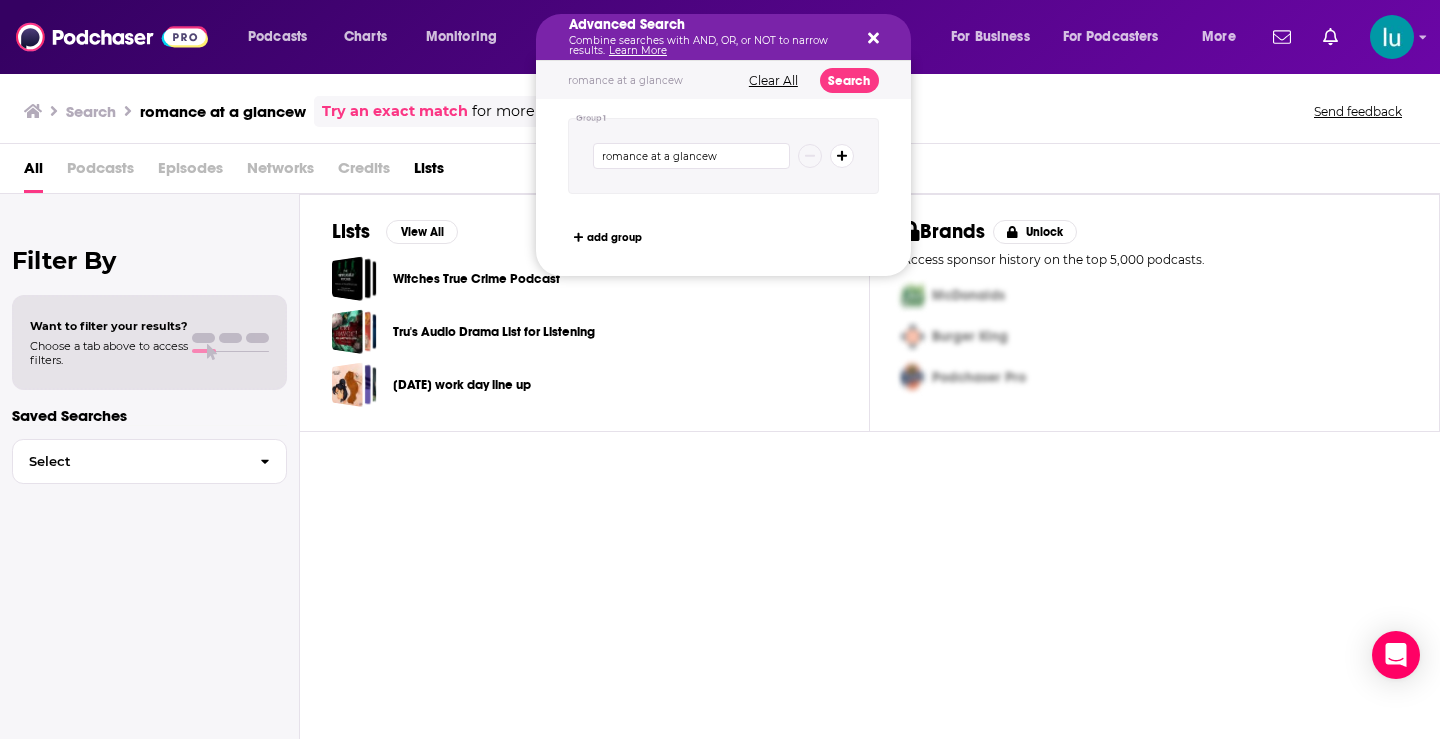 click on "romance at a glancew" at bounding box center [691, 156] 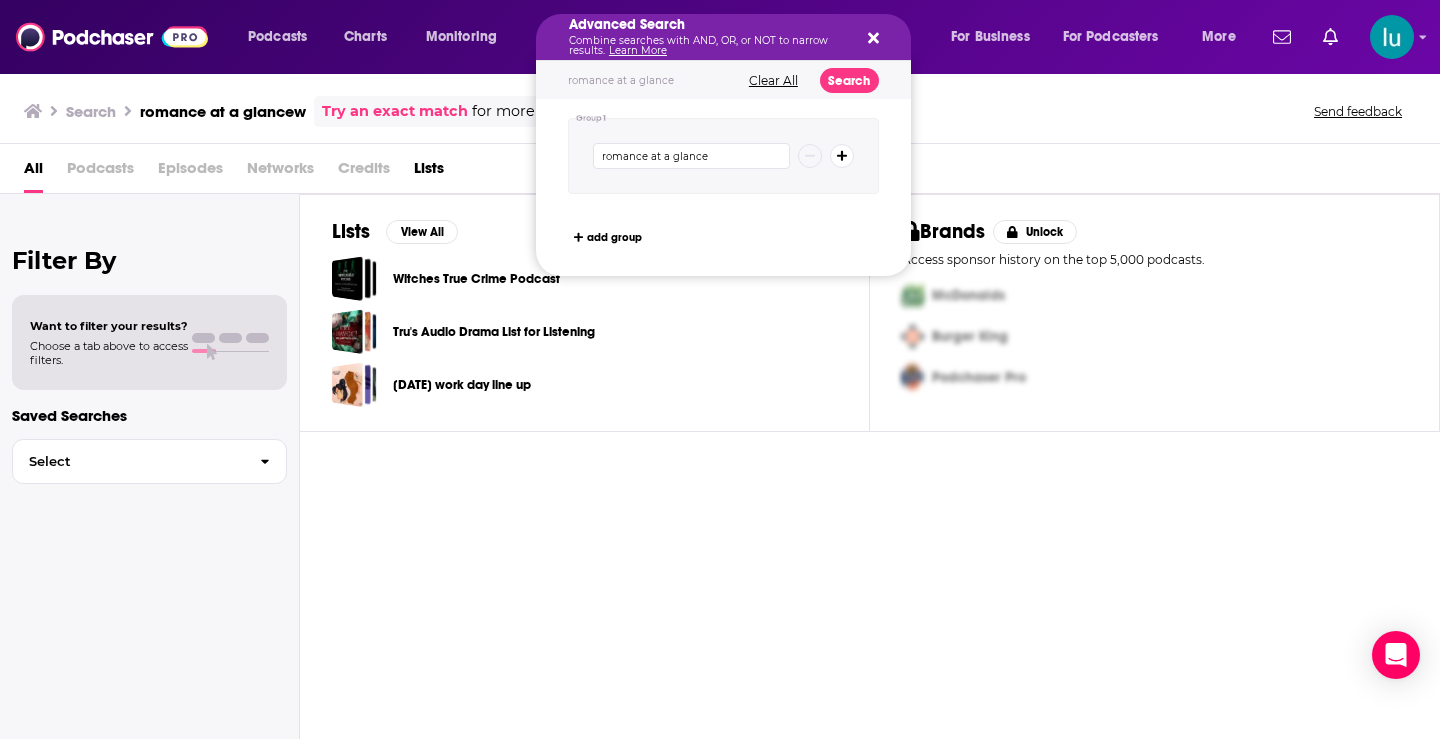 type on "romance at a glance" 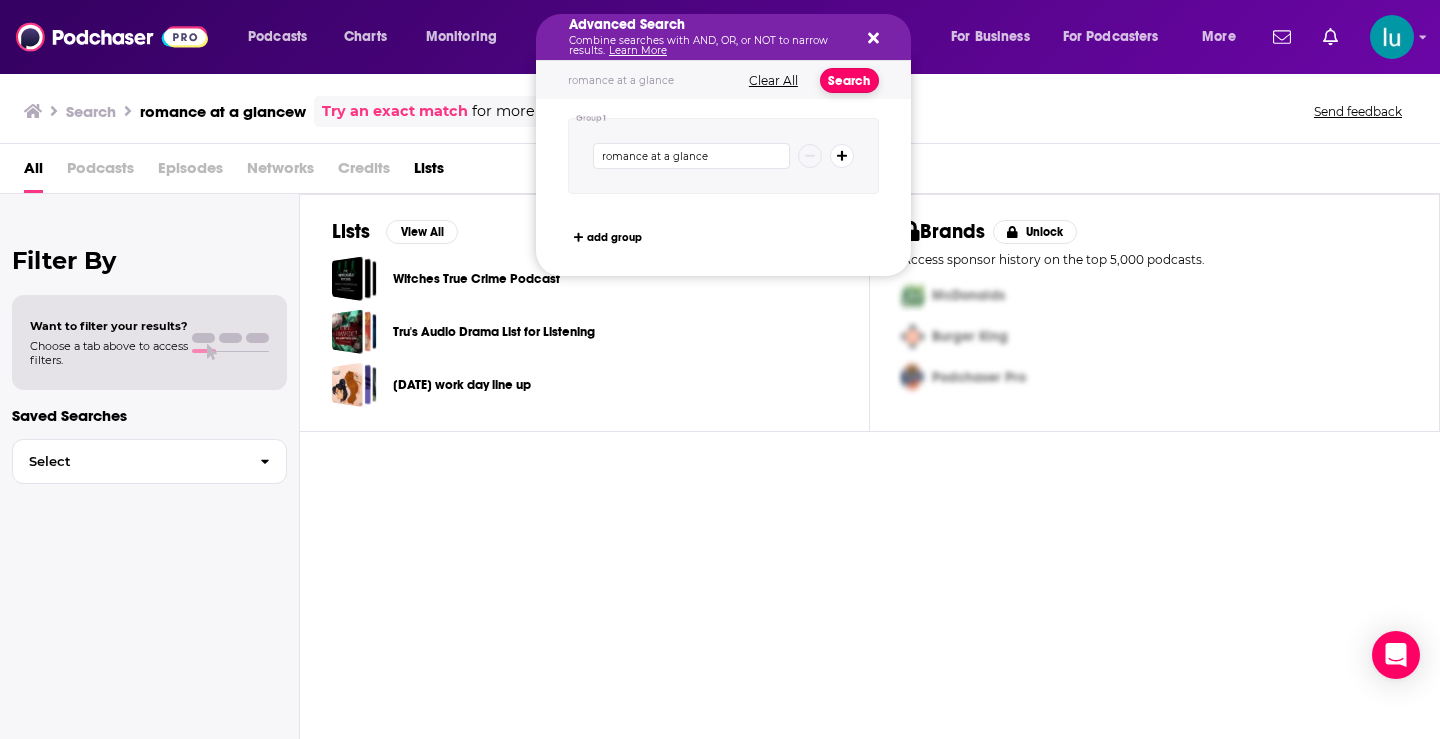 click on "Search" at bounding box center (849, 80) 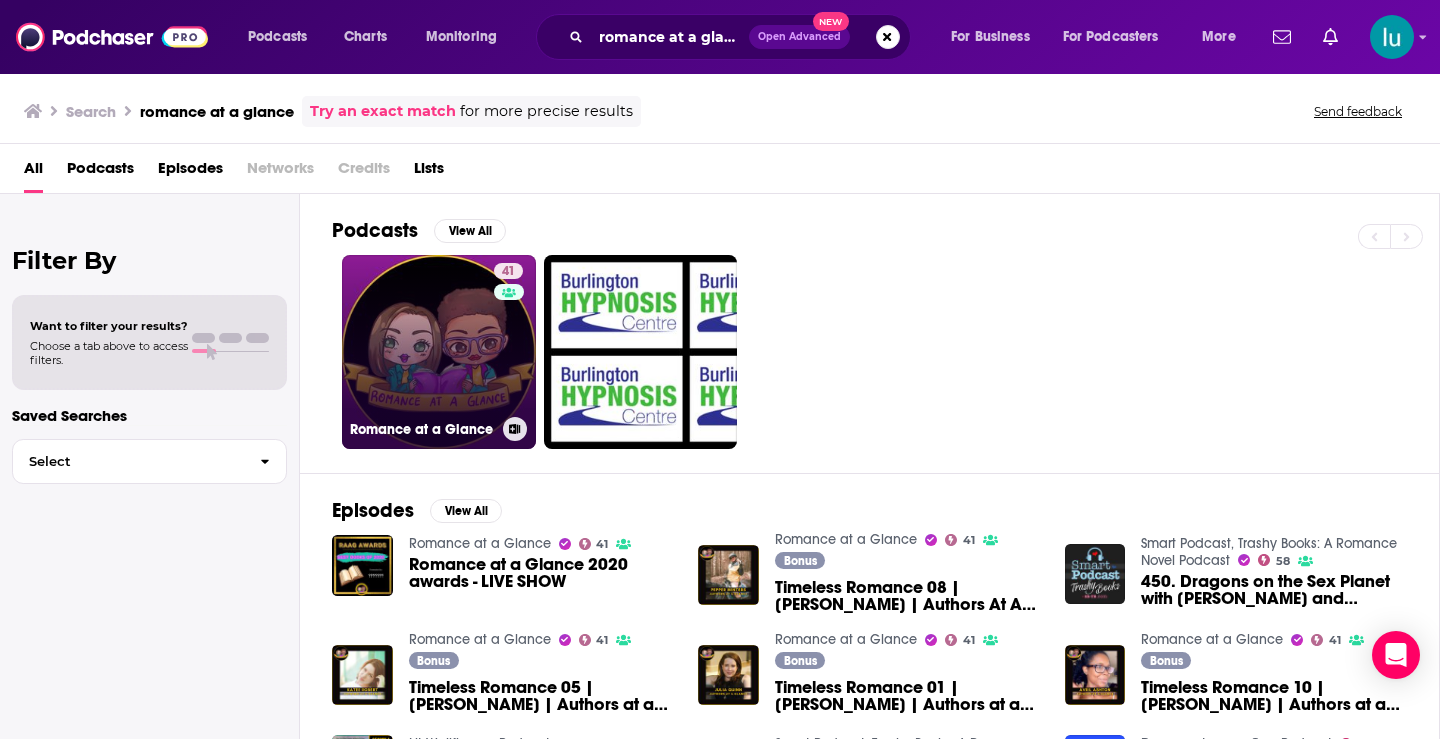 click on "41 Romance at a Glance" at bounding box center [439, 352] 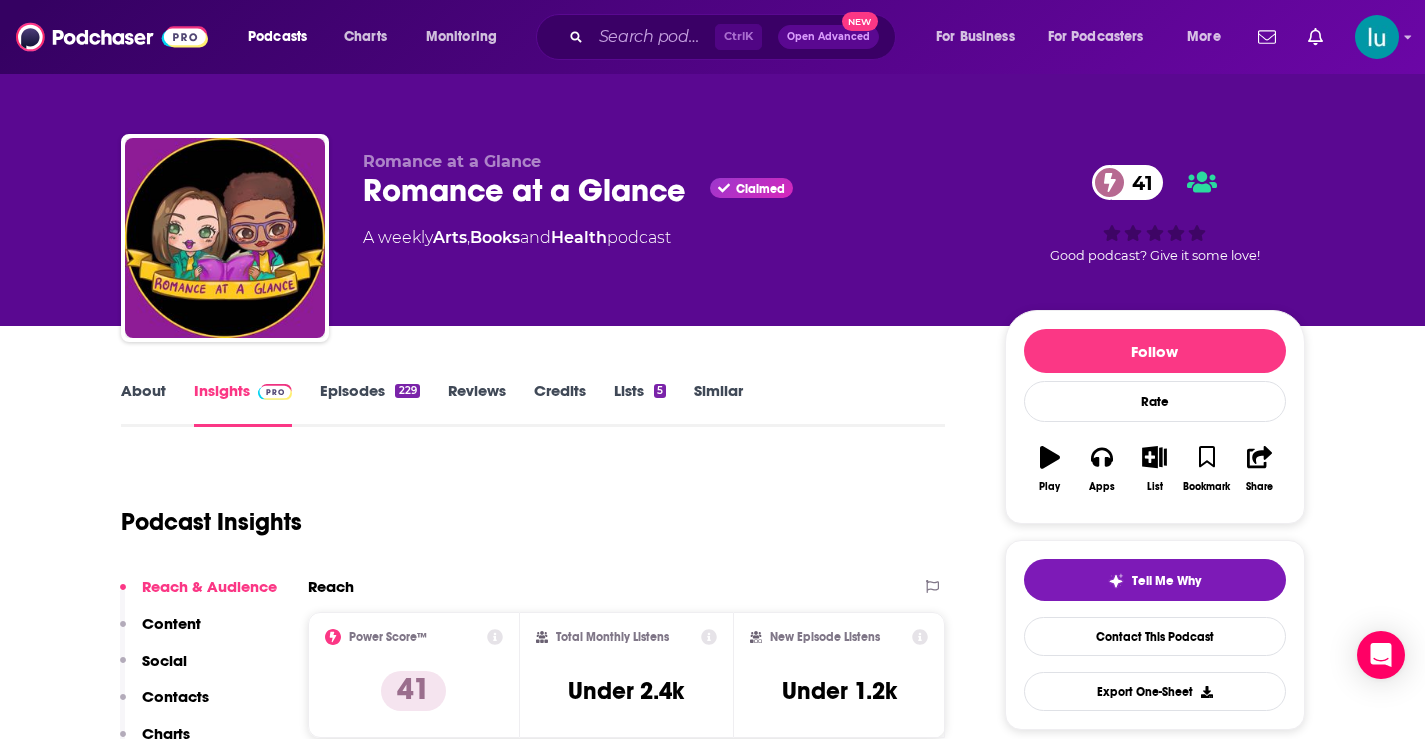 click on "About" at bounding box center (143, 404) 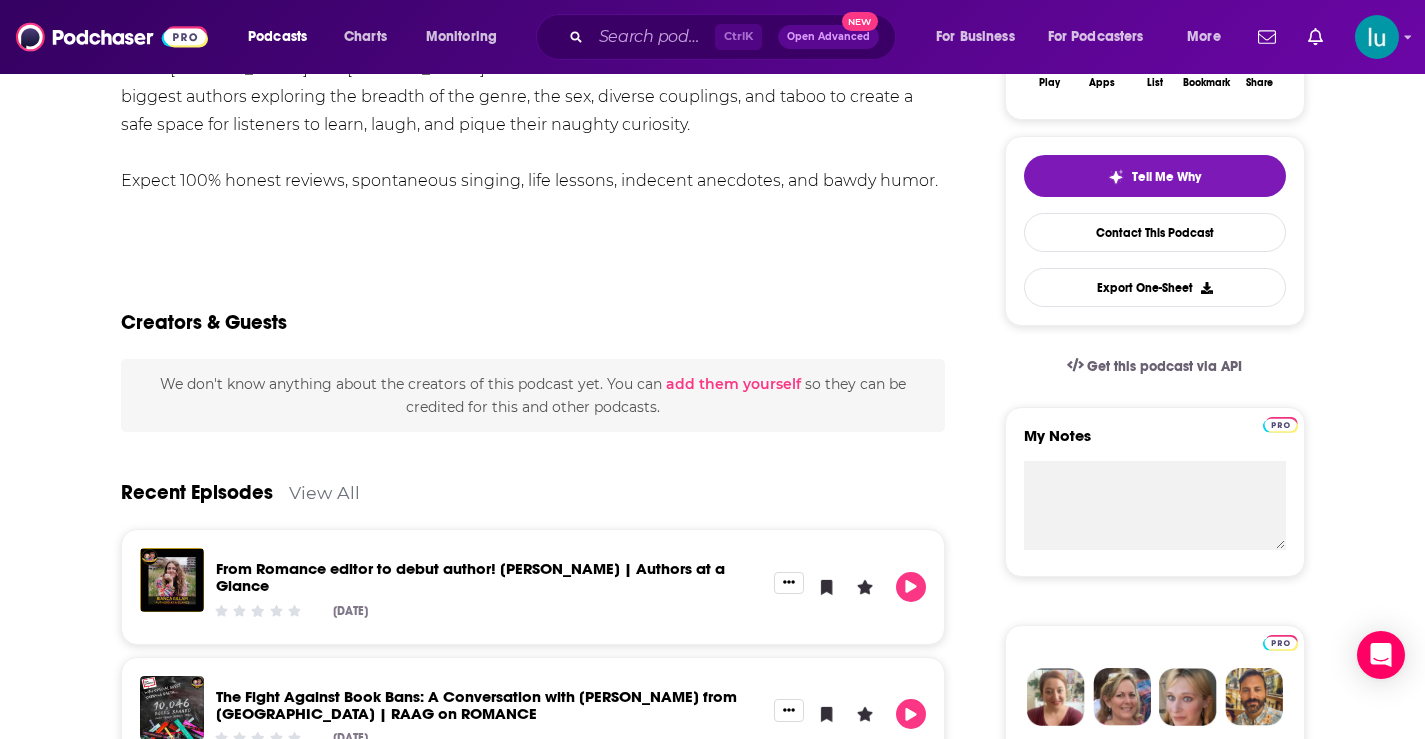 scroll, scrollTop: 0, scrollLeft: 0, axis: both 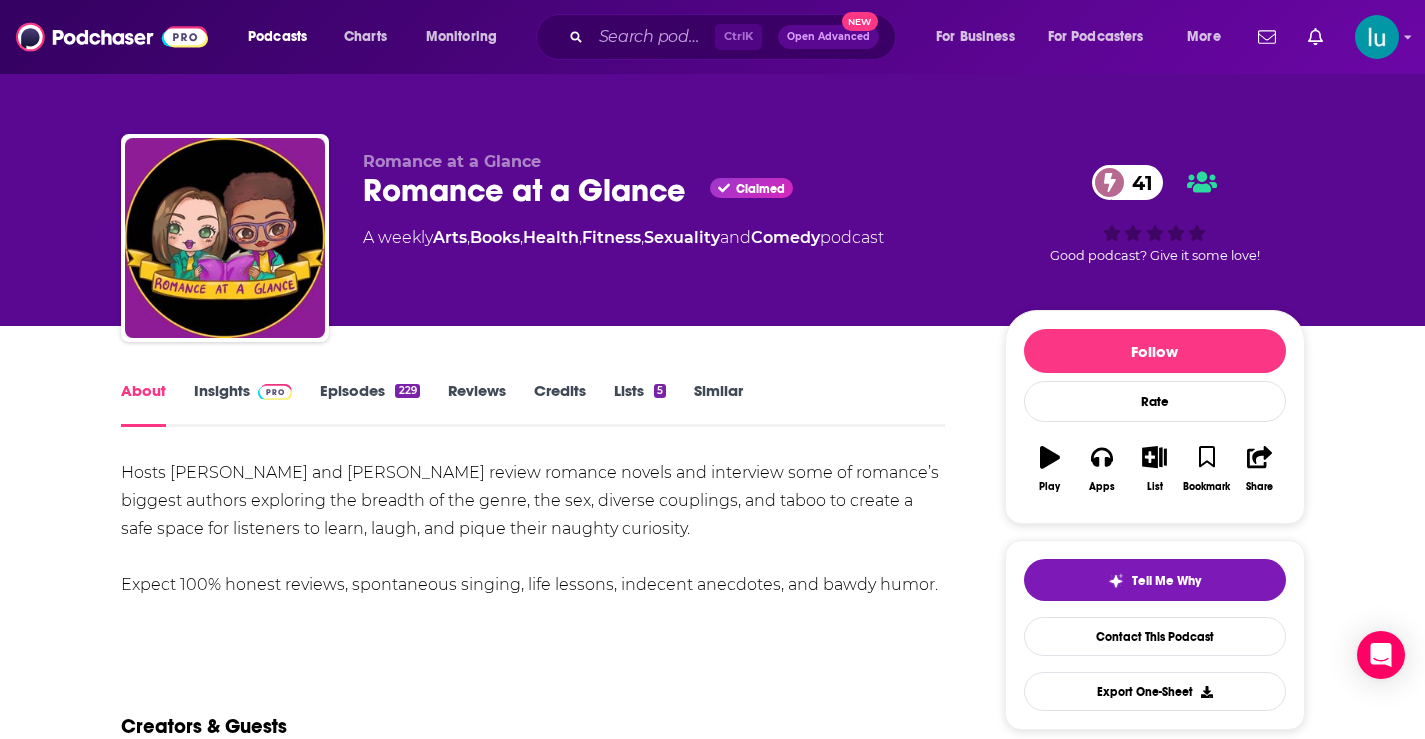 click on "Insights" at bounding box center (243, 404) 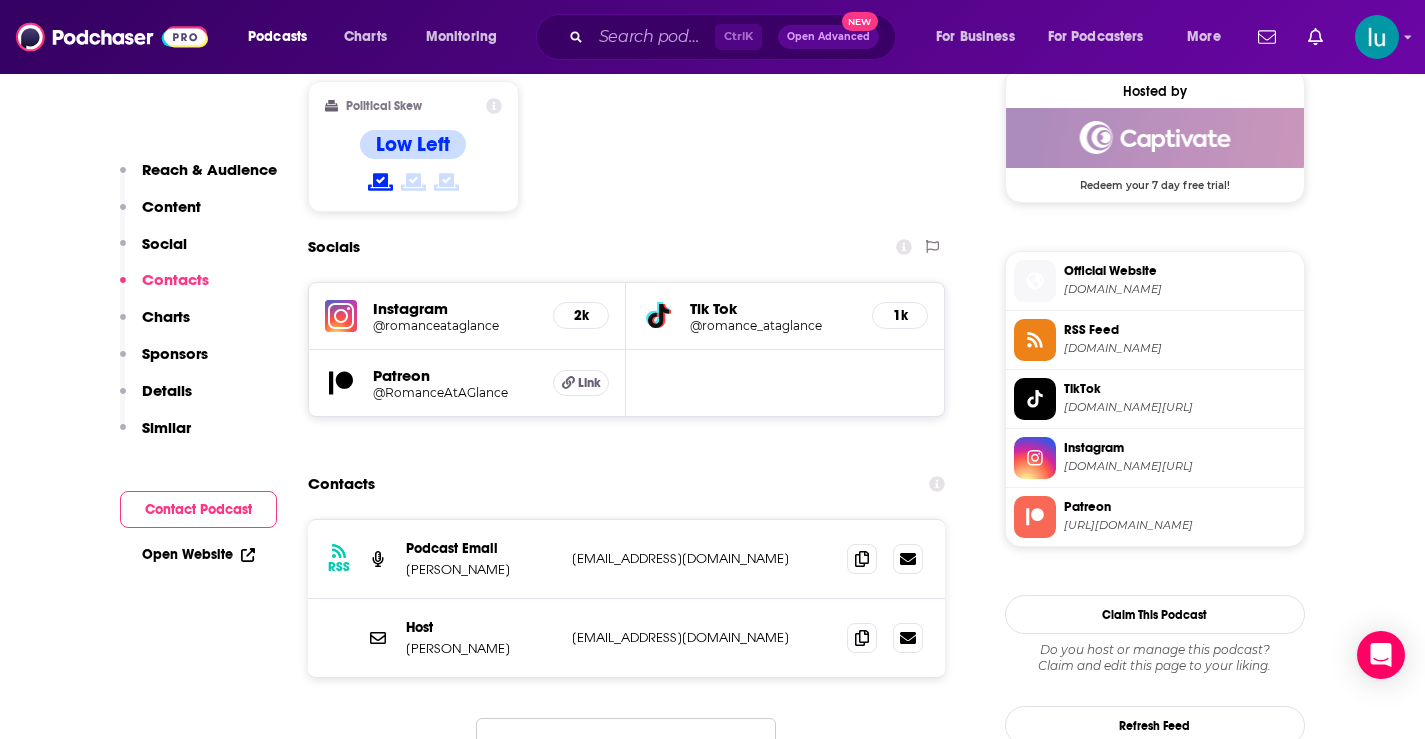 scroll, scrollTop: 1659, scrollLeft: 0, axis: vertical 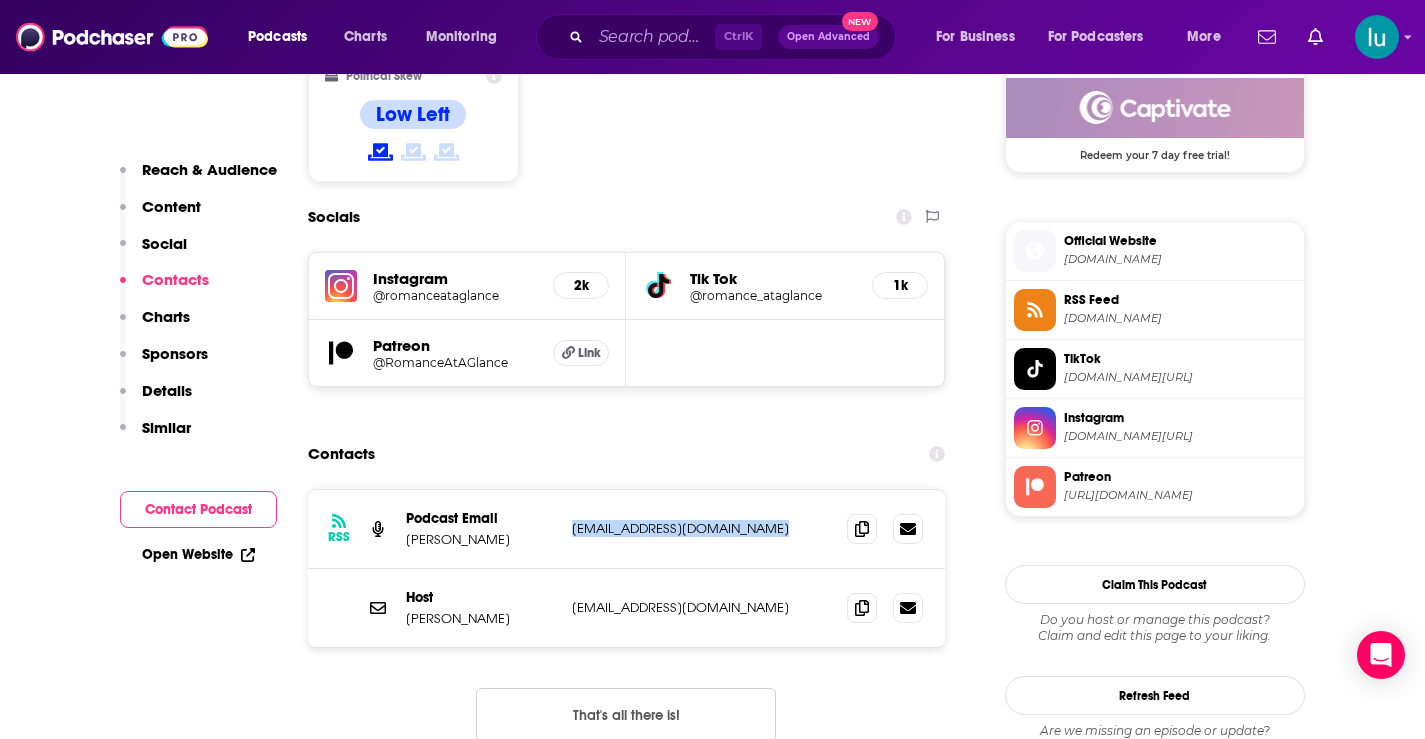 drag, startPoint x: 799, startPoint y: 425, endPoint x: 572, endPoint y: 424, distance: 227.0022 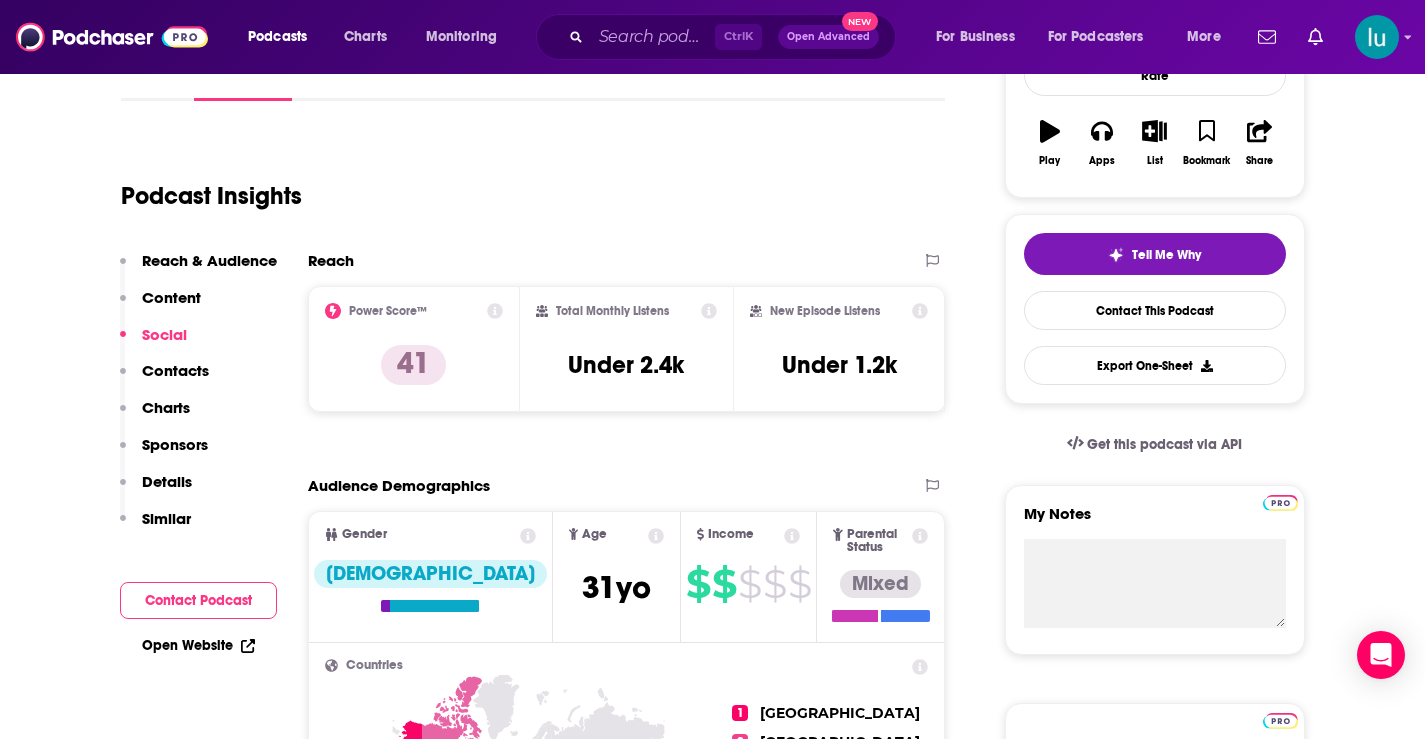 scroll, scrollTop: 0, scrollLeft: 0, axis: both 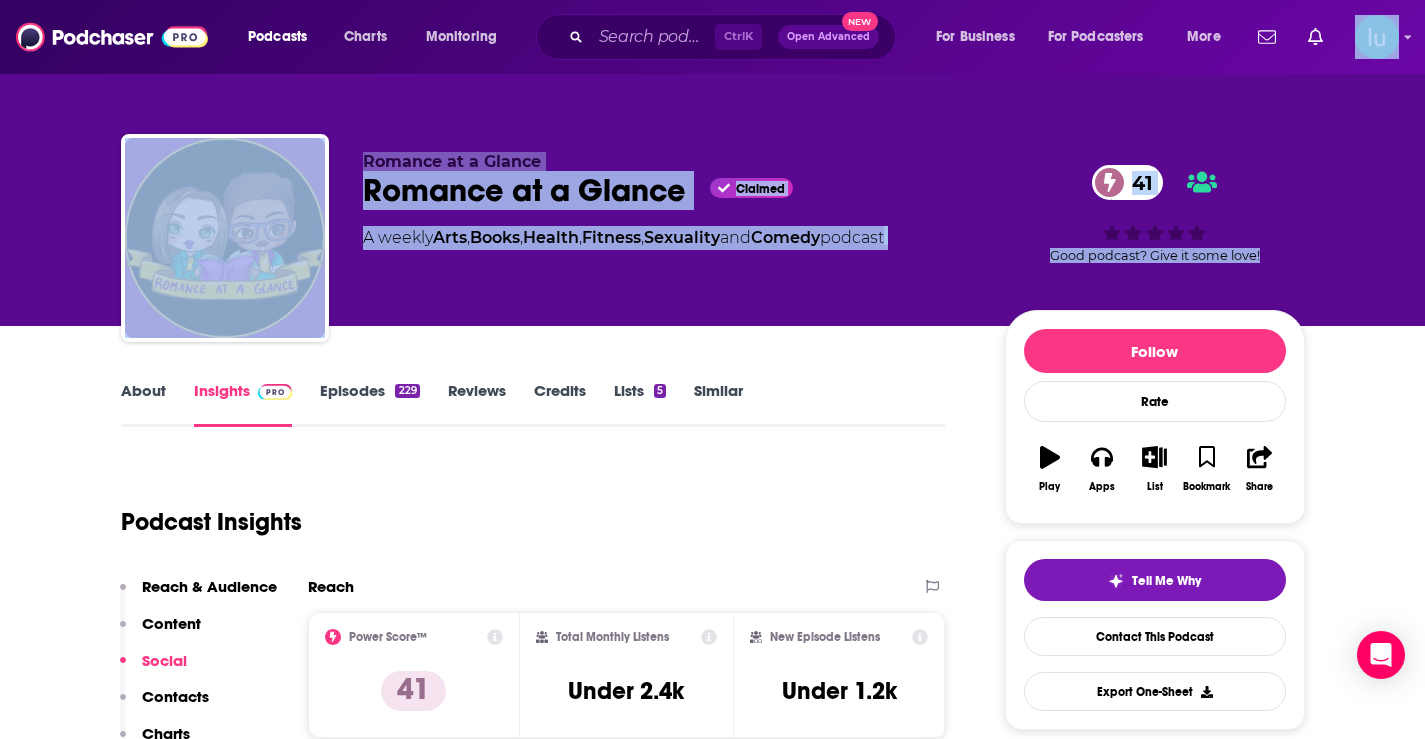 drag, startPoint x: 1422, startPoint y: 37, endPoint x: 1439, endPoint y: 180, distance: 144.00694 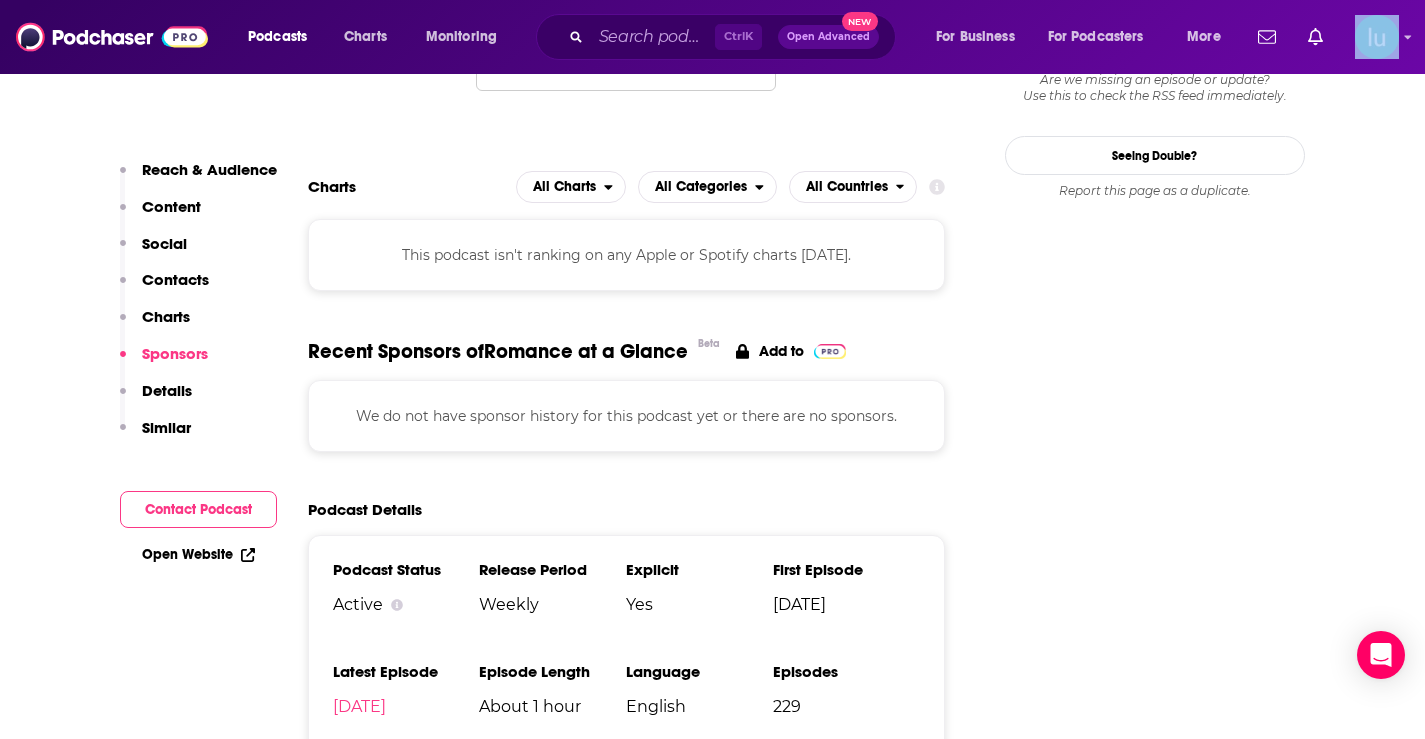 scroll, scrollTop: 1881, scrollLeft: 0, axis: vertical 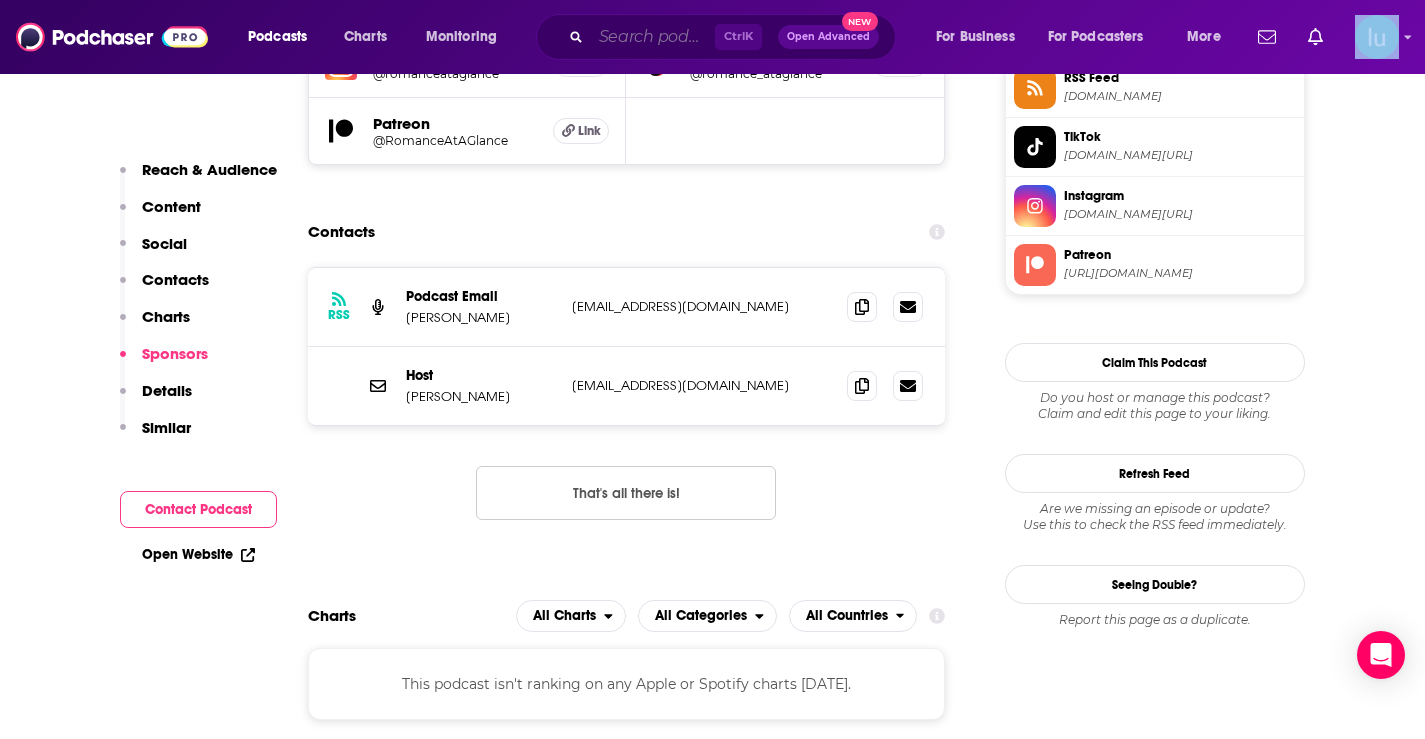 click at bounding box center [653, 37] 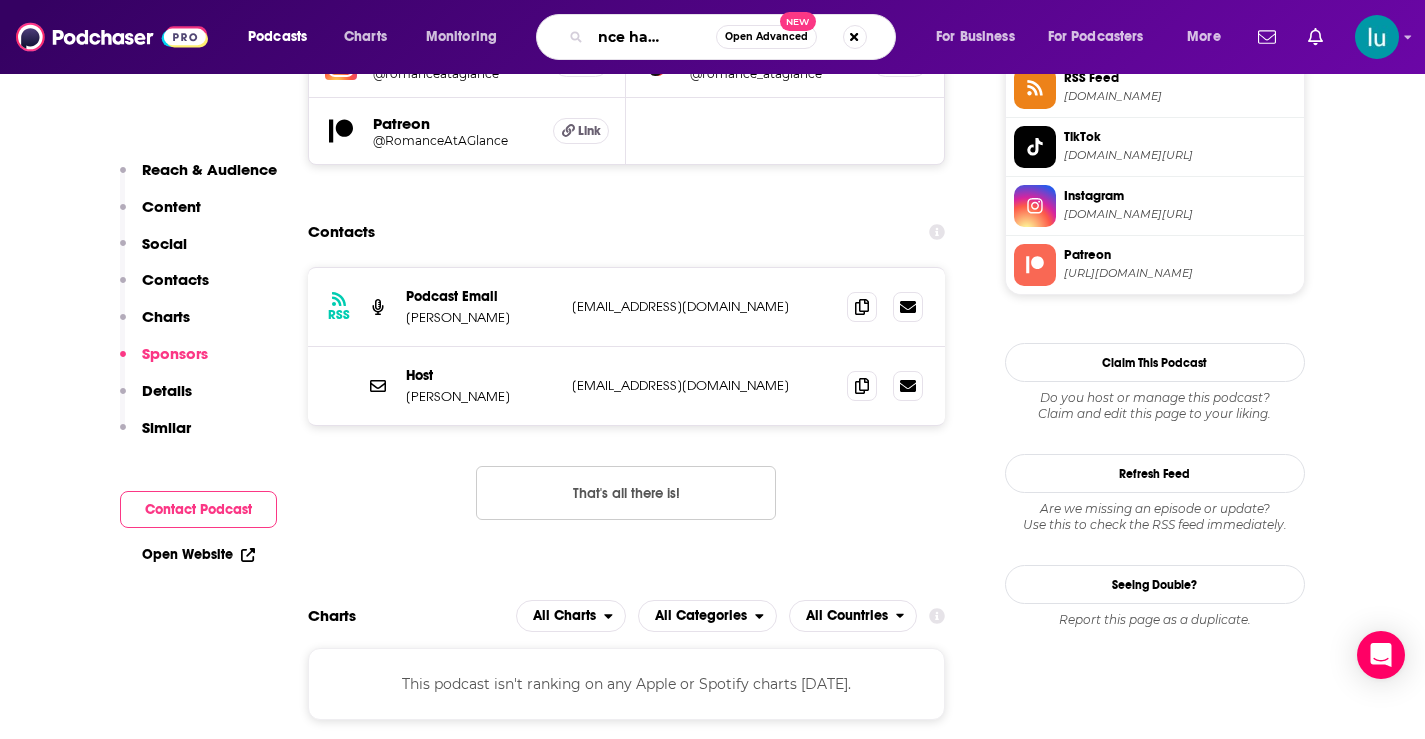 type on "romance happy hour" 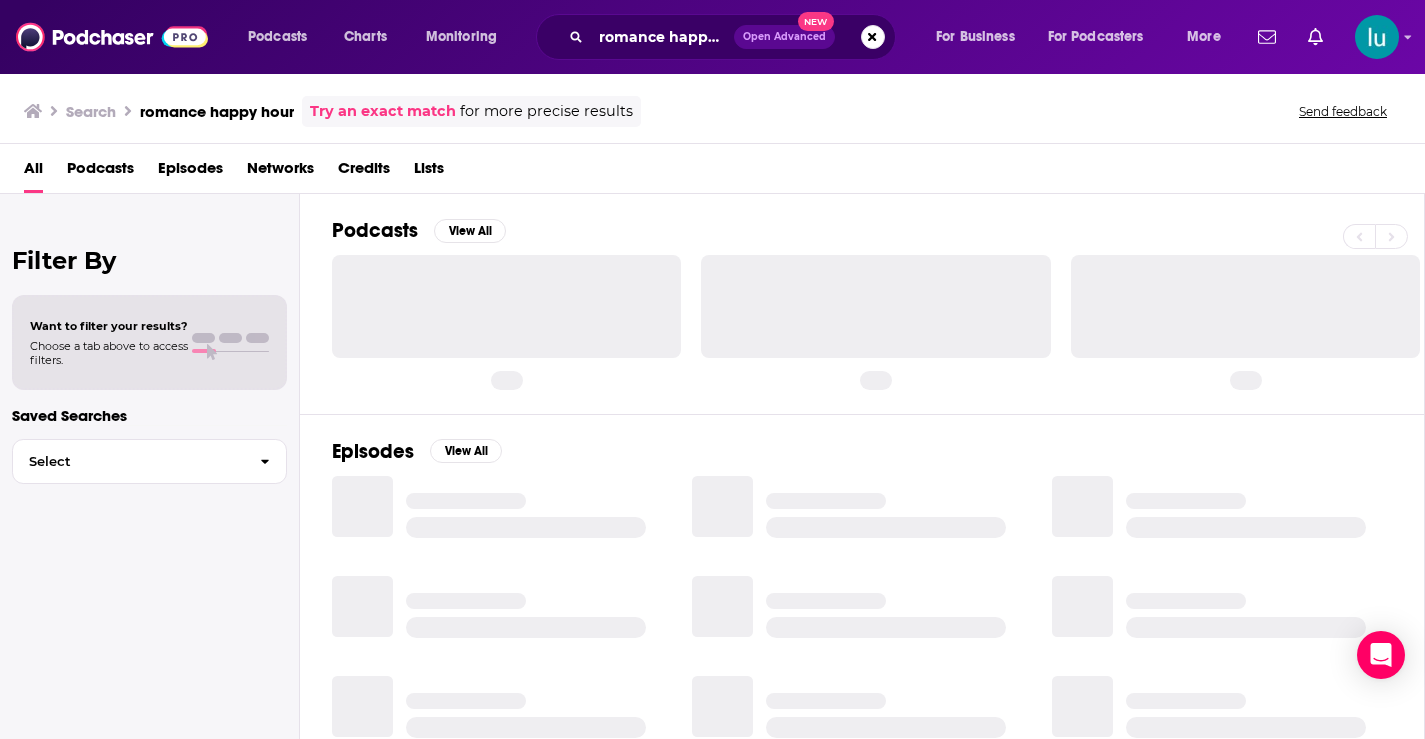 scroll, scrollTop: 0, scrollLeft: 0, axis: both 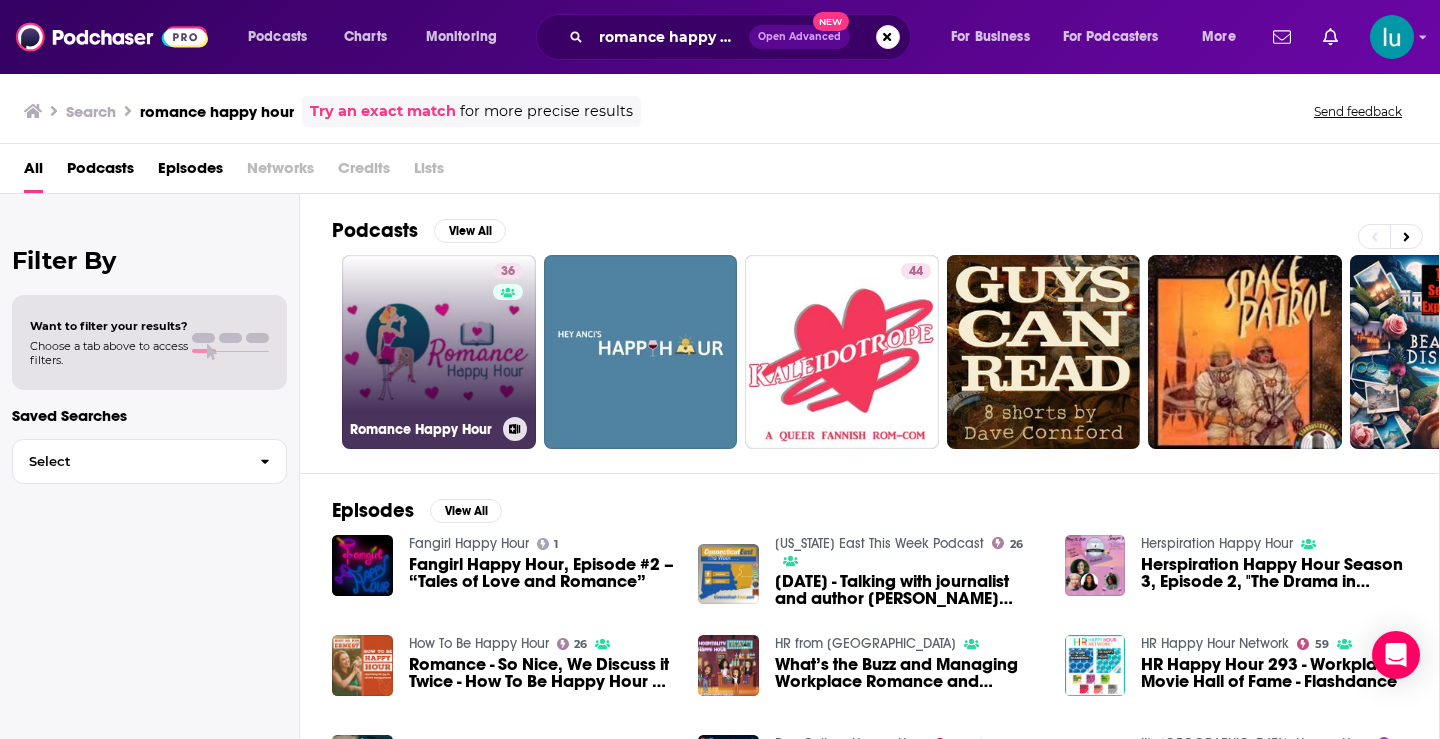 click on "36 Romance Happy Hour" at bounding box center [439, 352] 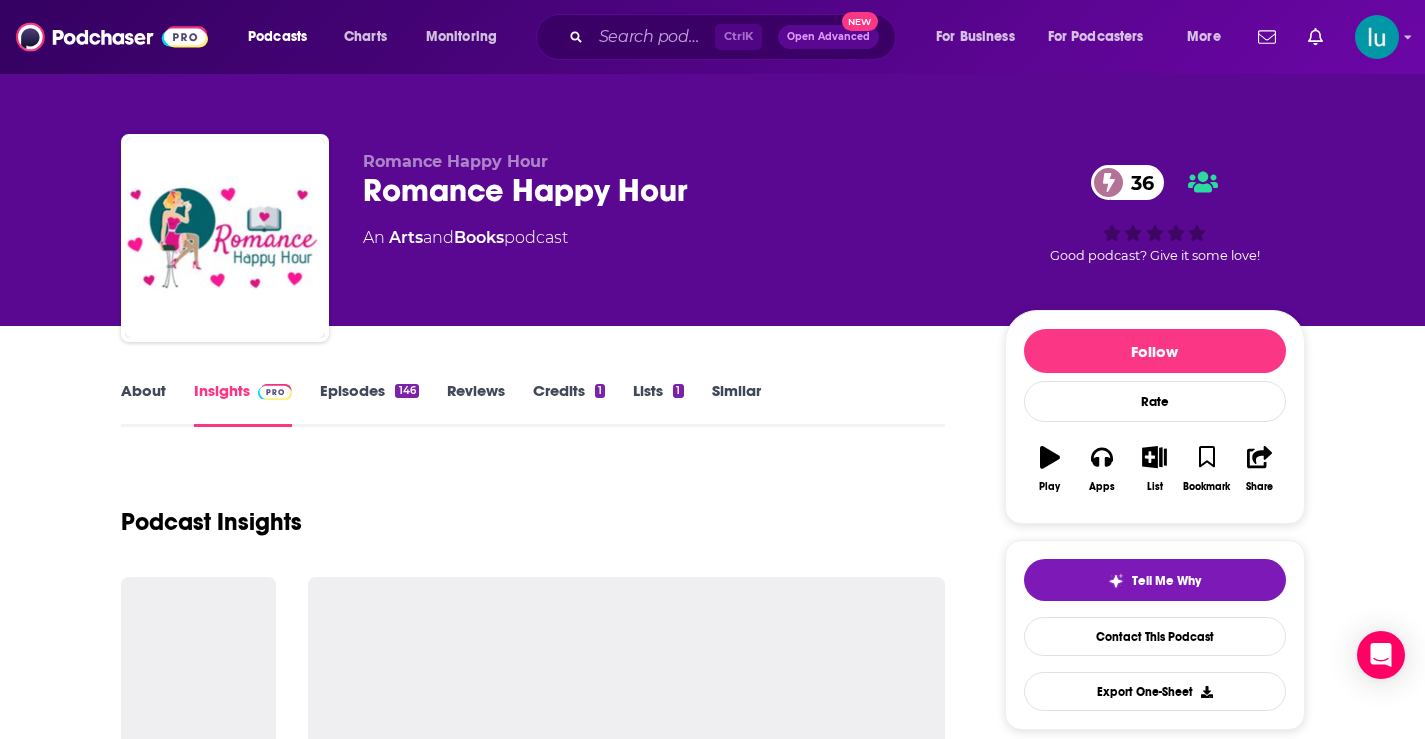 click on "About" at bounding box center (143, 404) 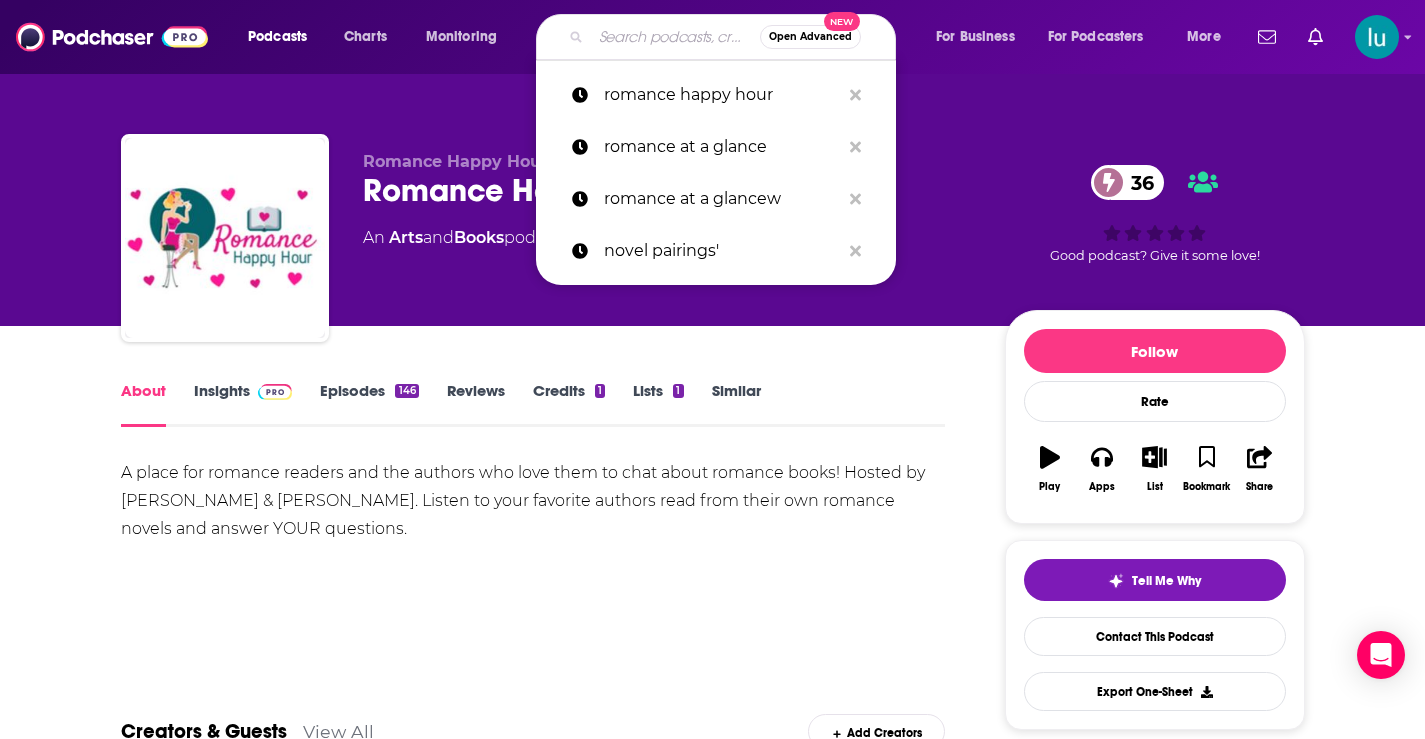 click at bounding box center [675, 37] 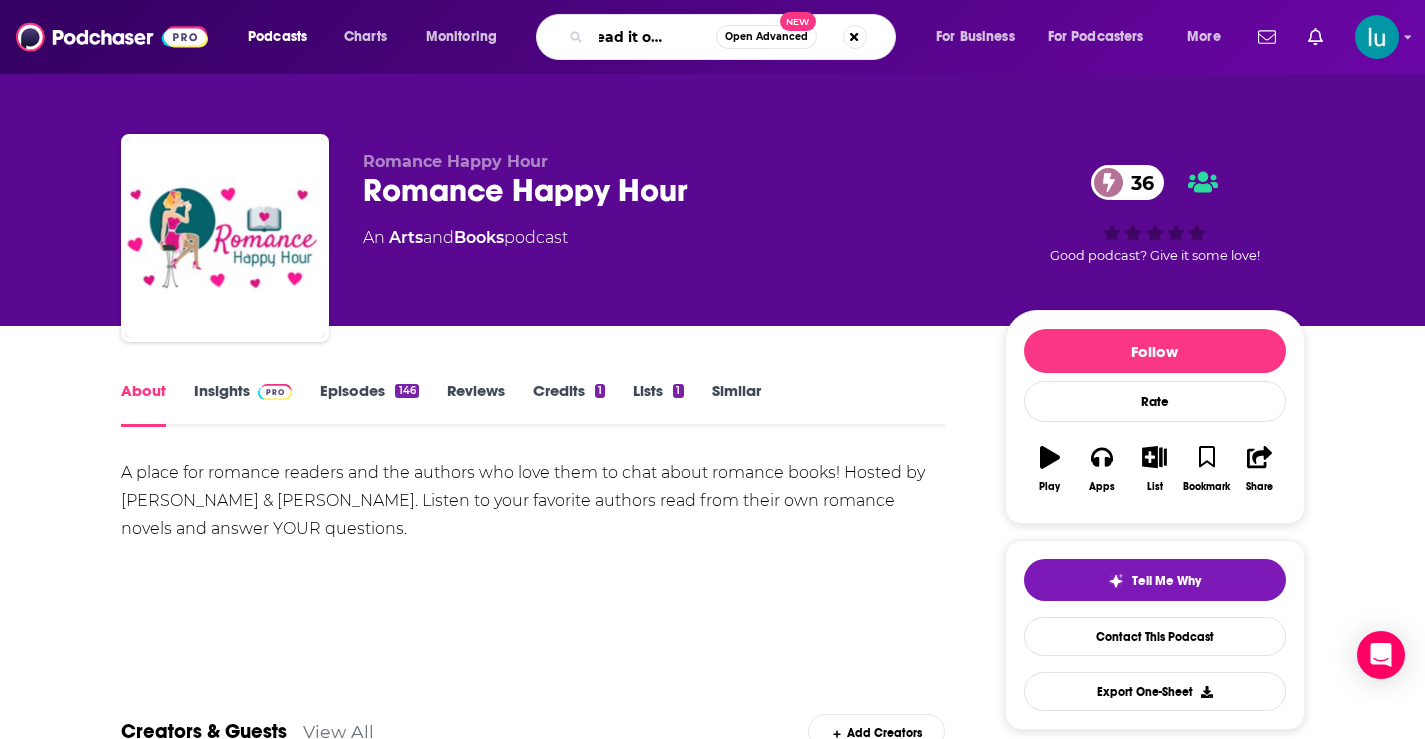 type on "we read it one night" 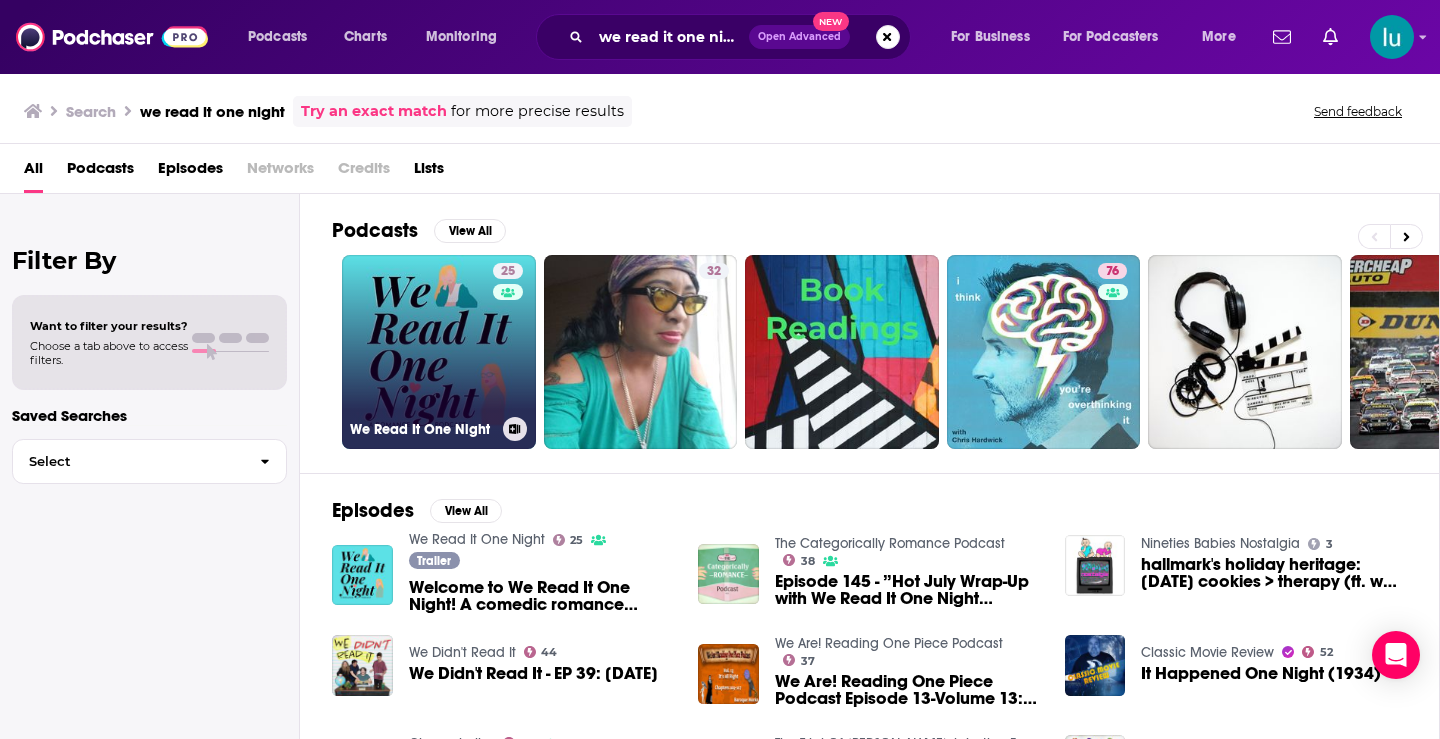 click on "25 We Read It One Night" at bounding box center [439, 352] 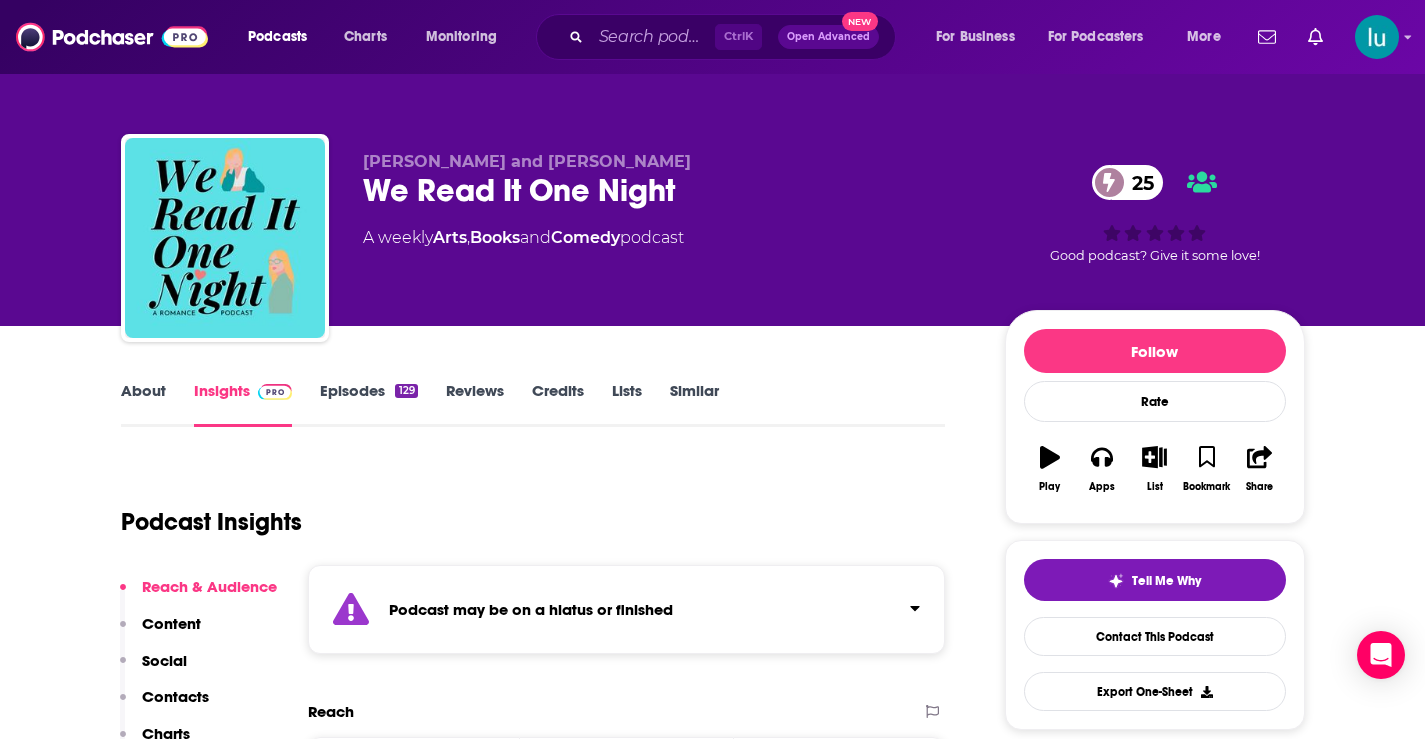 click on "Episodes 129" at bounding box center (368, 404) 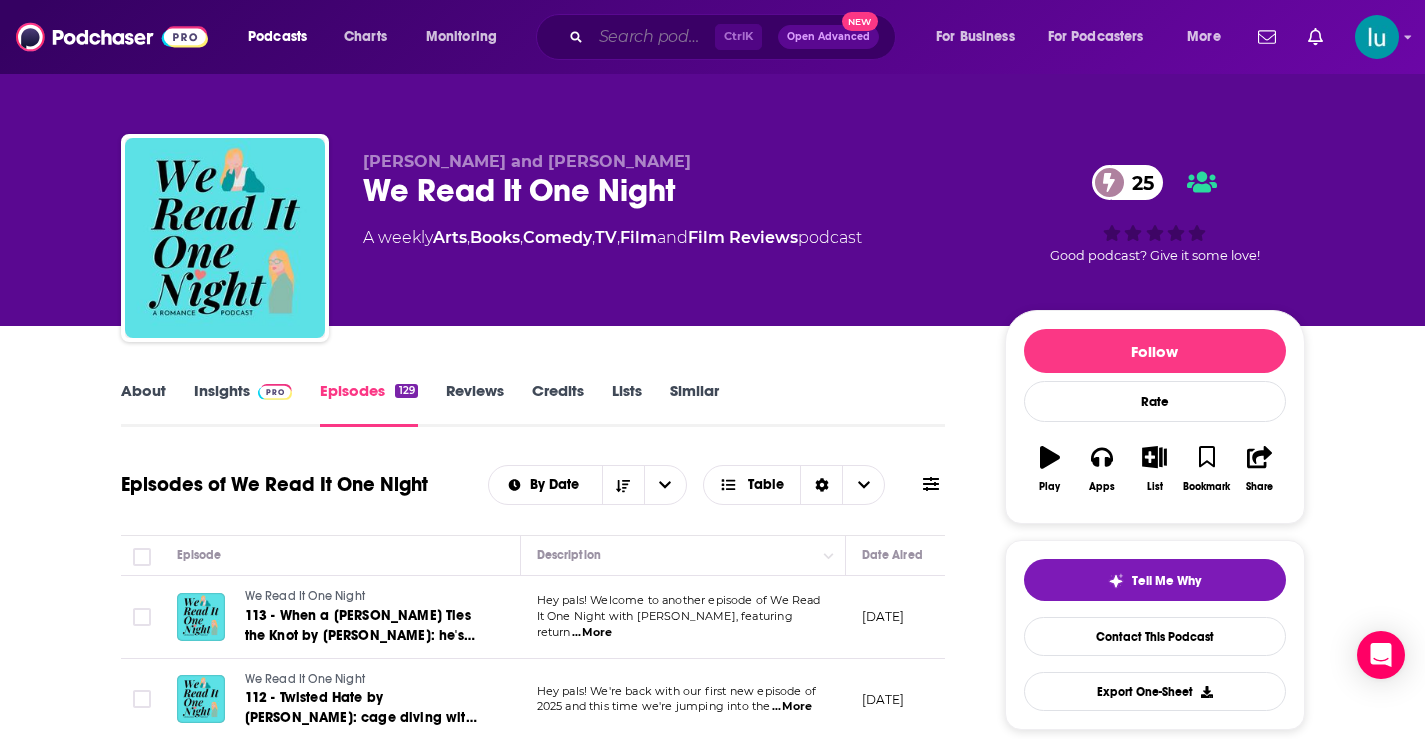 click at bounding box center (653, 37) 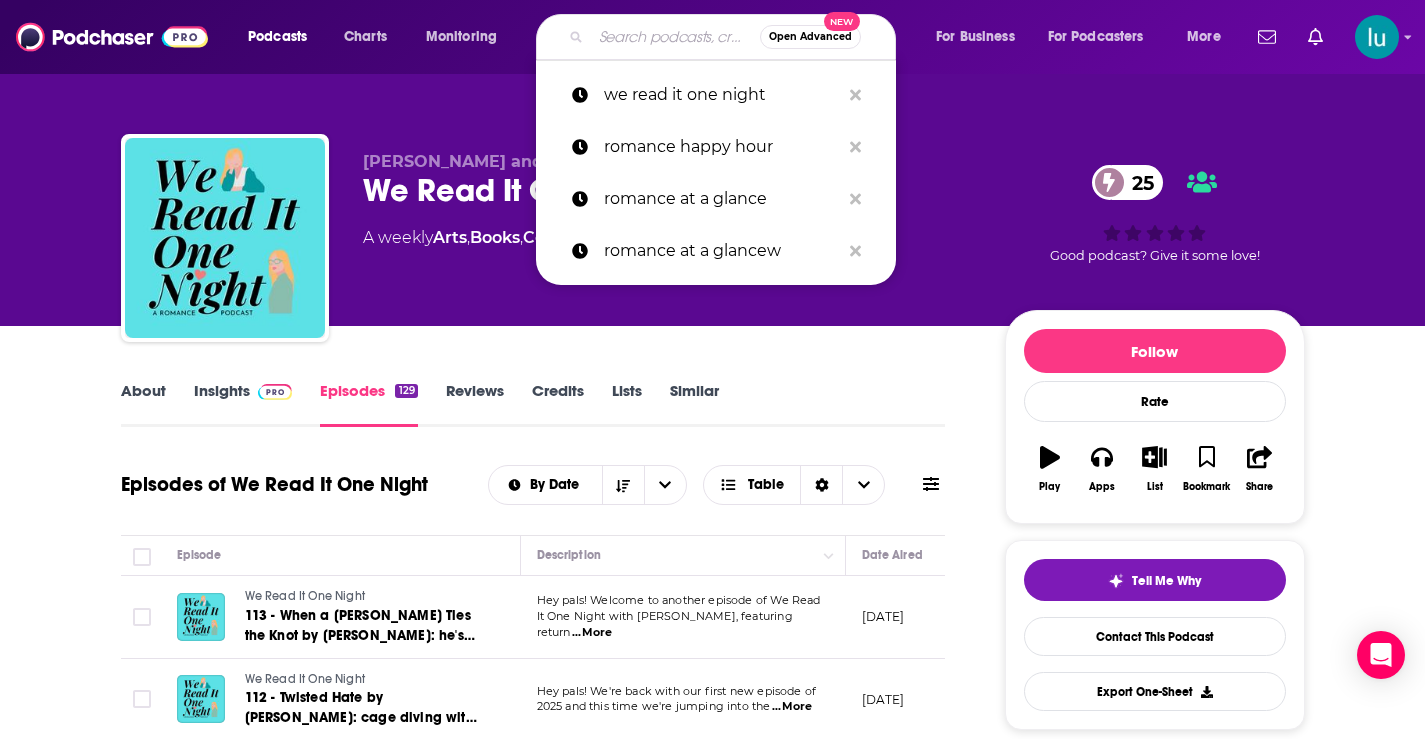paste on "FMKlit Pod" 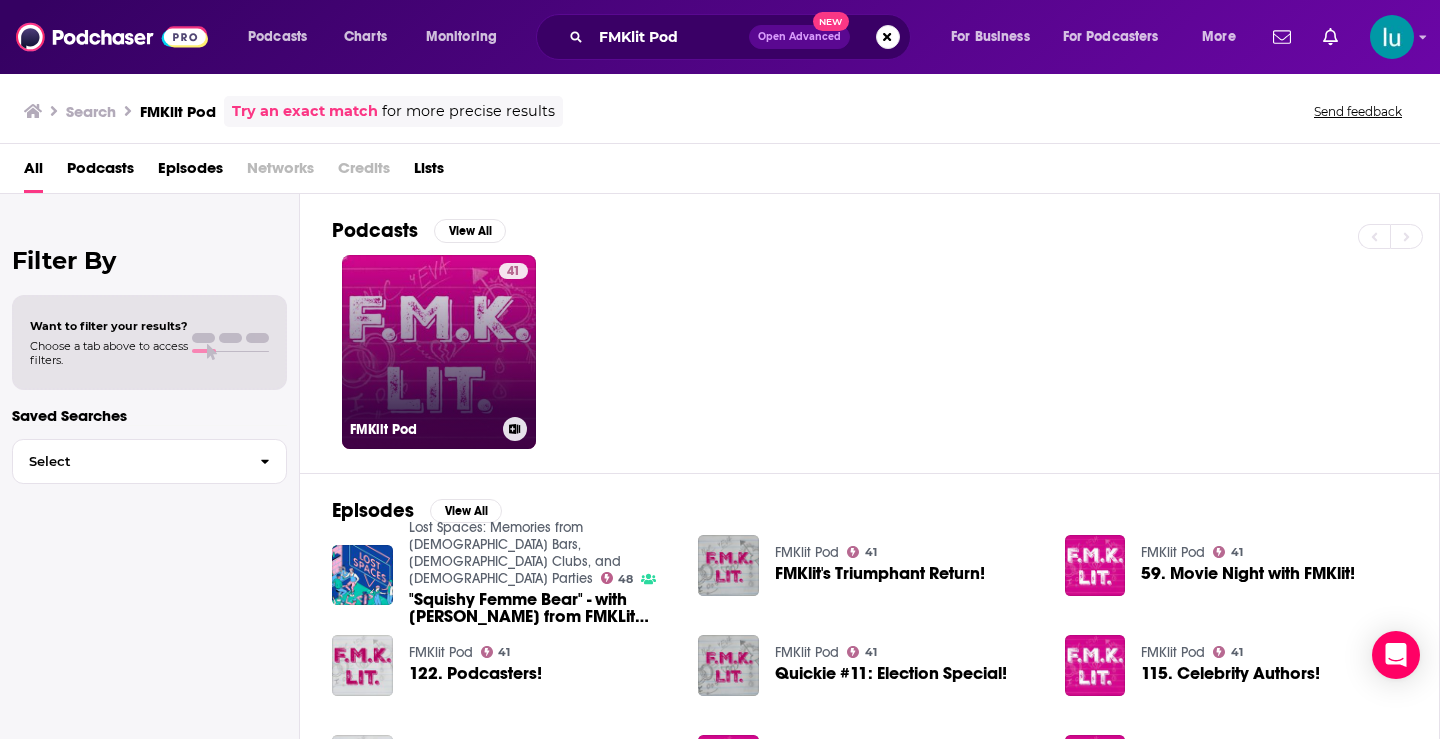 click on "41 FMKlit Pod" at bounding box center [439, 352] 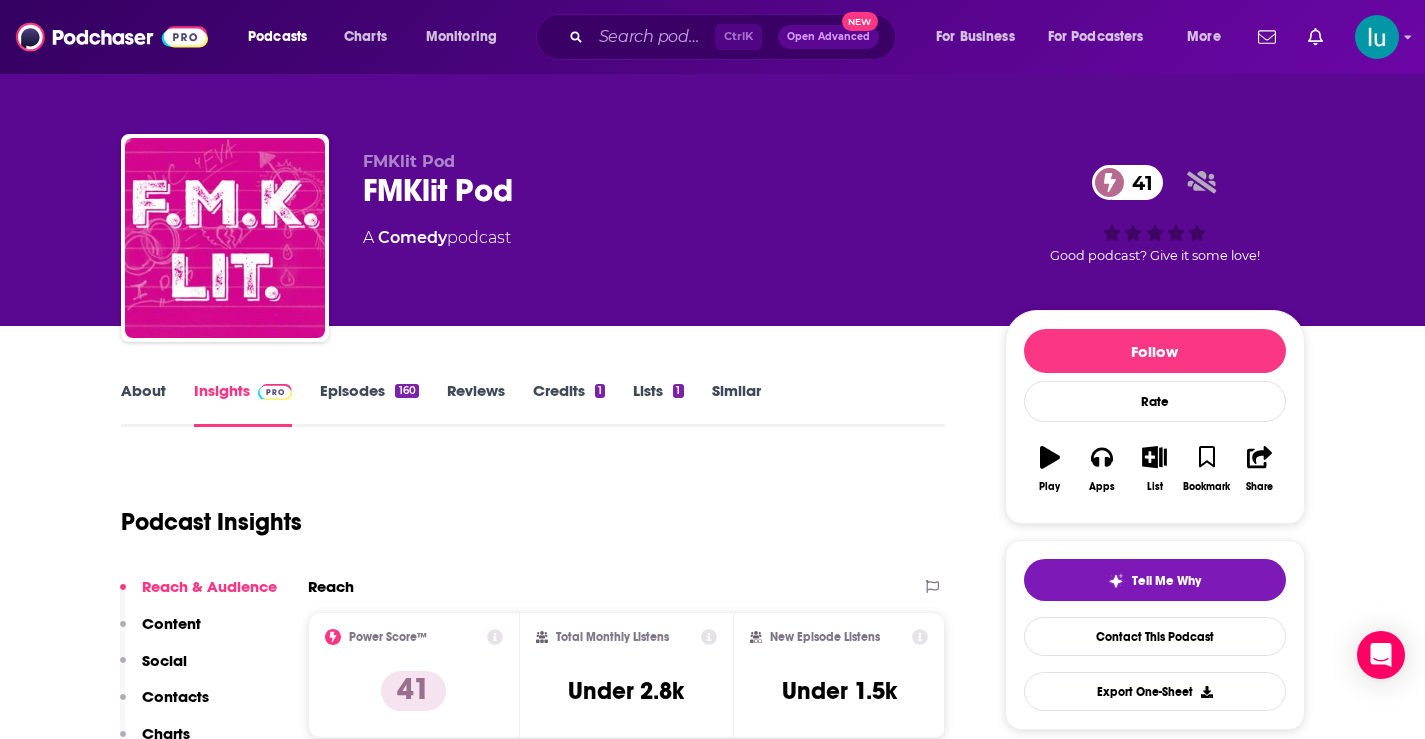 click on "About" at bounding box center [143, 404] 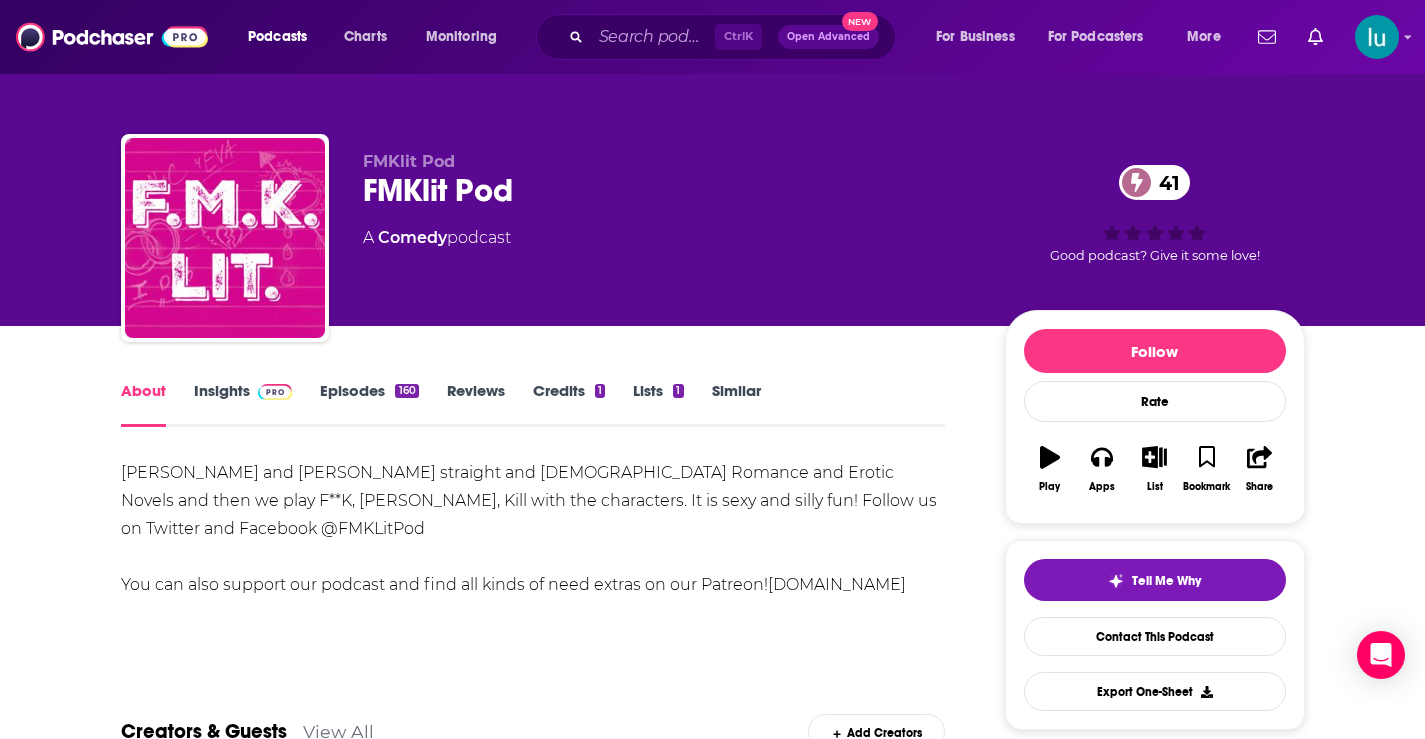 click on "Episodes 160" at bounding box center (369, 404) 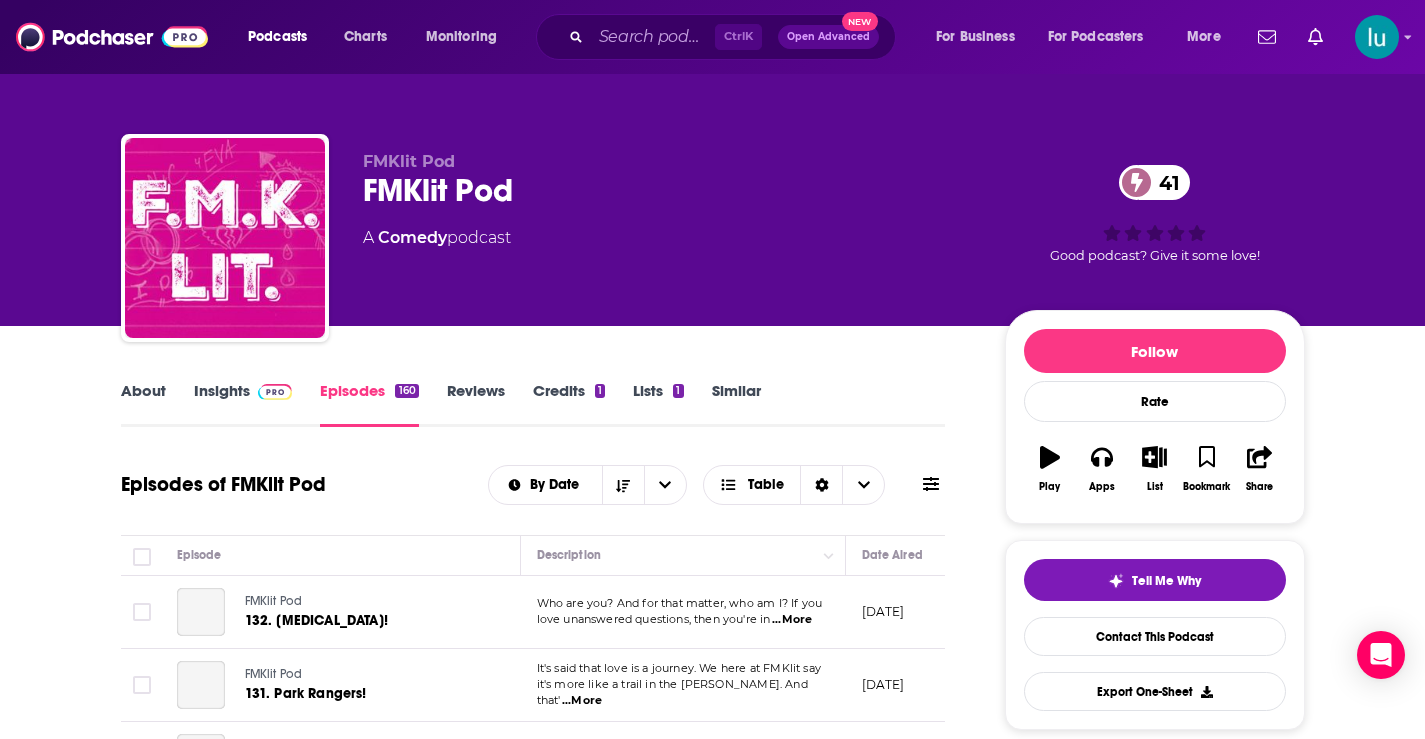 scroll, scrollTop: 295, scrollLeft: 0, axis: vertical 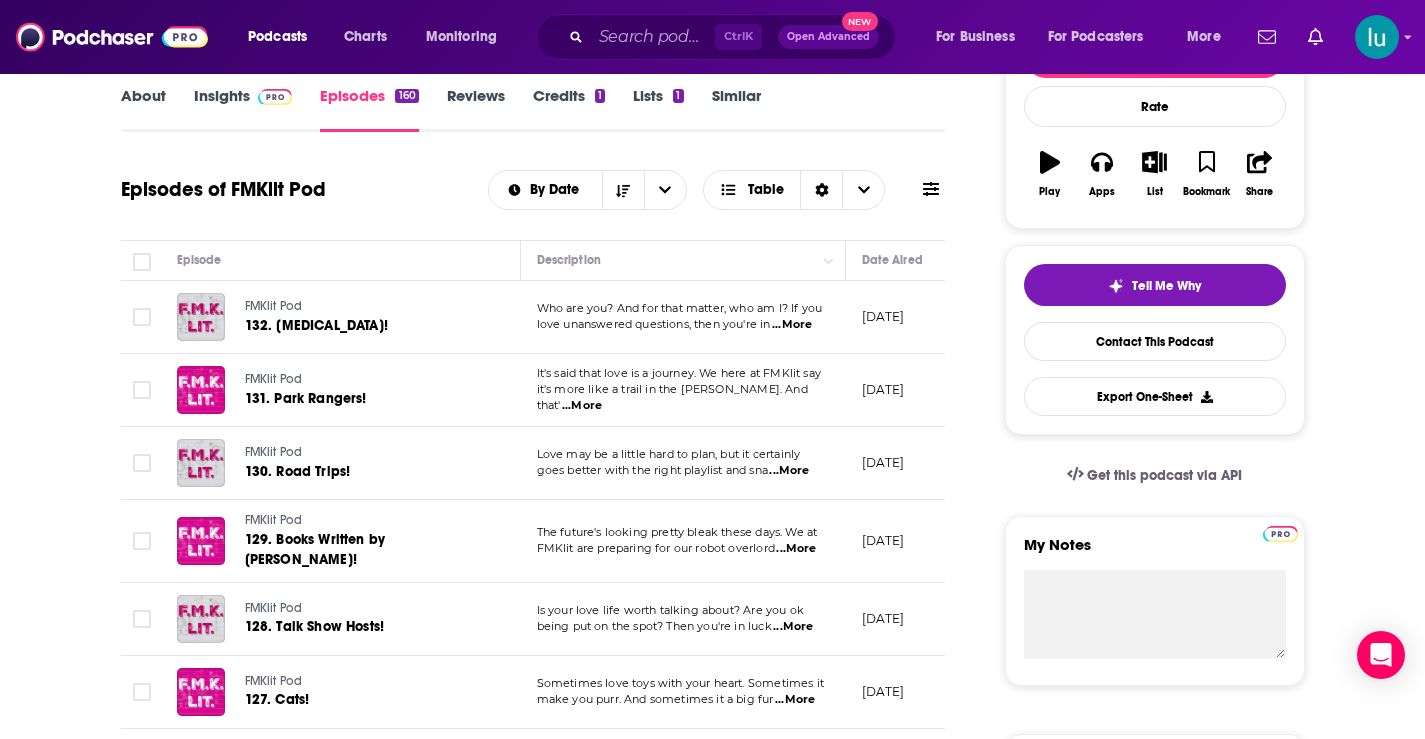 click on "...More" at bounding box center [792, 325] 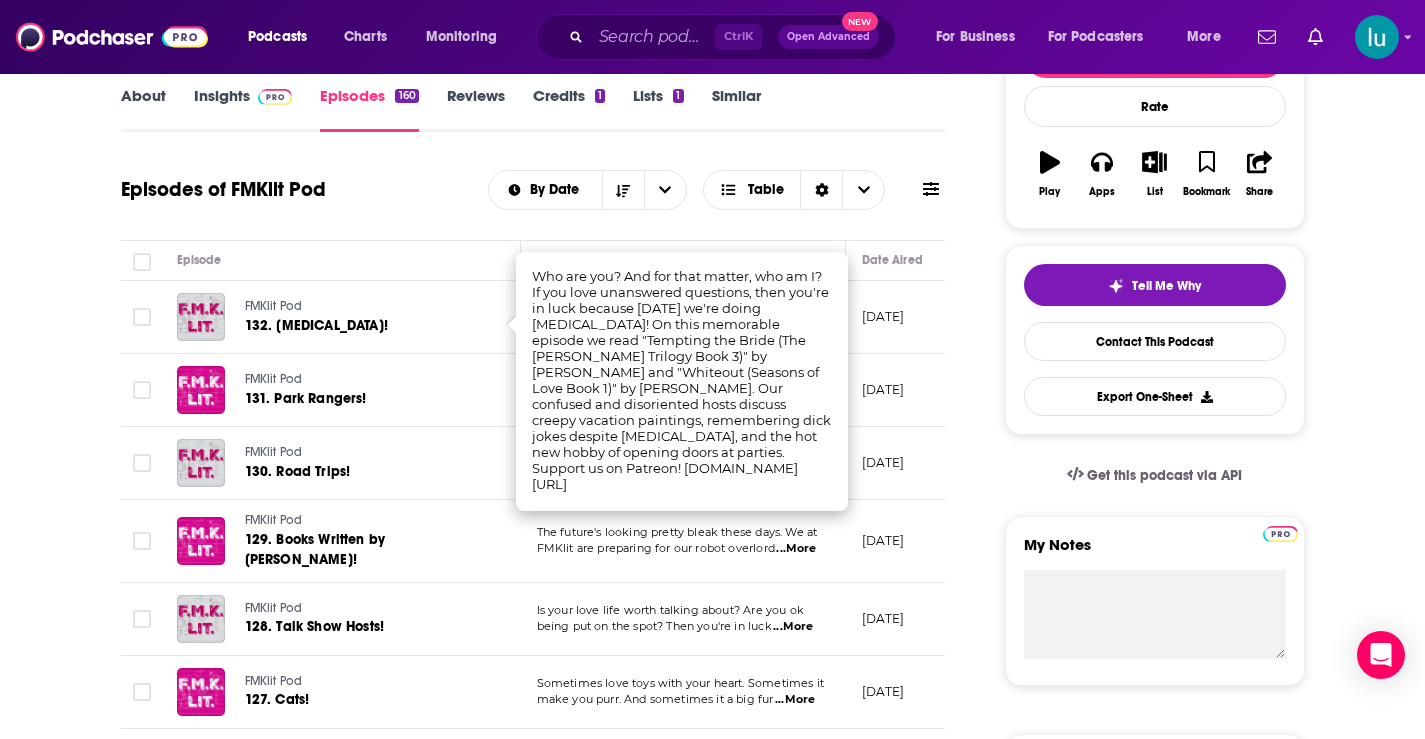 click on "About Insights Episodes 160 Reviews Credits 1 Lists 1 Similar Episodes of FMKlit Pod By Date Table Episode Description Date Aired Reach Episode Guests Length FMKlit Pod 132. [MEDICAL_DATA]! Who are you? And for that matter, who am I? If you love unanswered questions, then you're in   ...More [DATE] Under 1.5k -- 2:14:36 s FMKlit Pod 131. Park Rangers! It's said that love is a journey. We here at [GEOGRAPHIC_DATA] say it's more like a trail in the [PERSON_NAME]. And that'  ...More [DATE] Under 1.5k -- 1:53:15 s FMKlit Pod 130. Road Trips! Love may be a little hard to plan, but it certainly goes better with the right playlist and sna  ...More [DATE] Under 1.6k -- 2:13:35 s FMKlit Pod 129. Books Written by [PERSON_NAME]! The future's looking pretty bleak these days. We at FMKlit are preparing for our robot overlord  ...More [DATE] Under 1.7k -- 1:40:01 s FMKlit Pod 128. Talk Show Hosts! Is your love life worth talking about? Are you ok being put on the spot? Then you're in luck  ...More [DATE] Under 1.8k -- 2:00:34 s s" at bounding box center (547, 1395) 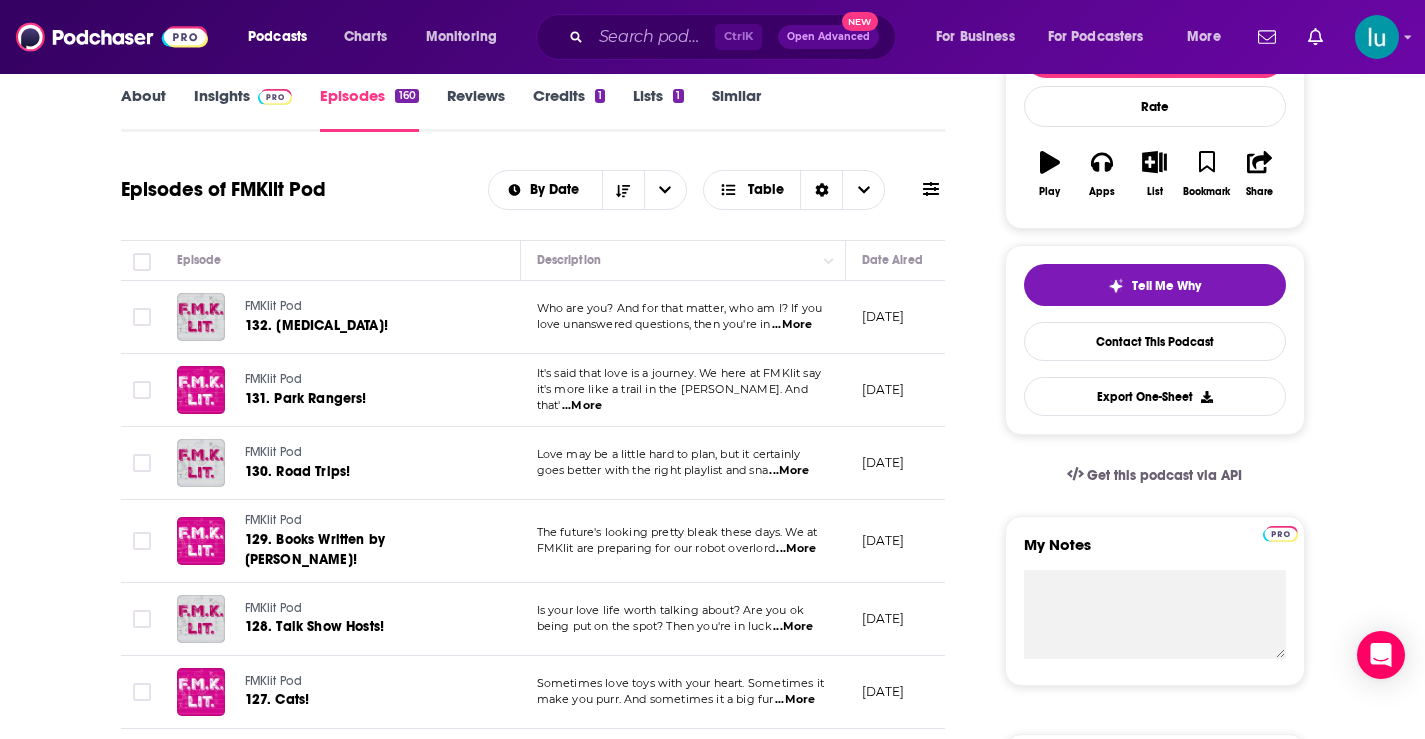 click on "...More" at bounding box center (582, 406) 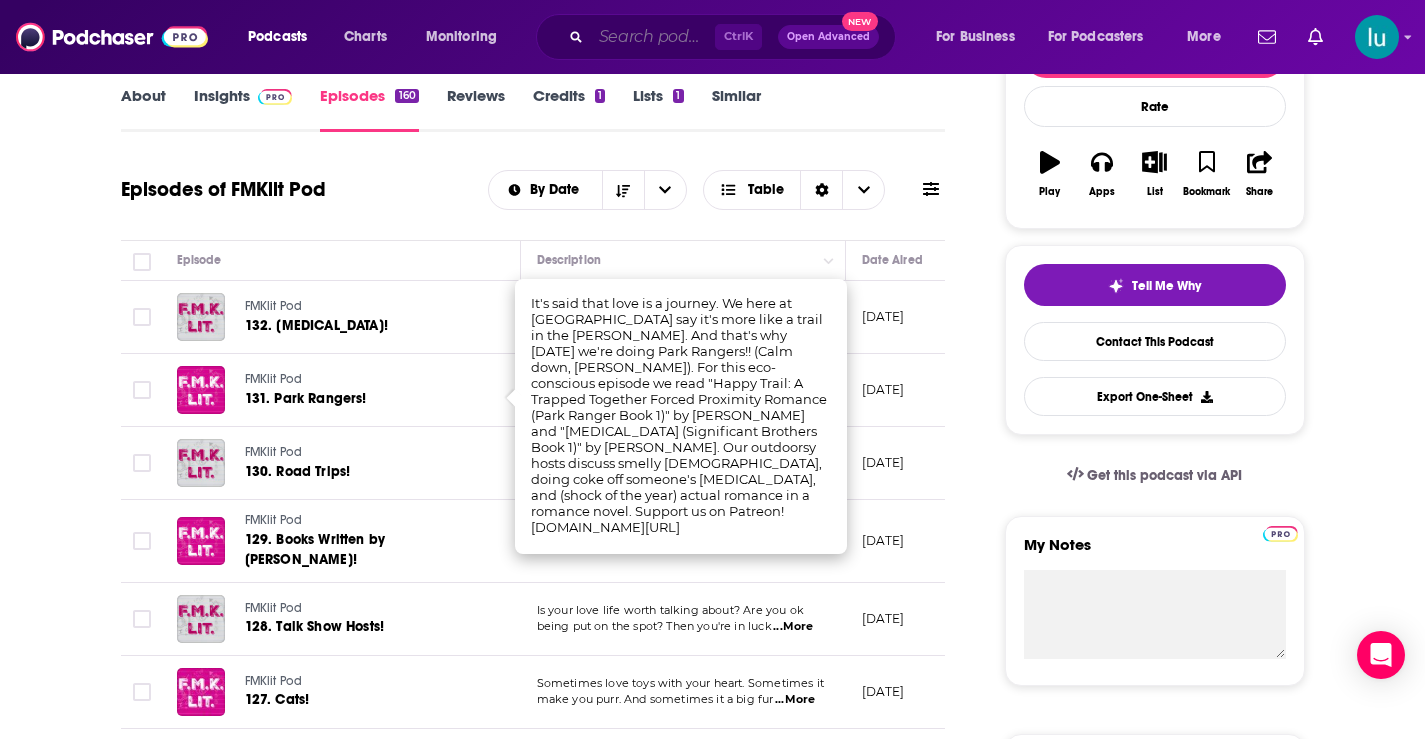 click at bounding box center (653, 37) 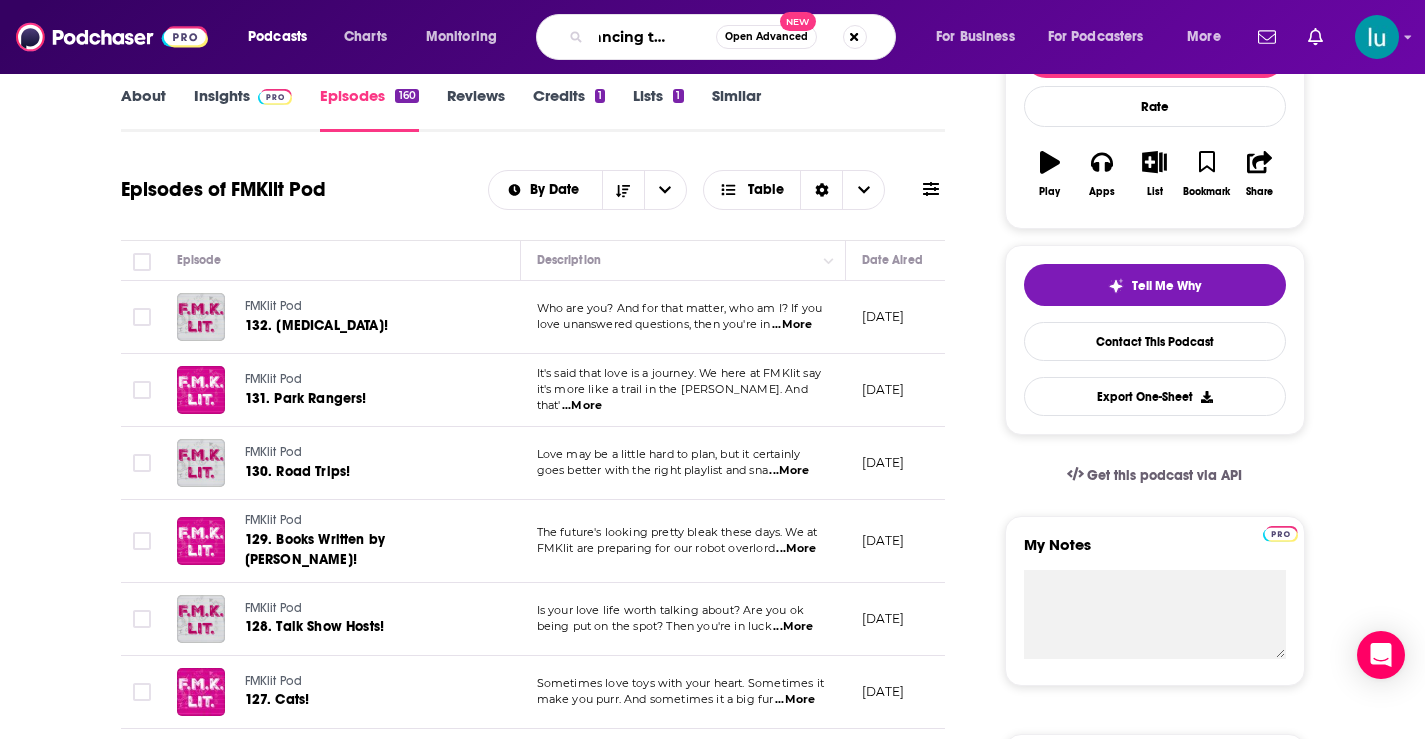 type on "romancing the shelf" 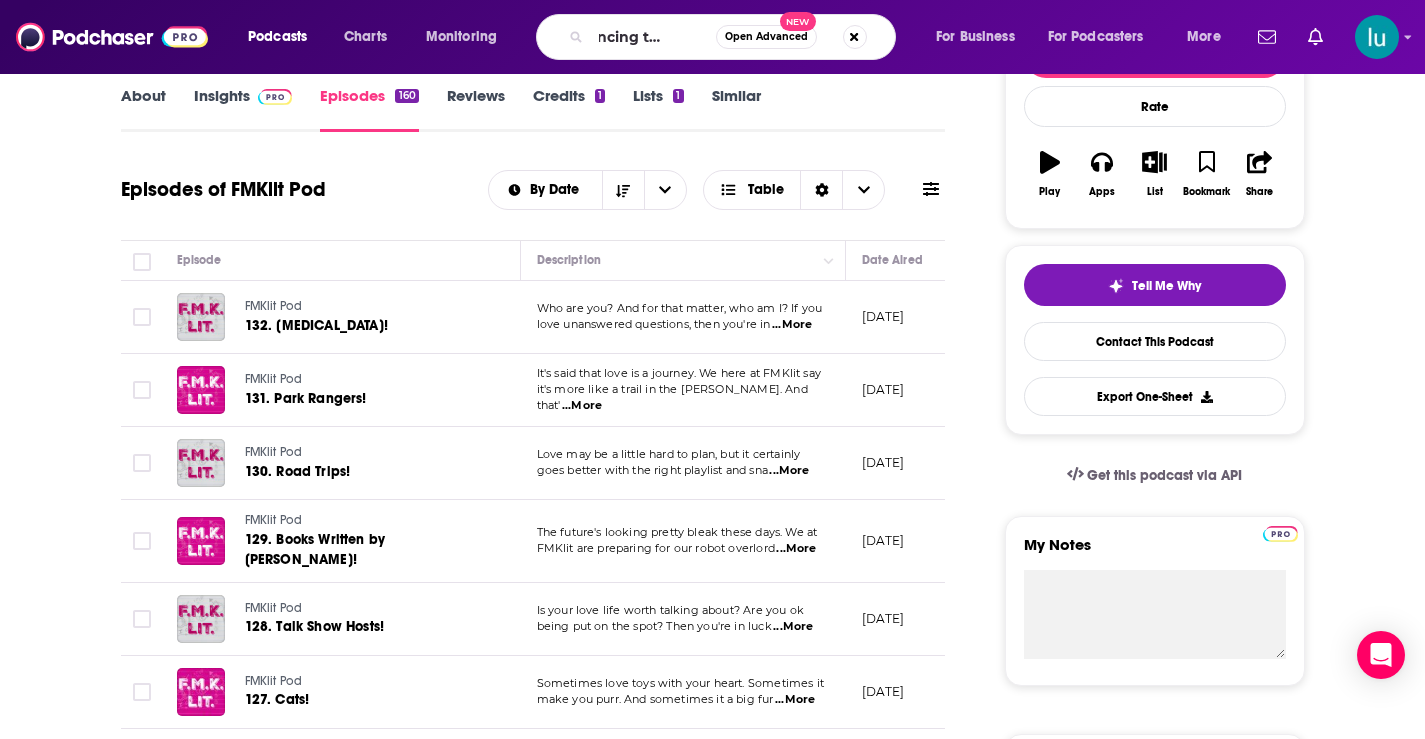 scroll, scrollTop: 0, scrollLeft: 0, axis: both 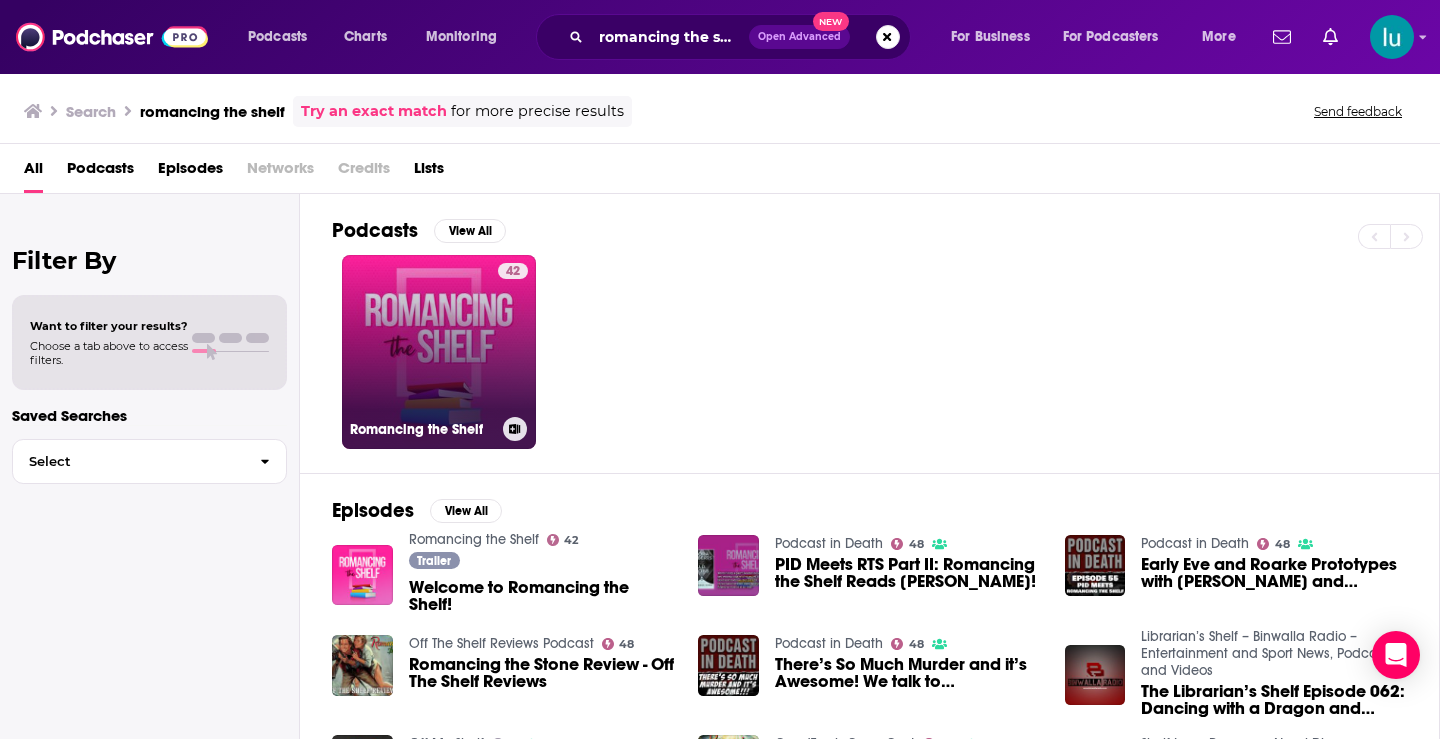 click on "42 Romancing the Shelf" at bounding box center [439, 352] 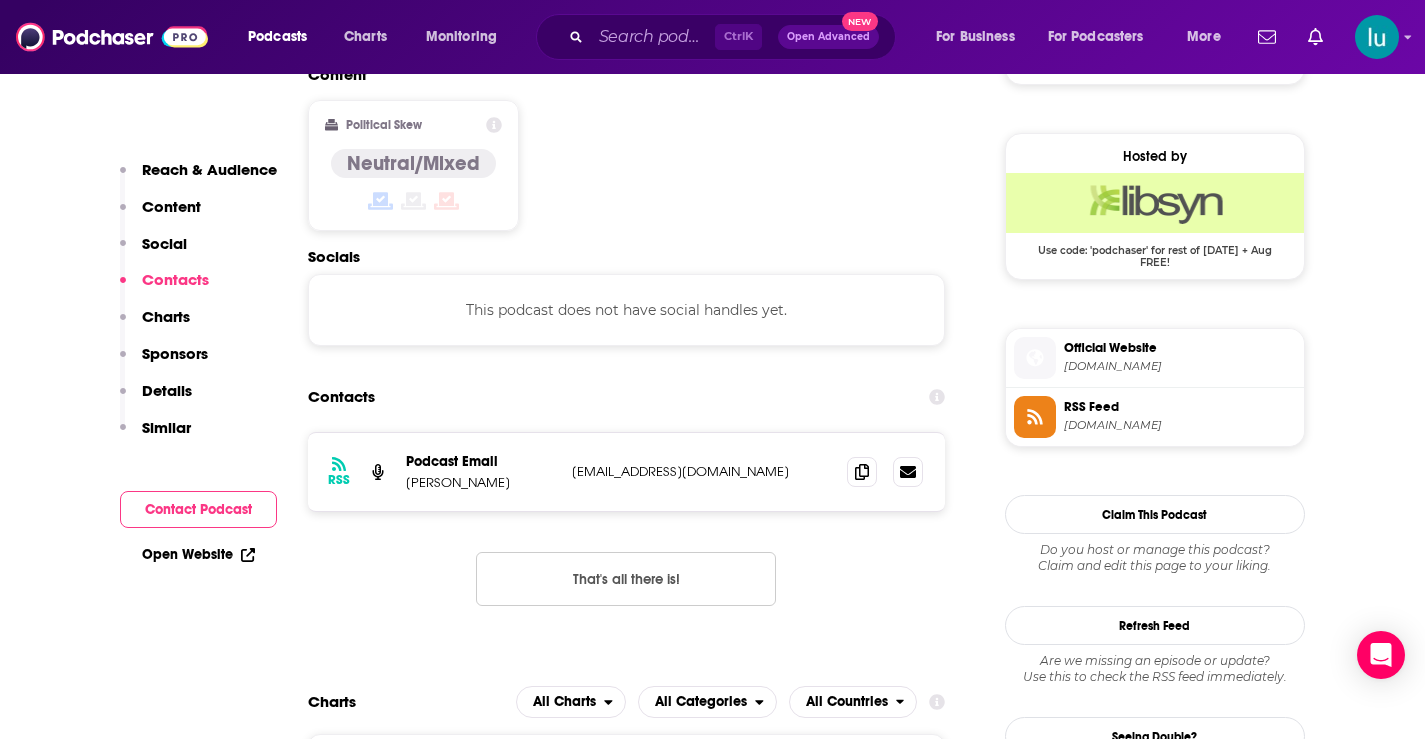 scroll, scrollTop: 1608, scrollLeft: 0, axis: vertical 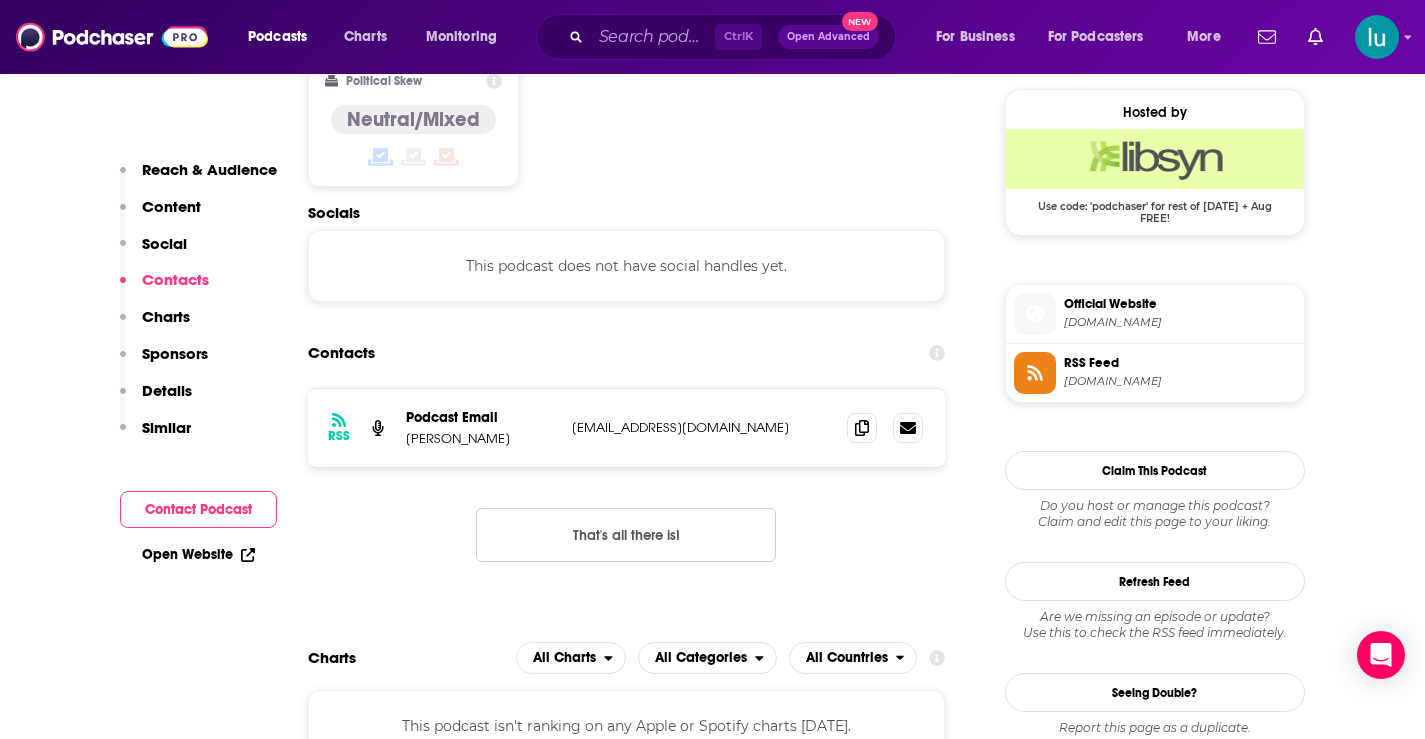 drag, startPoint x: 738, startPoint y: 343, endPoint x: 563, endPoint y: 352, distance: 175.23128 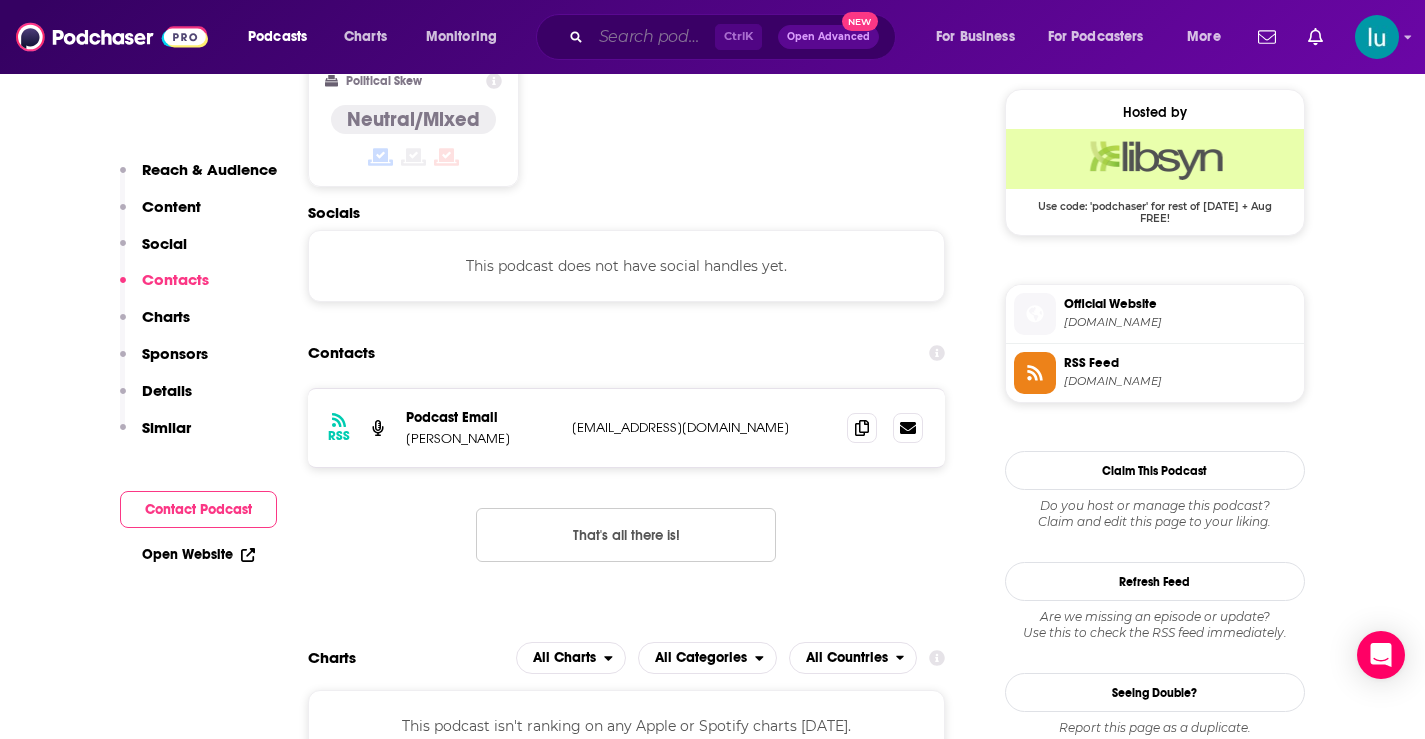 click at bounding box center [653, 37] 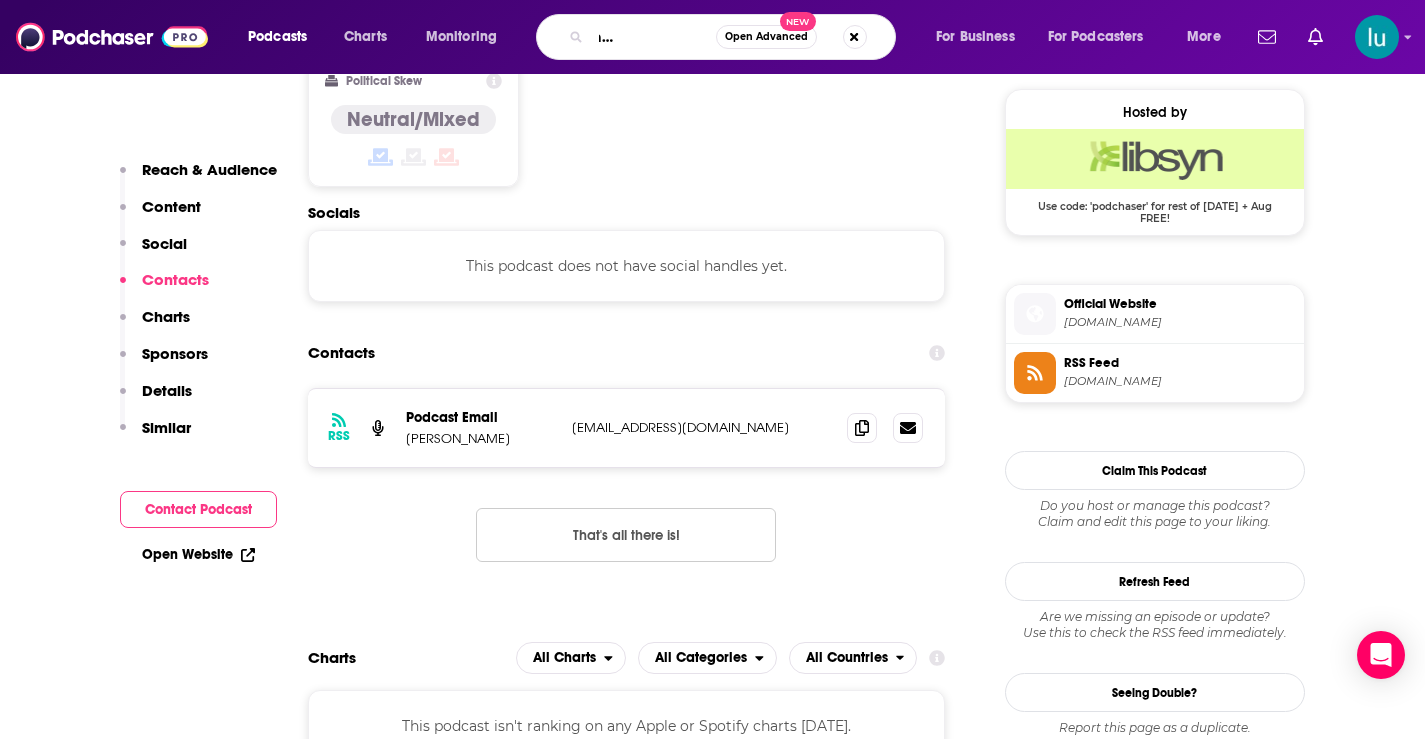 type on "smart podcast trashy books" 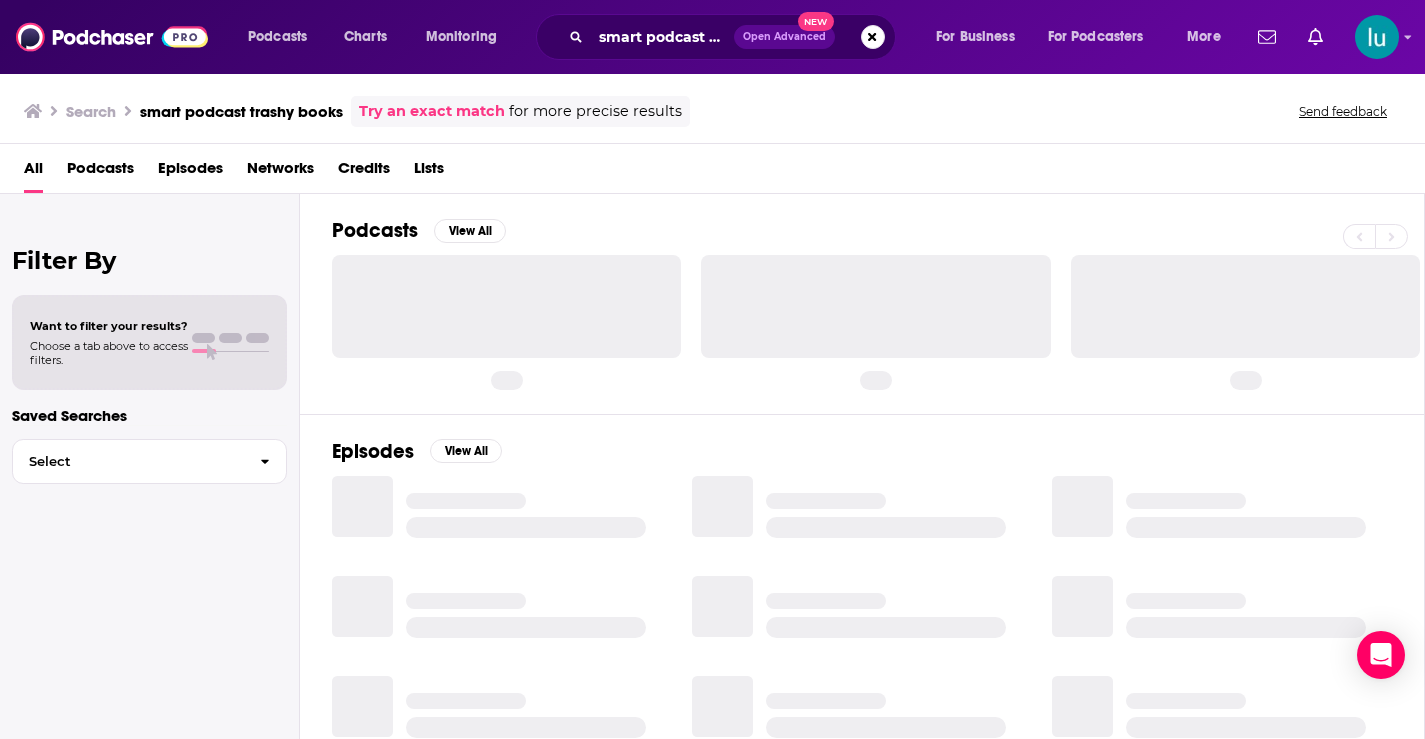 scroll, scrollTop: 0, scrollLeft: 0, axis: both 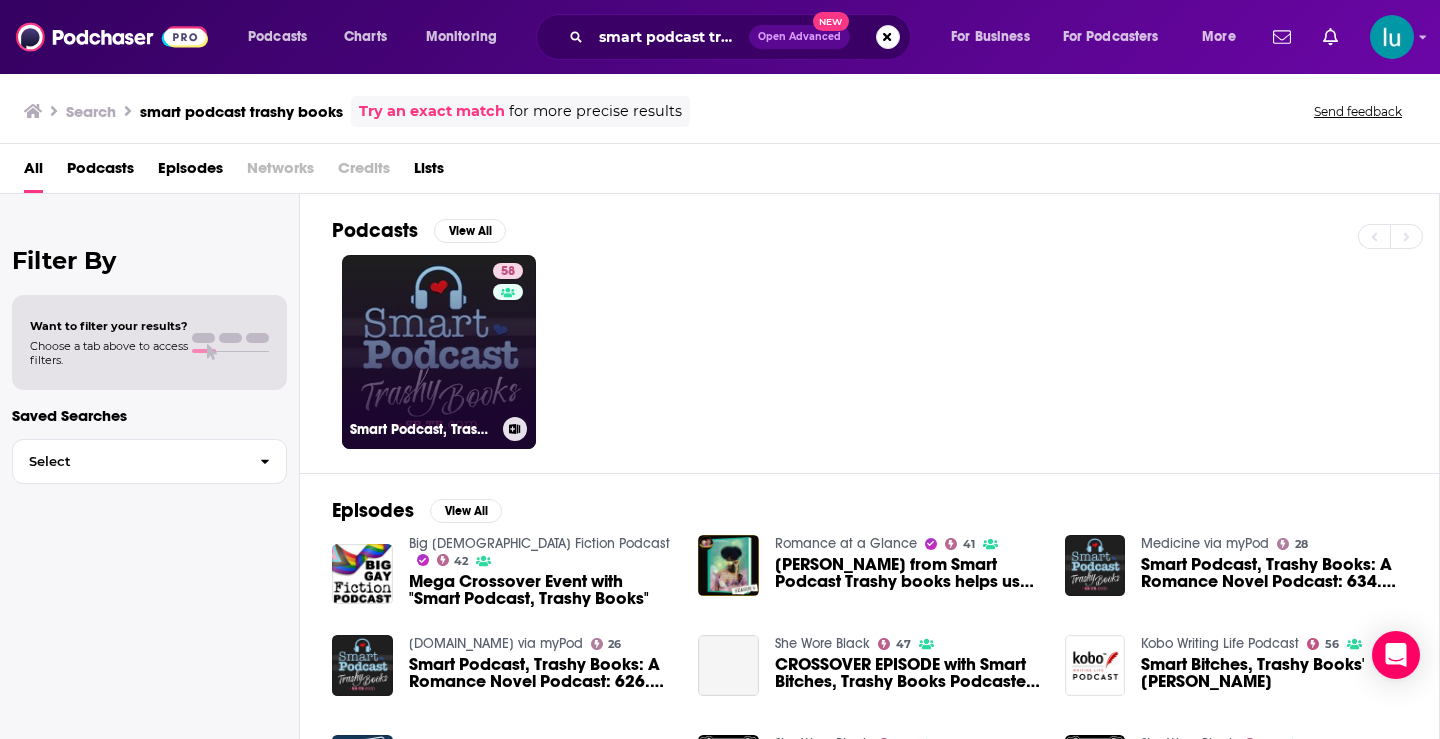 click on "58 Smart Podcast, Trashy Books: A Romance Novel Podcast" at bounding box center (439, 352) 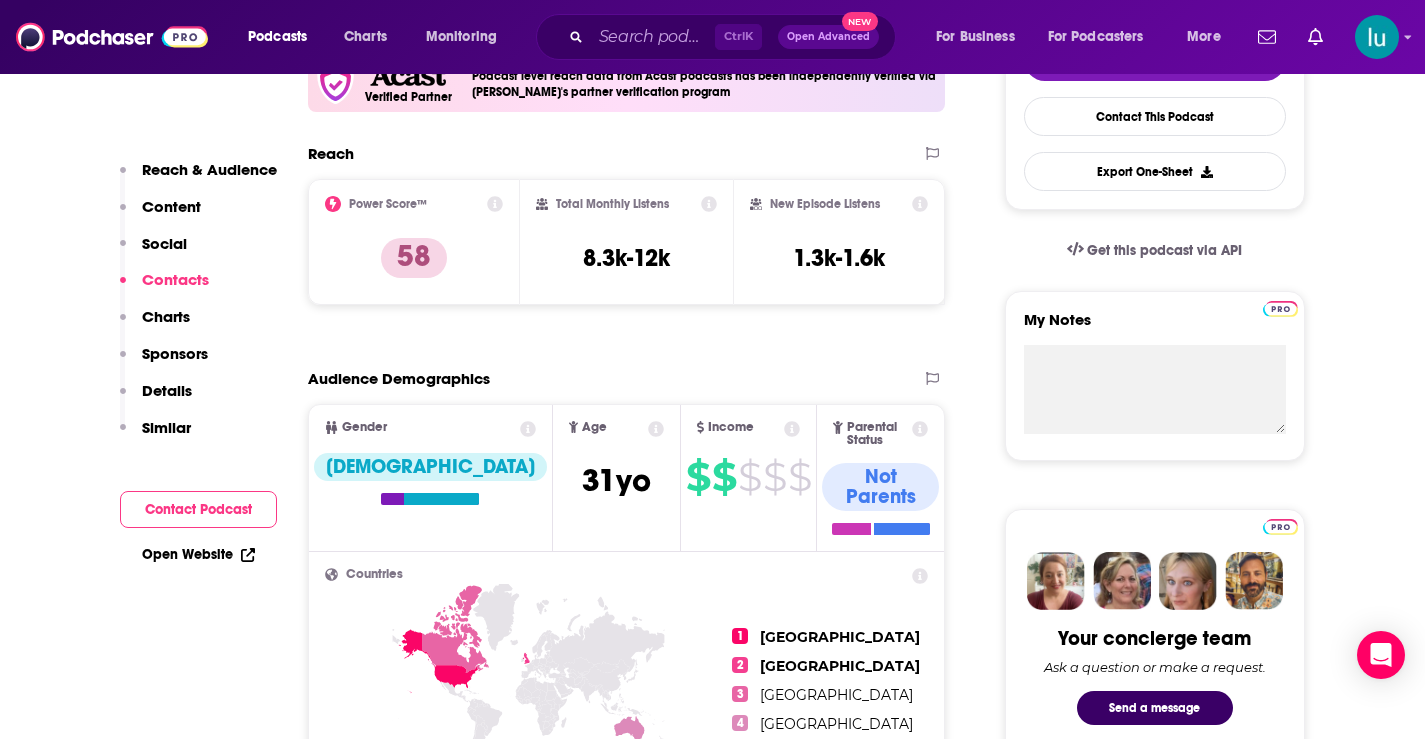scroll, scrollTop: 1690, scrollLeft: 0, axis: vertical 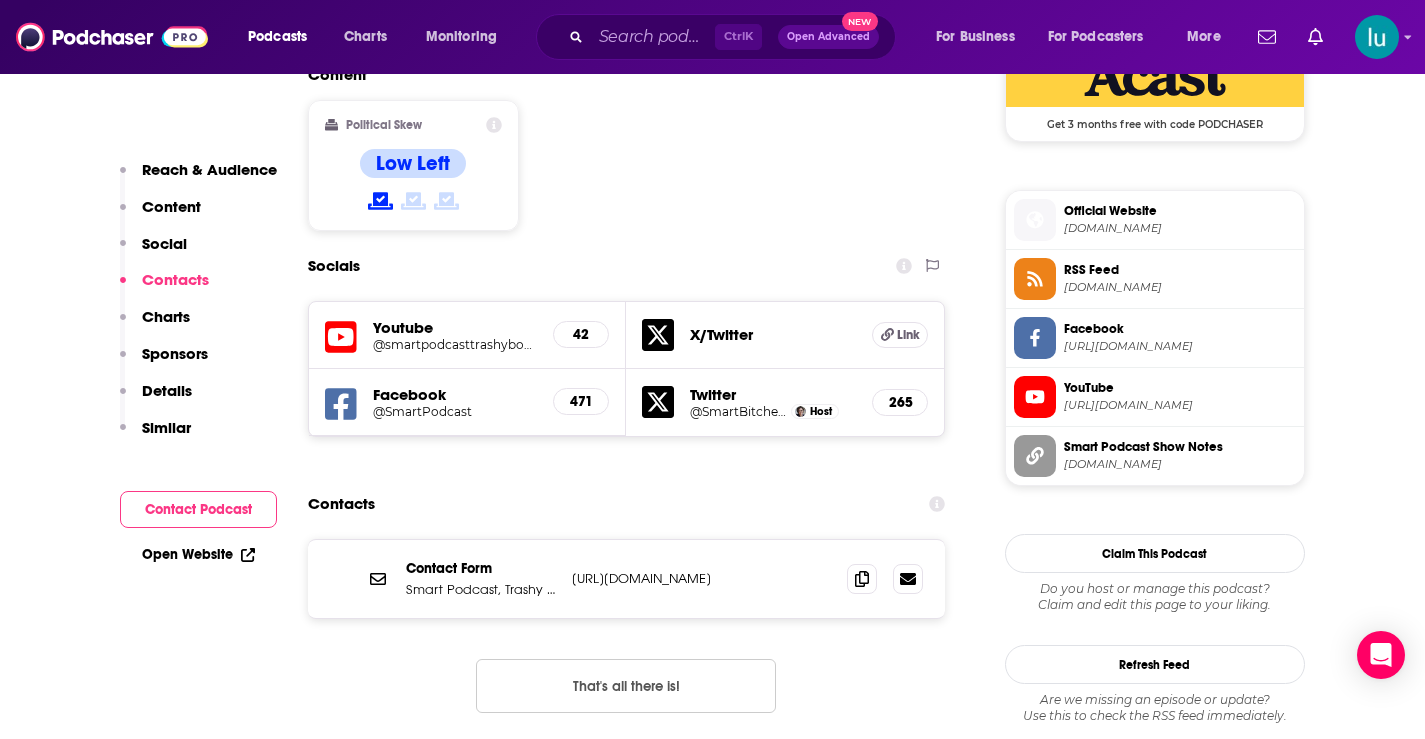 drag, startPoint x: 805, startPoint y: 462, endPoint x: 740, endPoint y: 460, distance: 65.03076 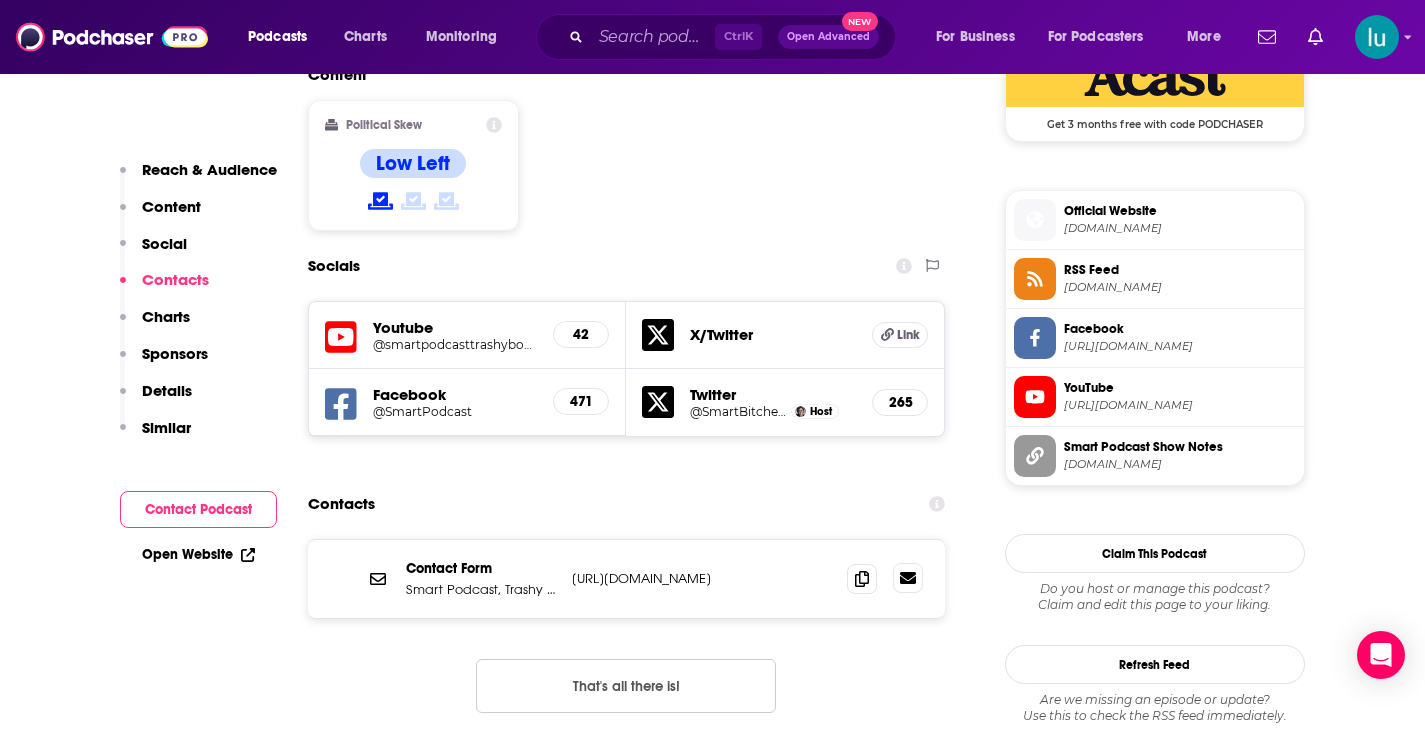 click 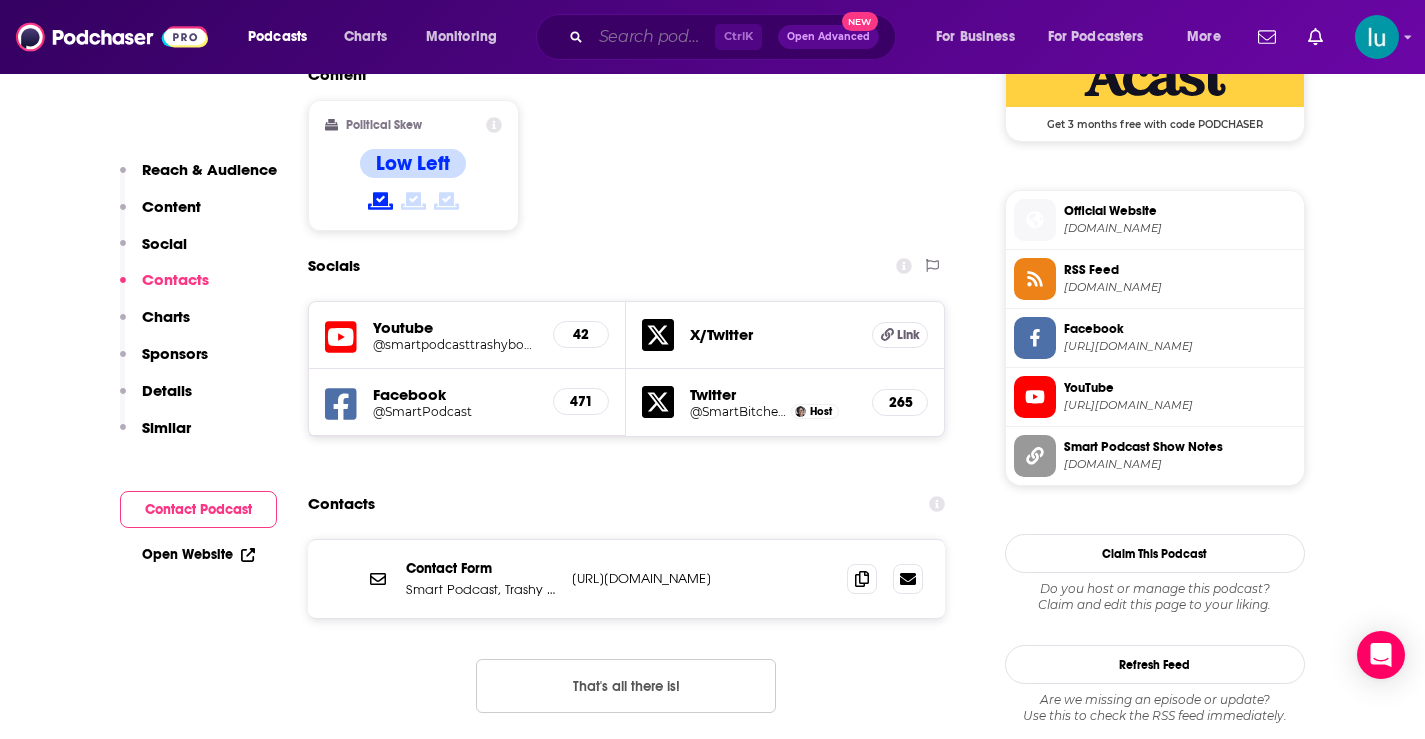 click at bounding box center (653, 37) 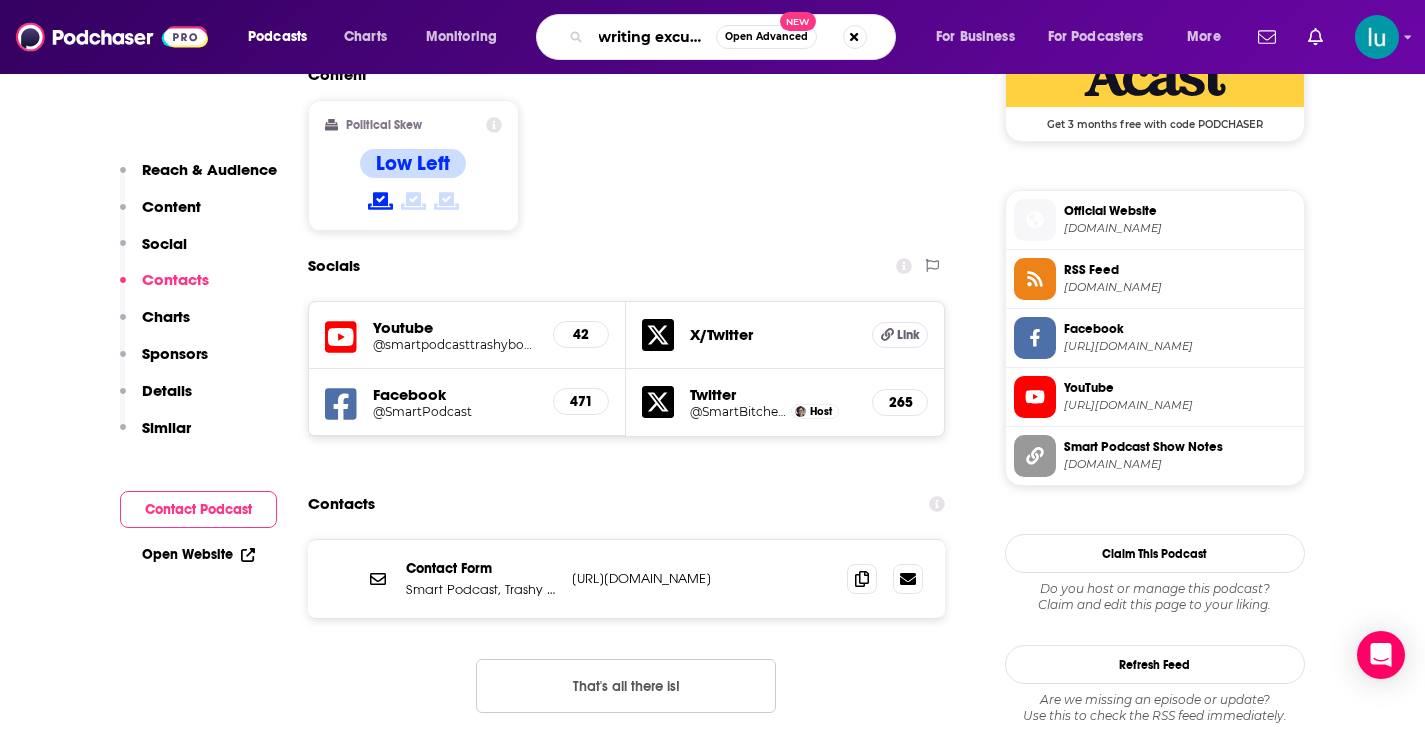 type on "writing excuses" 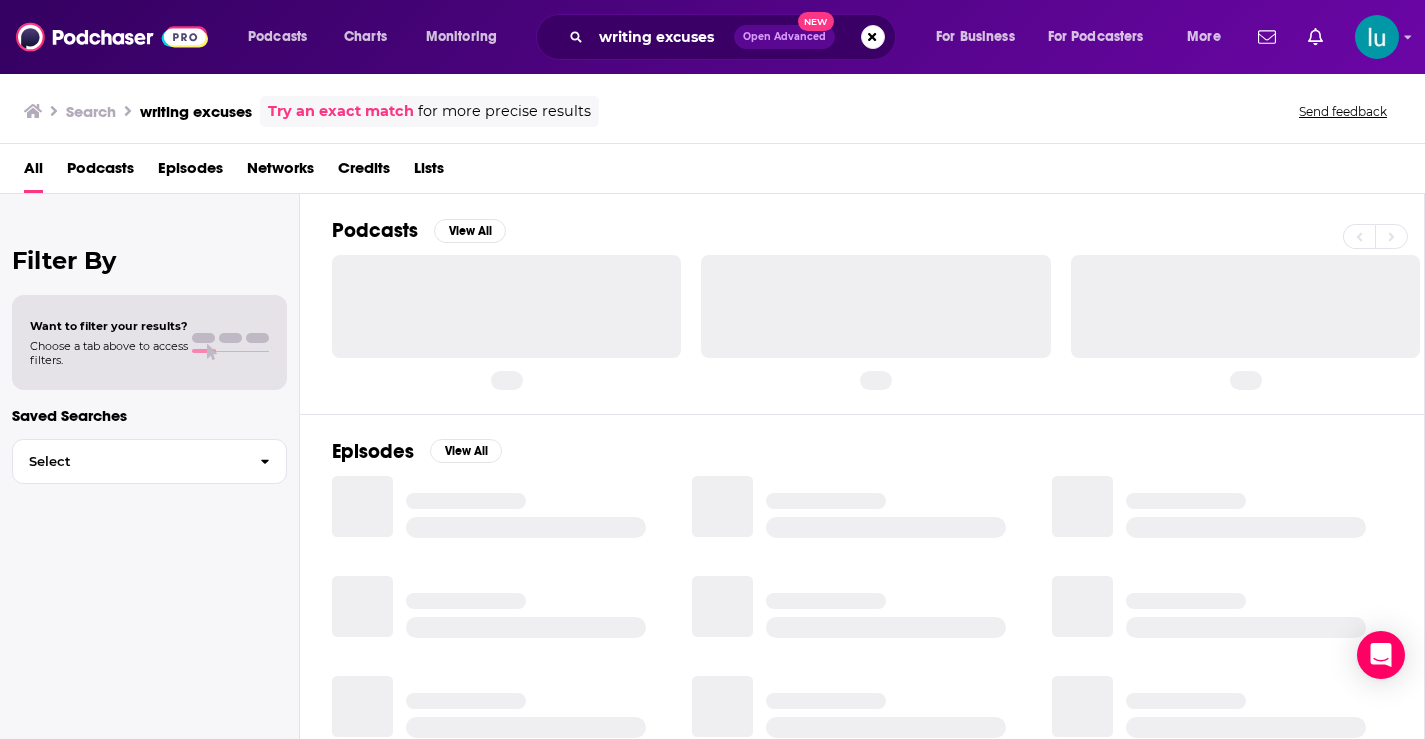 scroll, scrollTop: 0, scrollLeft: 0, axis: both 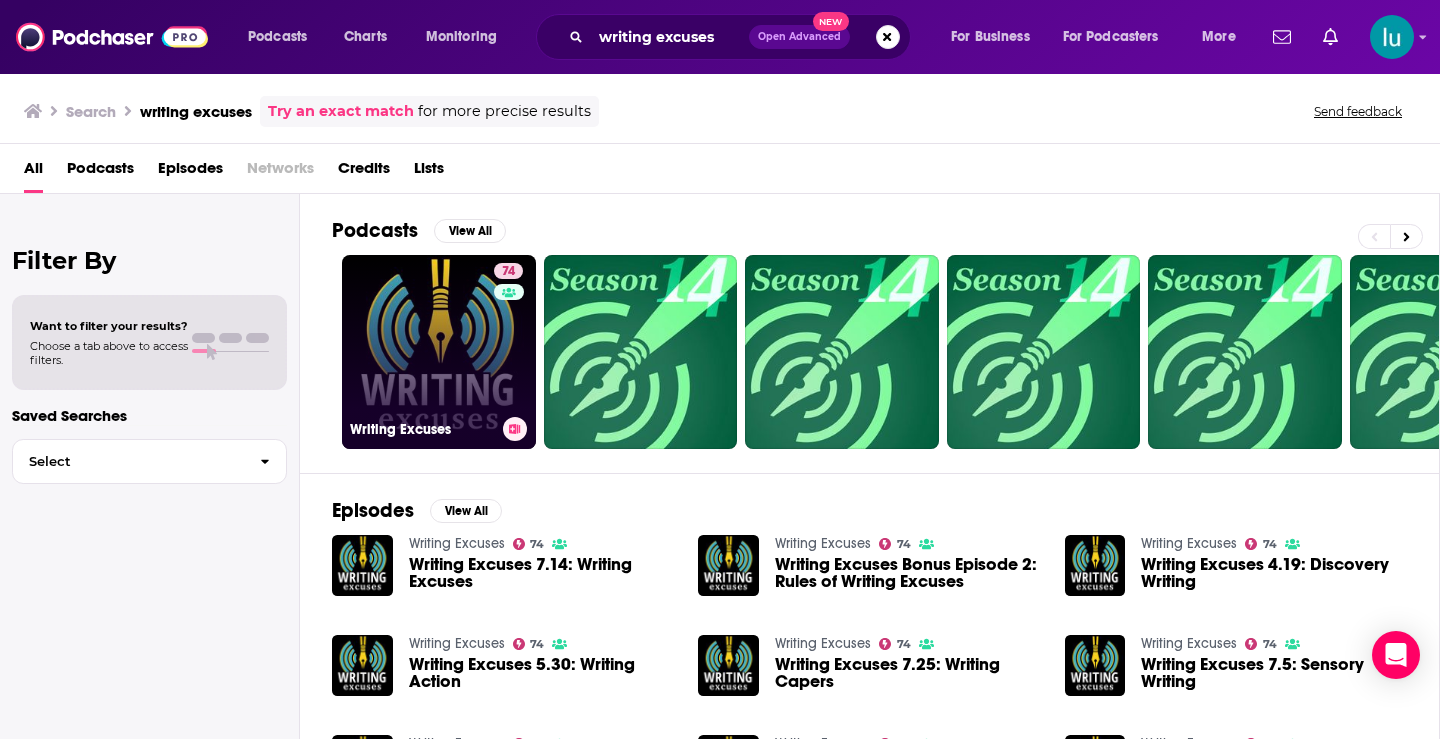 click on "74 Writing Excuses" at bounding box center [439, 352] 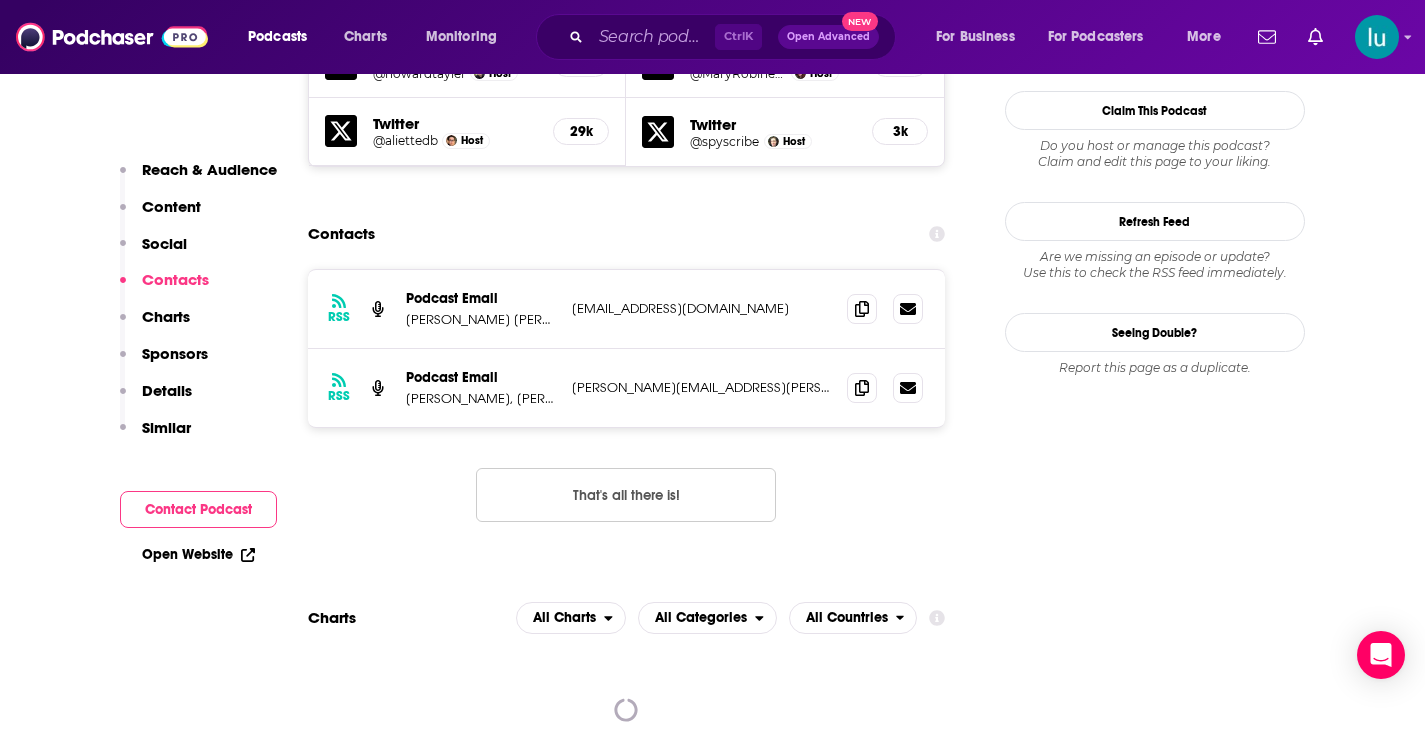 scroll, scrollTop: 2159, scrollLeft: 0, axis: vertical 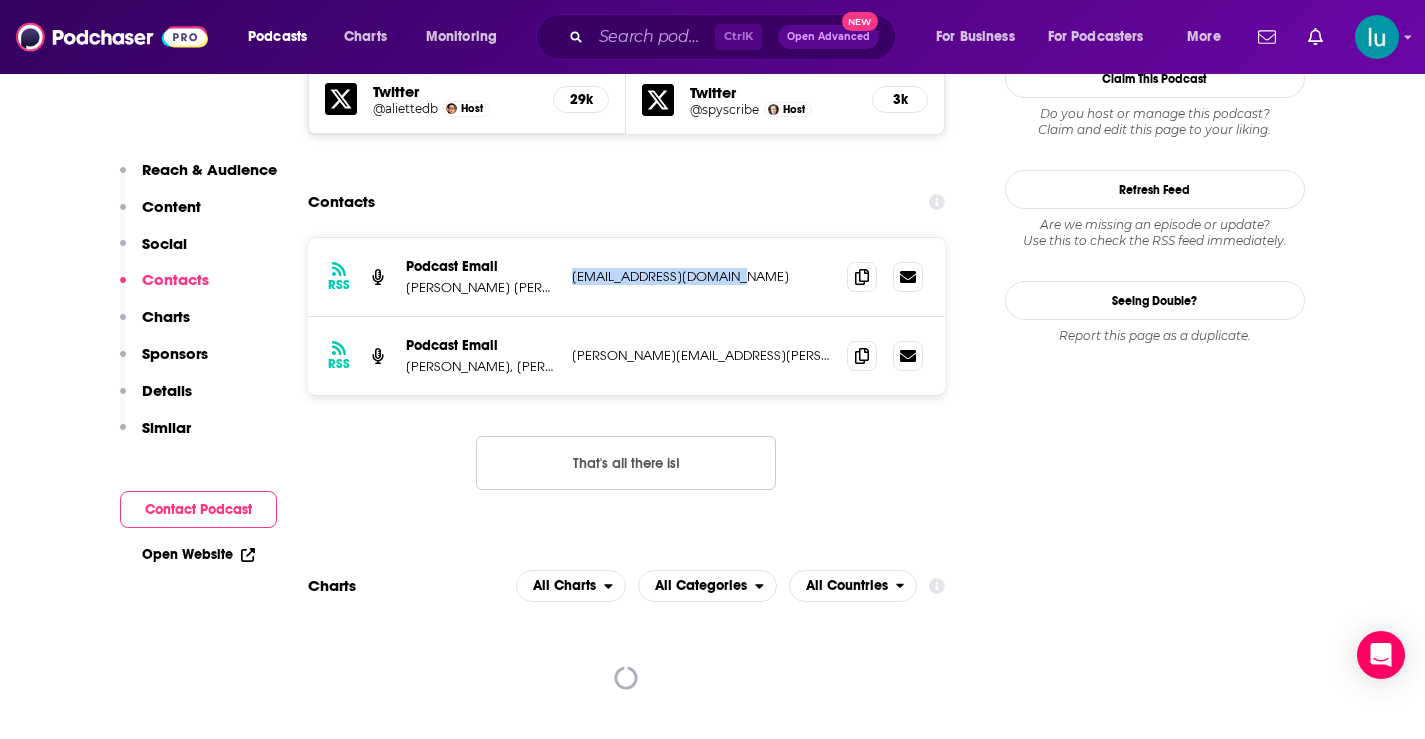 drag, startPoint x: 743, startPoint y: 176, endPoint x: 571, endPoint y: 174, distance: 172.01163 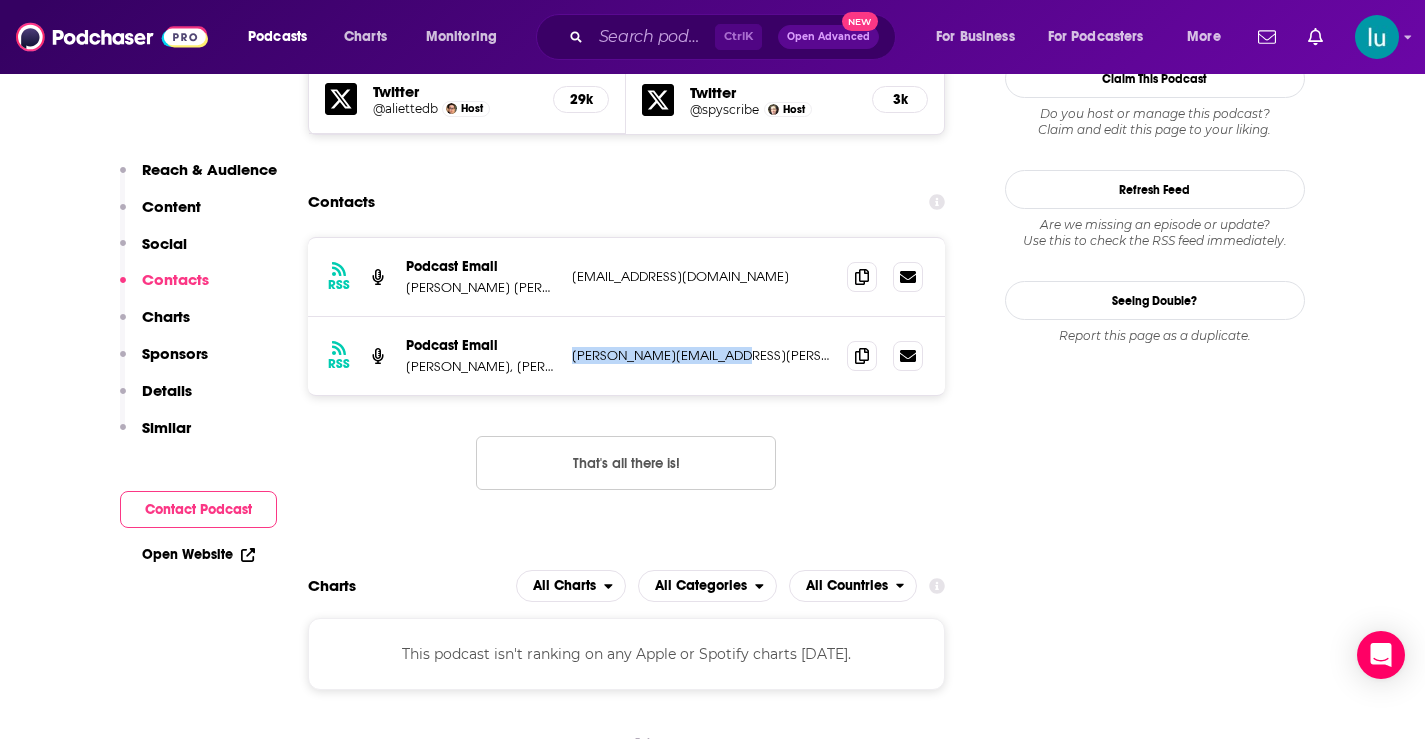 drag, startPoint x: 723, startPoint y: 253, endPoint x: 566, endPoint y: 275, distance: 158.5339 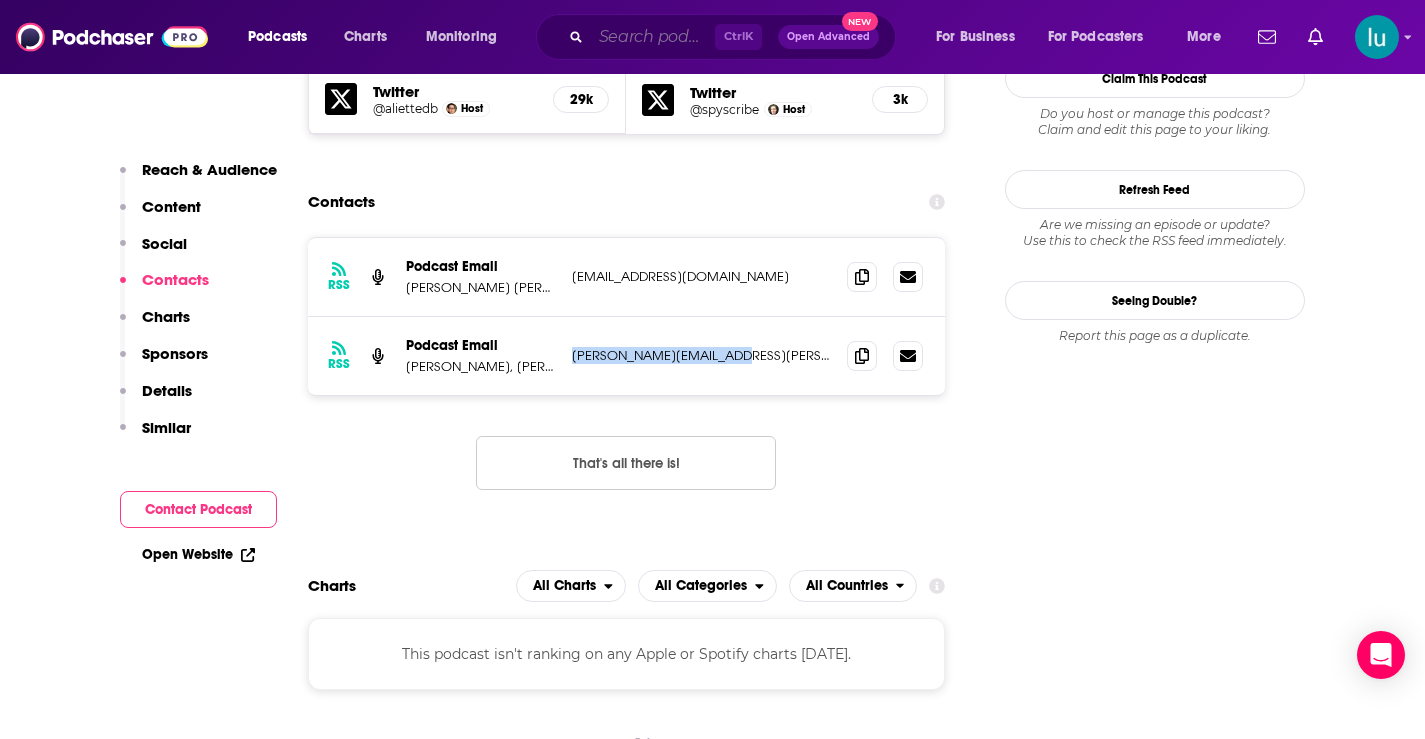 click at bounding box center (653, 37) 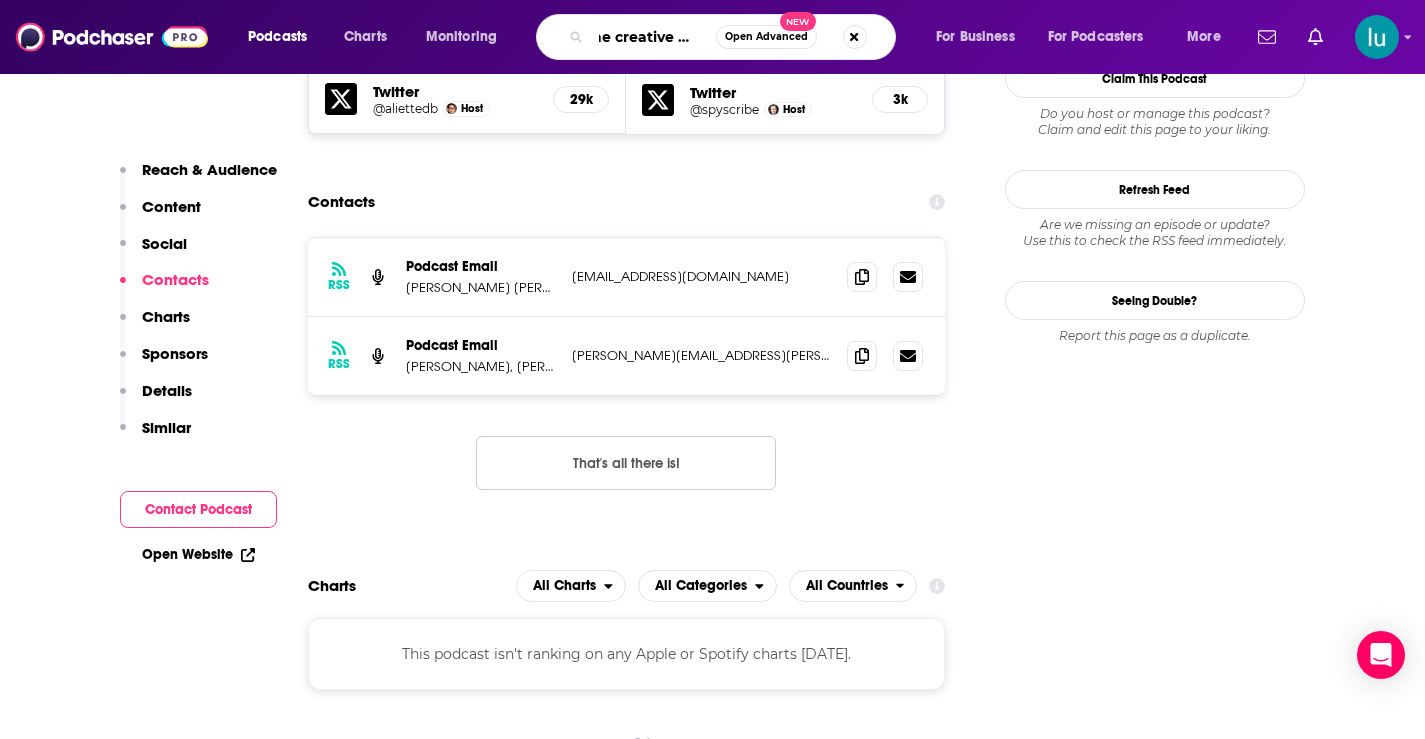 type on "the creative penn" 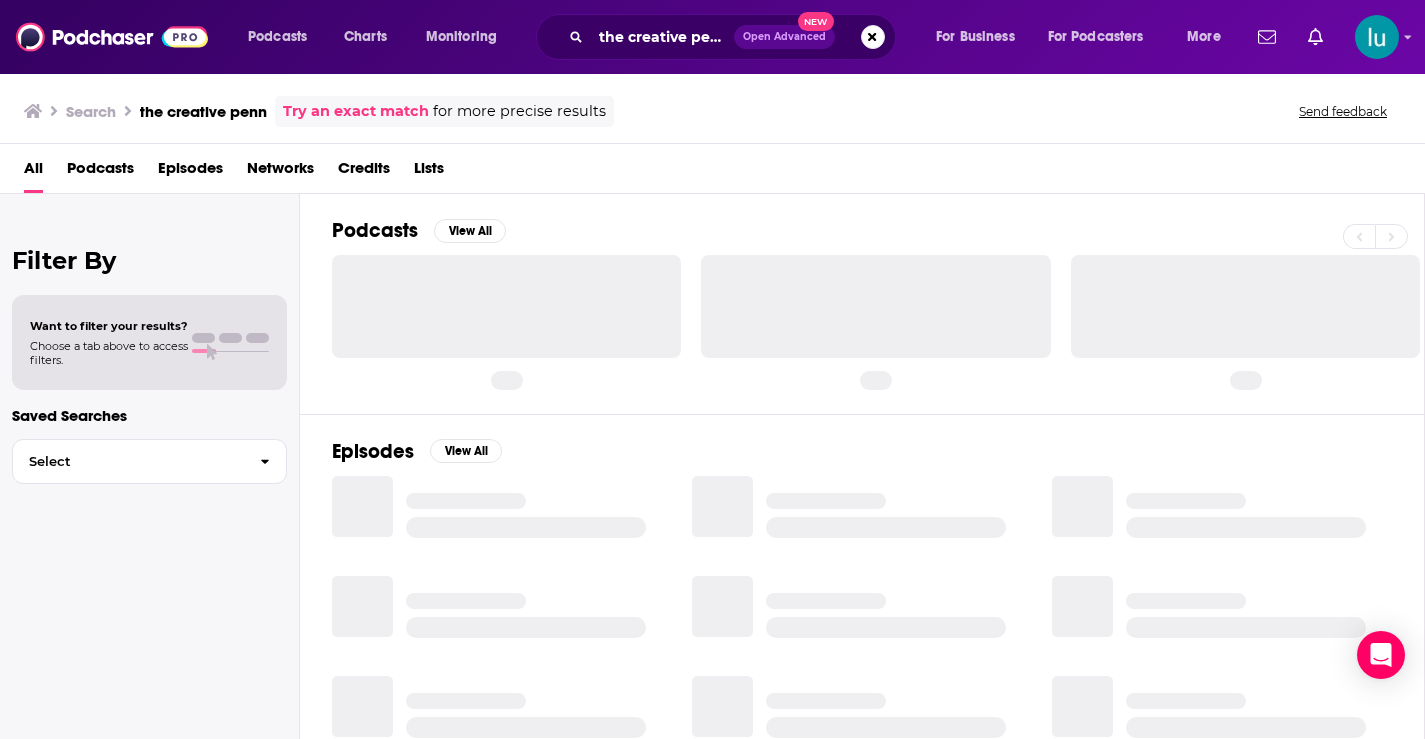 scroll, scrollTop: 0, scrollLeft: 0, axis: both 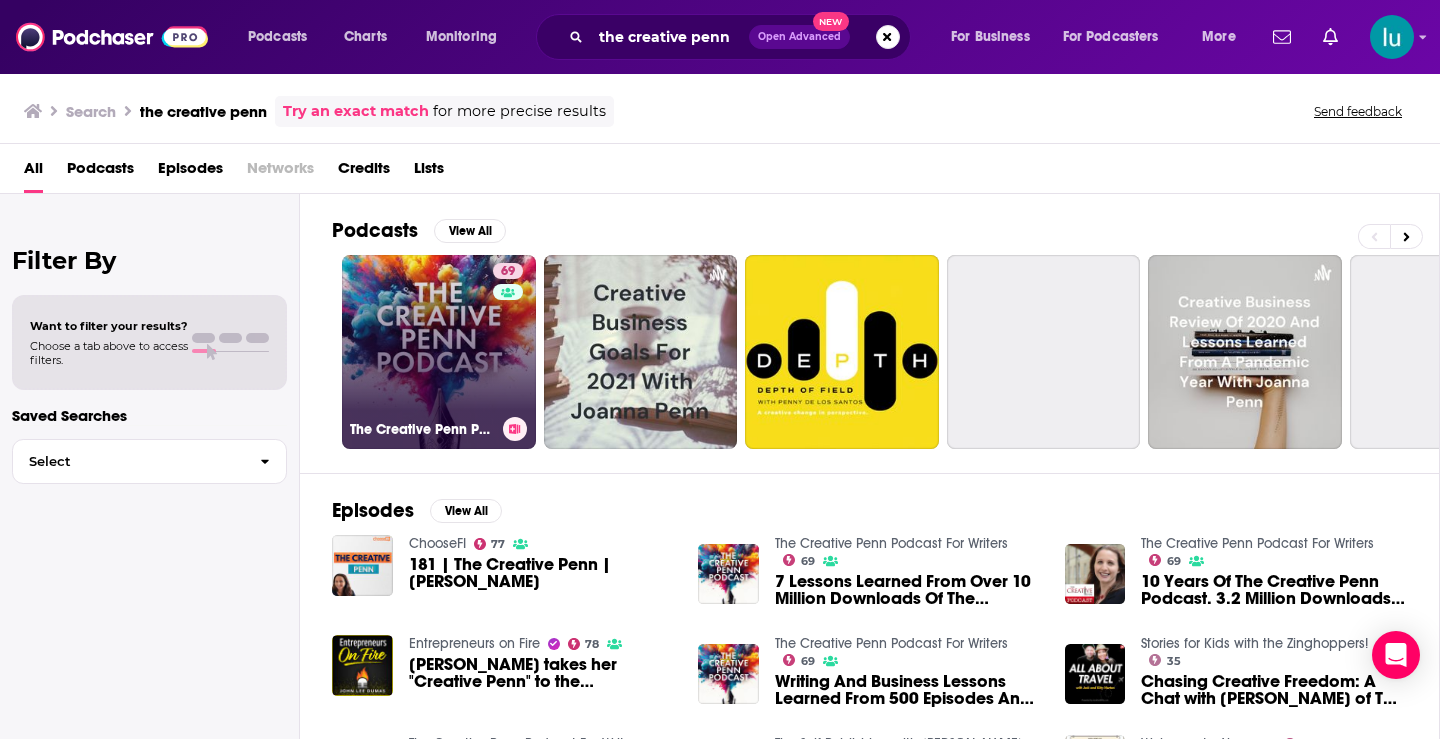 click on "69 The Creative Penn Podcast For Writers" at bounding box center [439, 352] 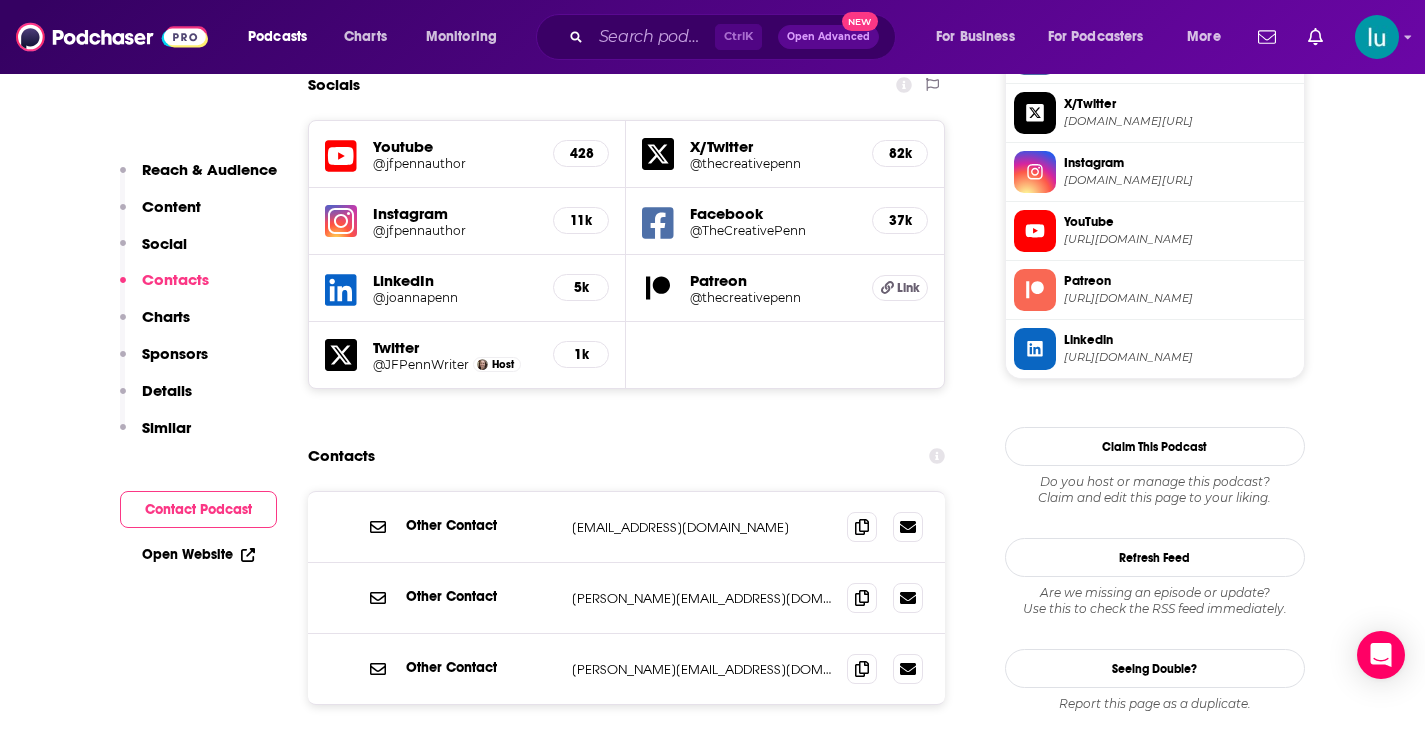 scroll, scrollTop: 1883, scrollLeft: 0, axis: vertical 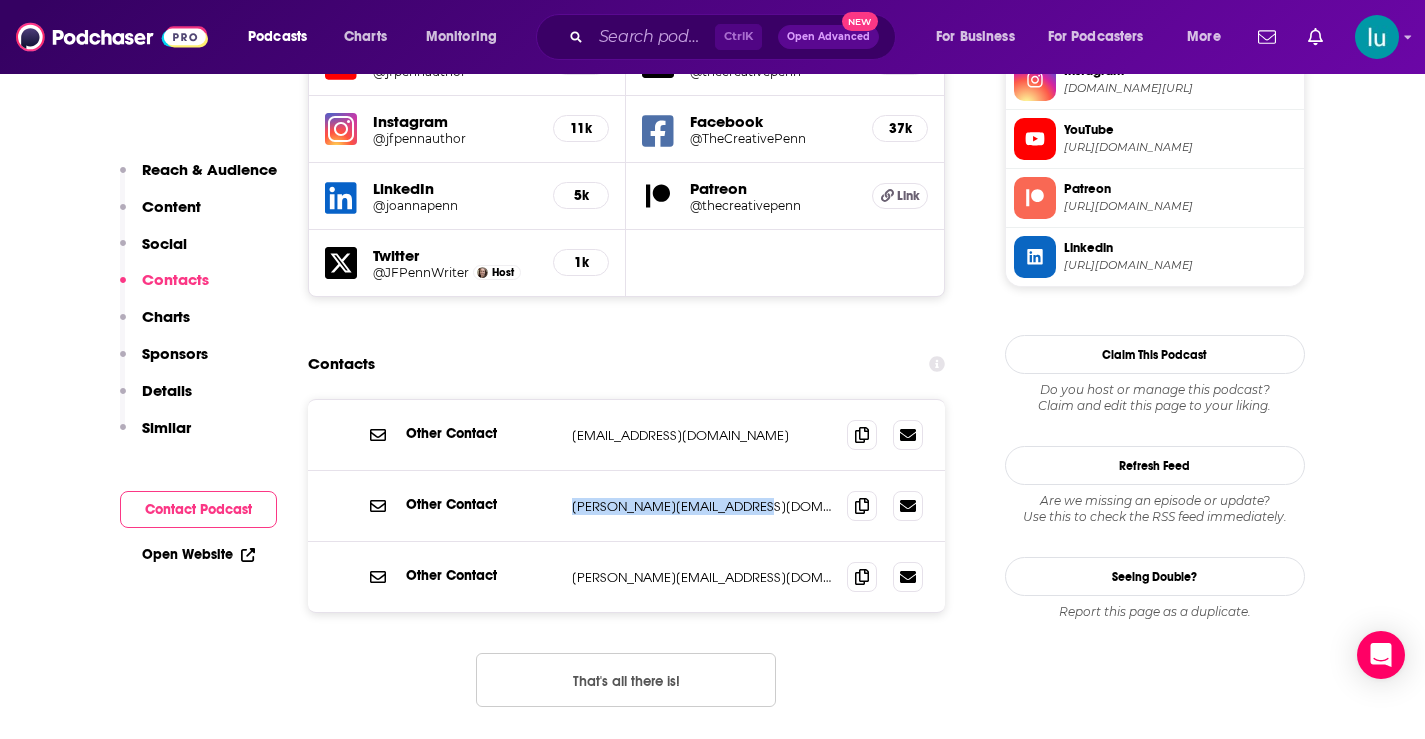 drag, startPoint x: 774, startPoint y: 404, endPoint x: 559, endPoint y: 409, distance: 215.05814 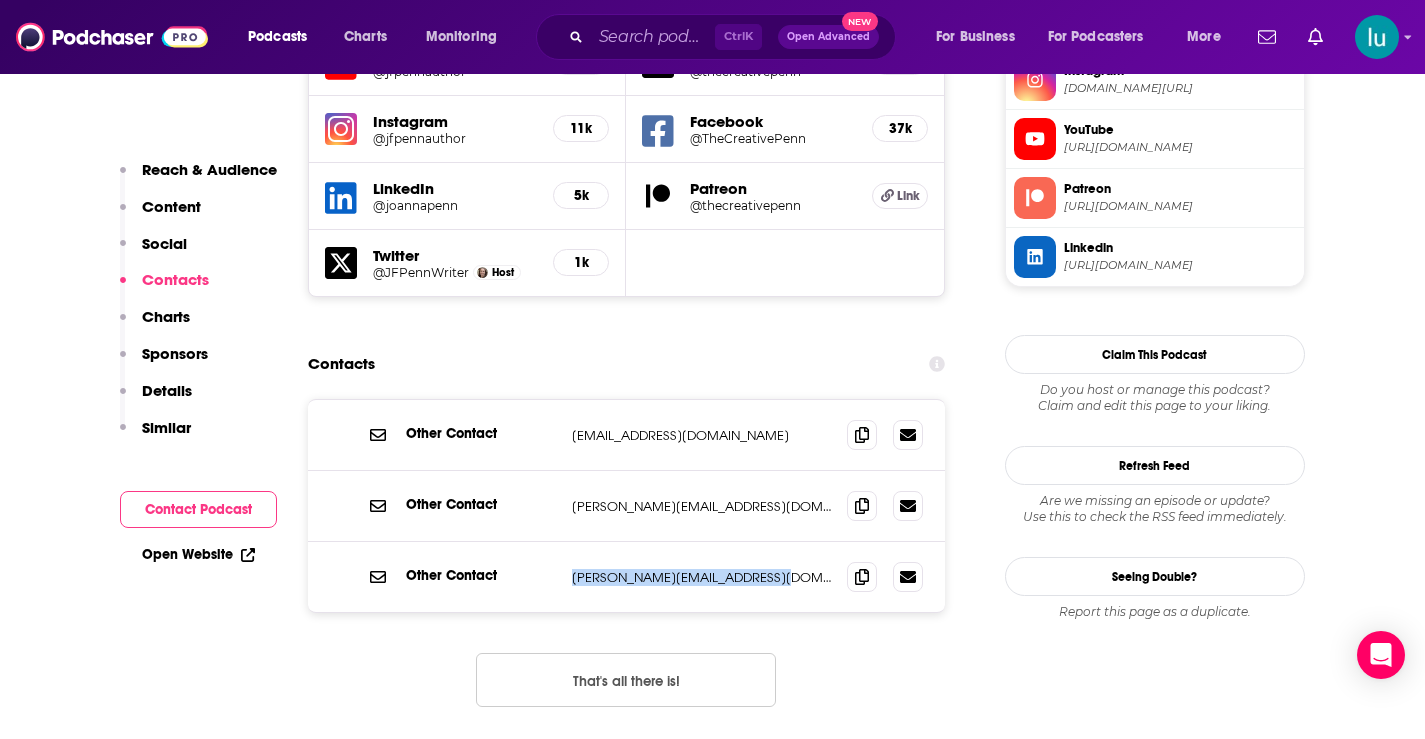 drag, startPoint x: 779, startPoint y: 475, endPoint x: 568, endPoint y: 465, distance: 211.23683 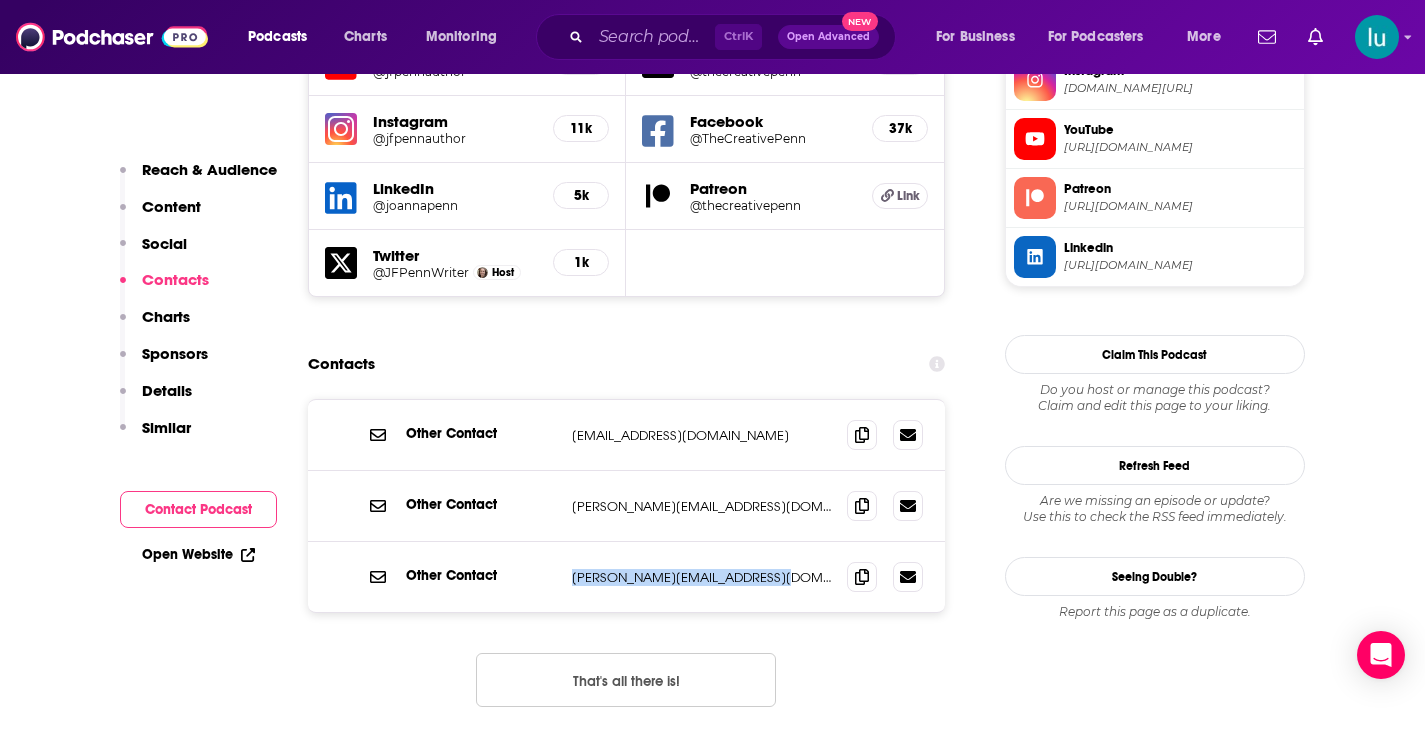 copy on "[PERSON_NAME][EMAIL_ADDRESS][DOMAIN_NAME]" 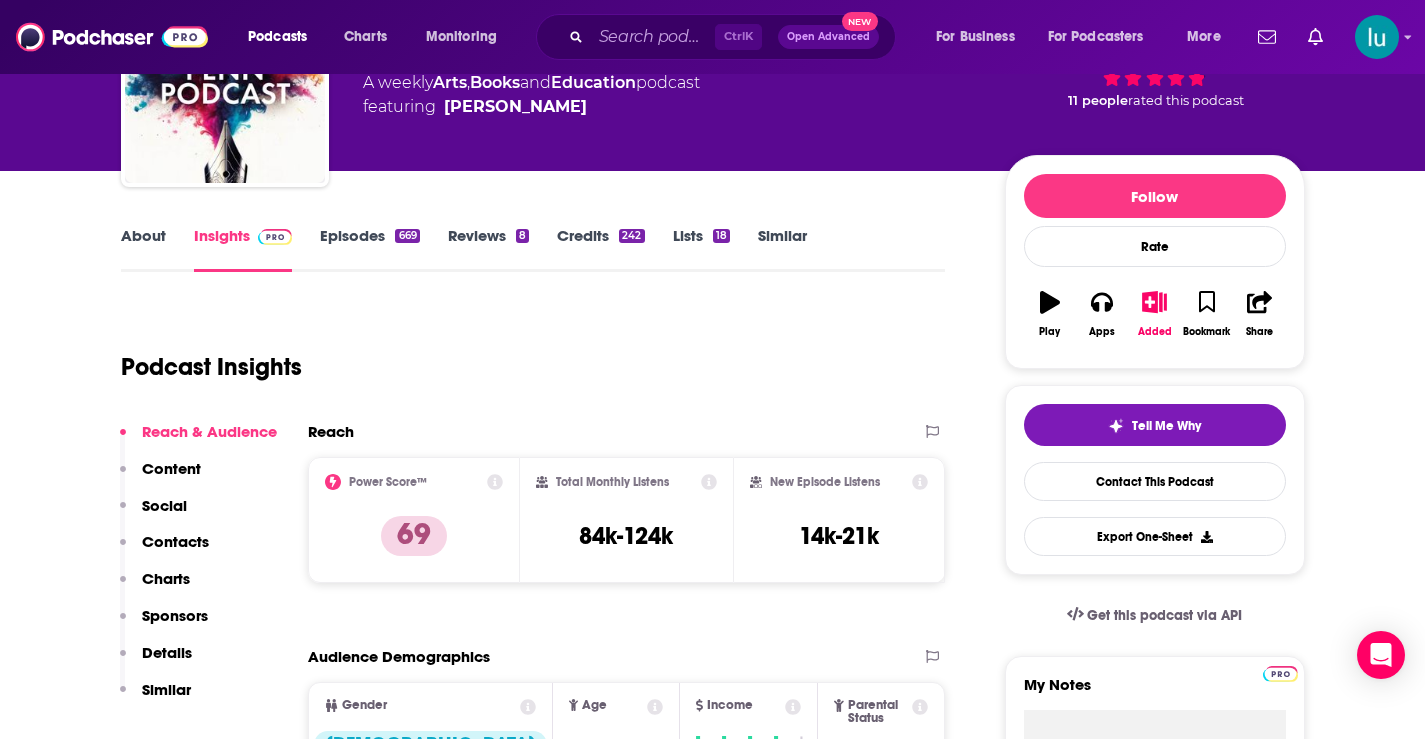 scroll, scrollTop: 0, scrollLeft: 0, axis: both 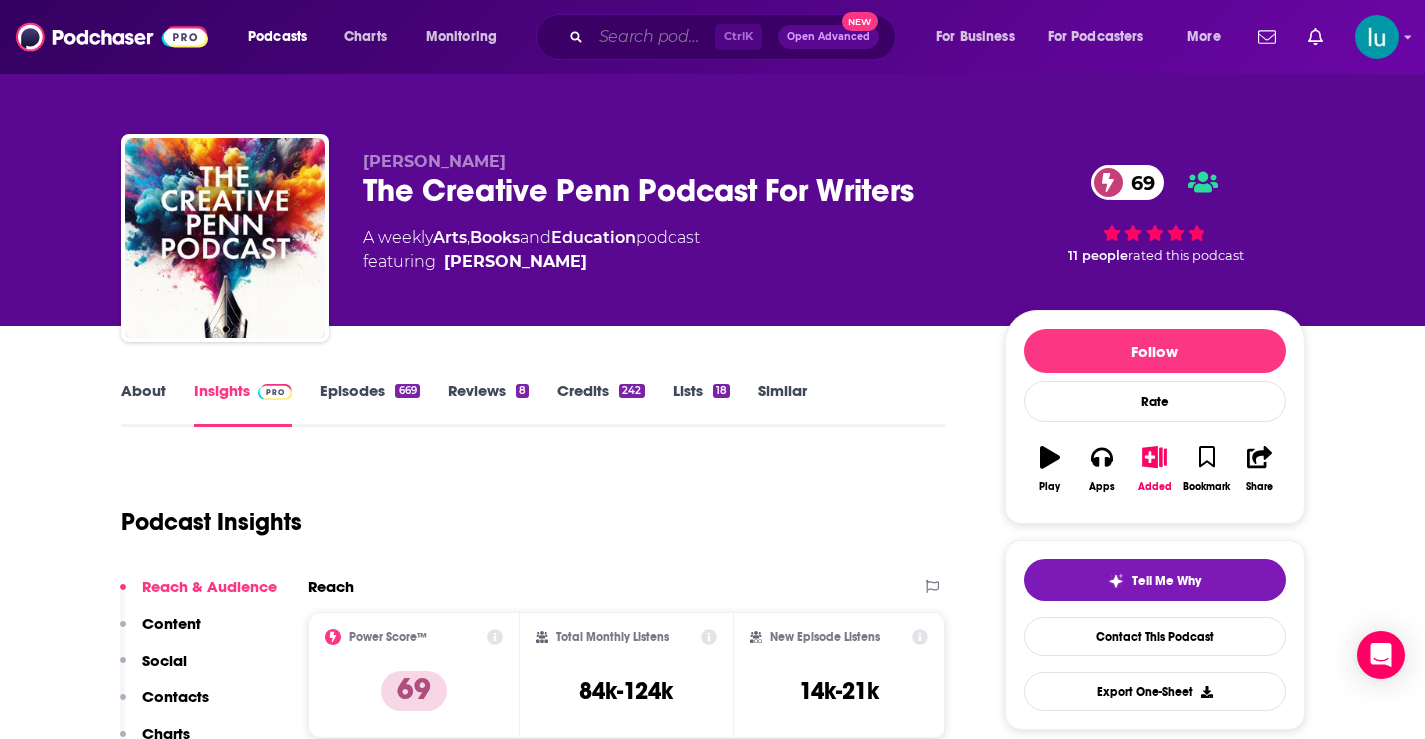 click at bounding box center (653, 37) 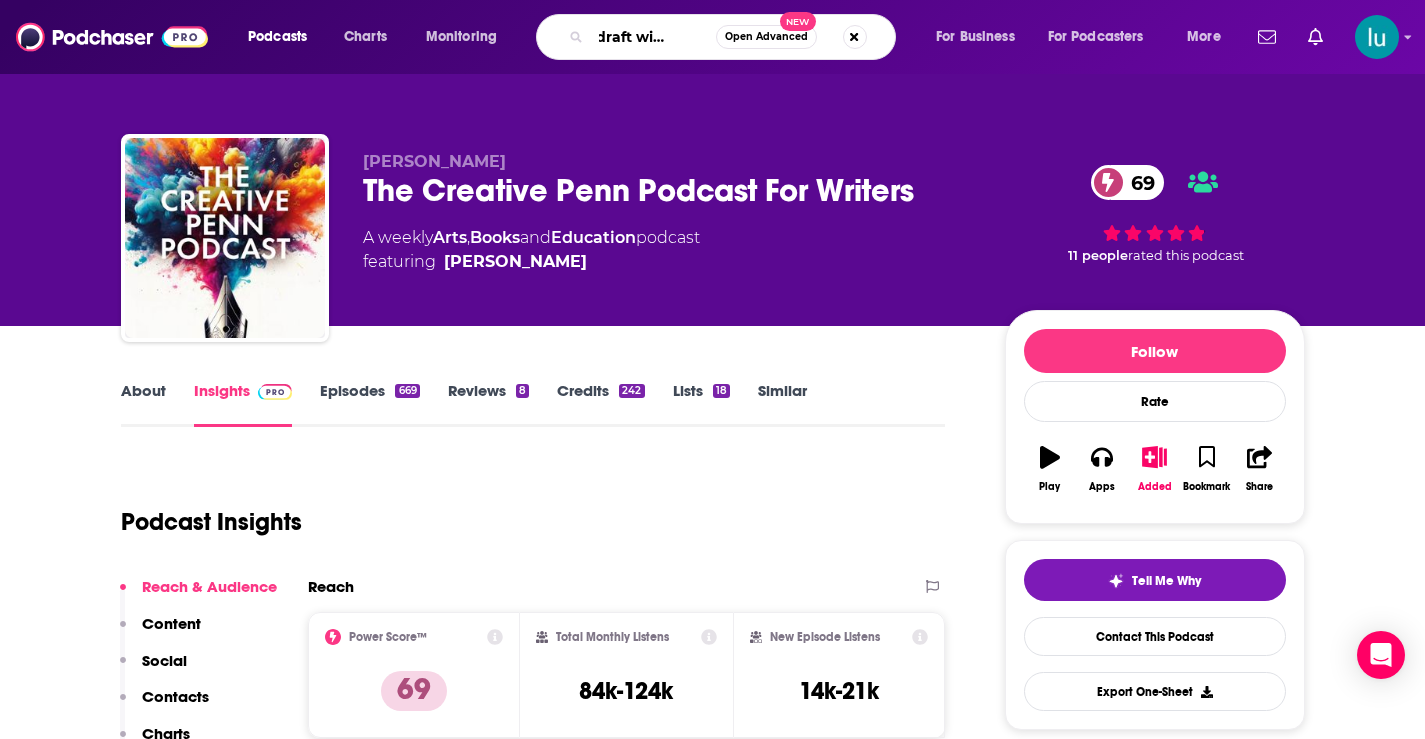 type on "first draft with [PERSON_NAME]" 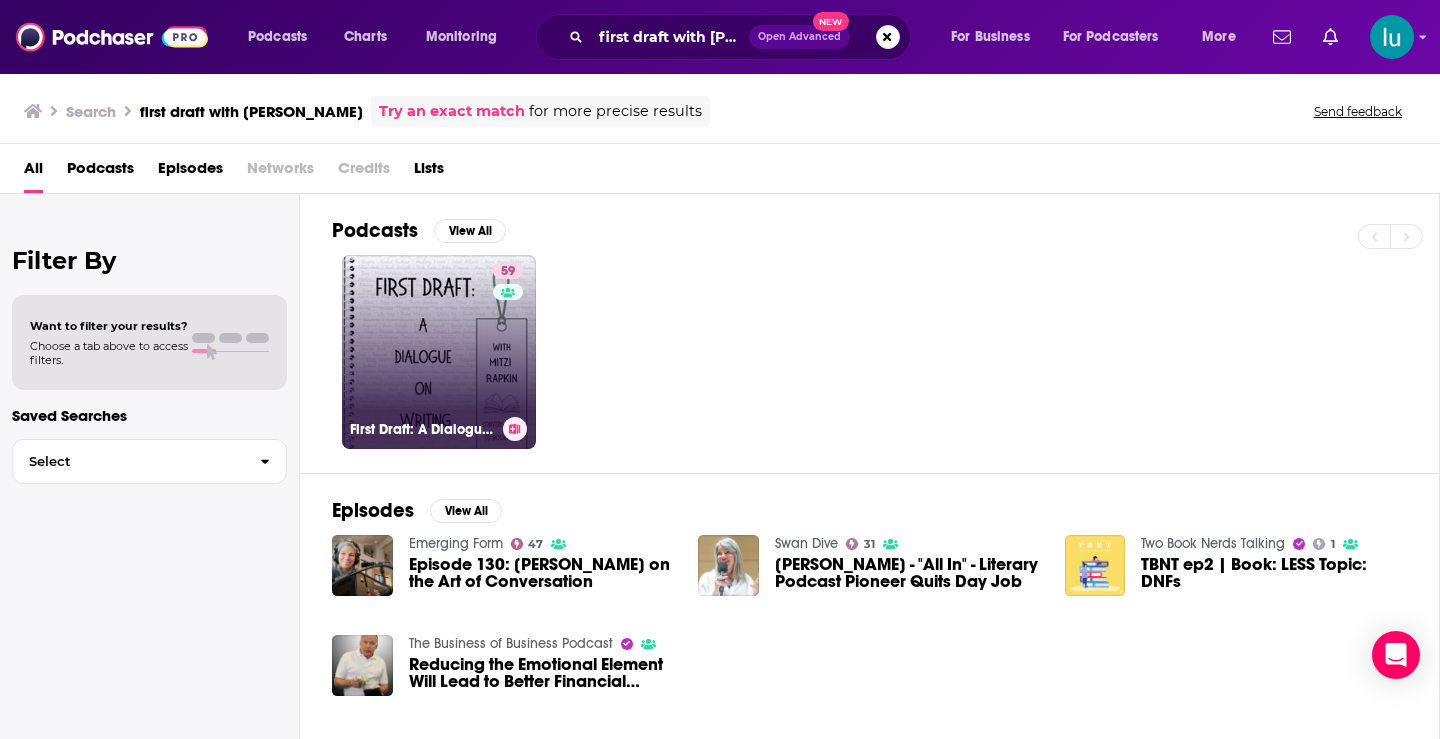click on "59 First Draft: A Dialogue on Writing" at bounding box center (439, 352) 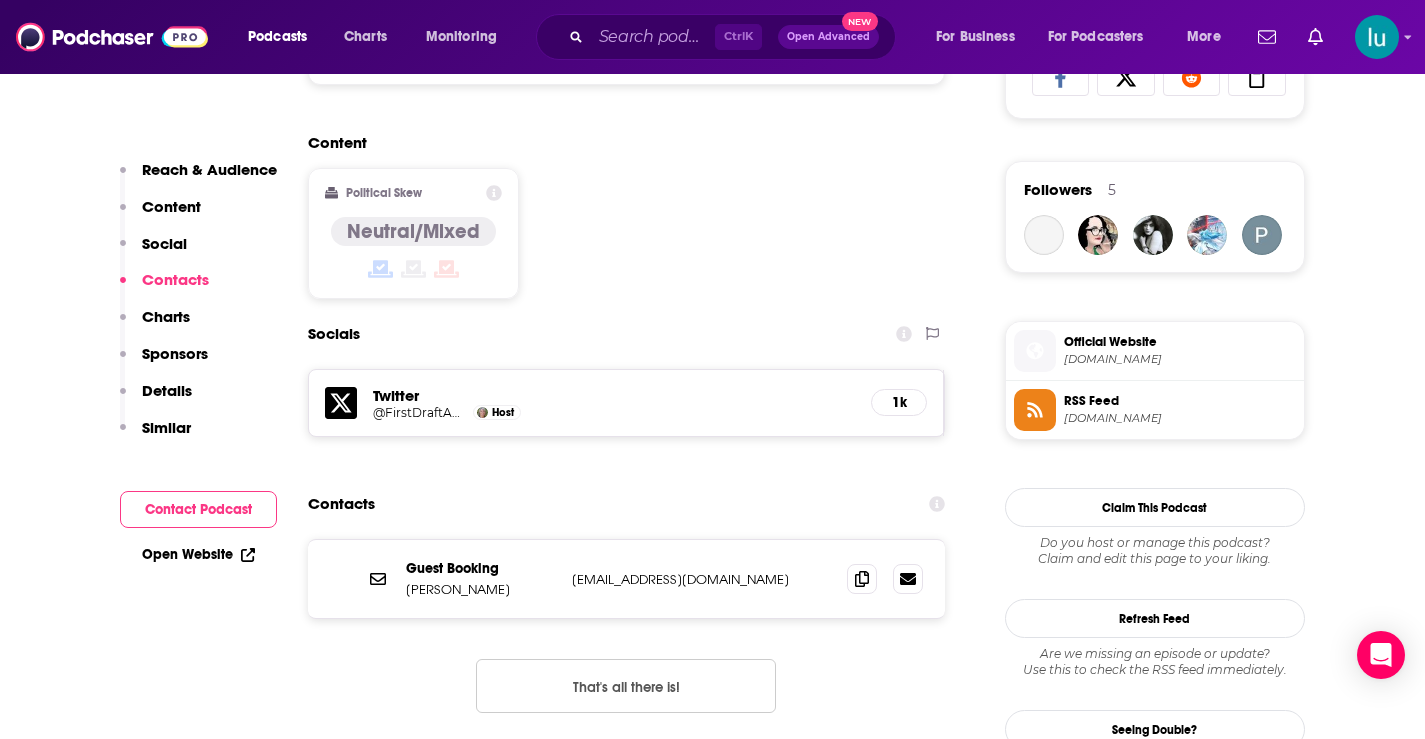 scroll, scrollTop: 1636, scrollLeft: 0, axis: vertical 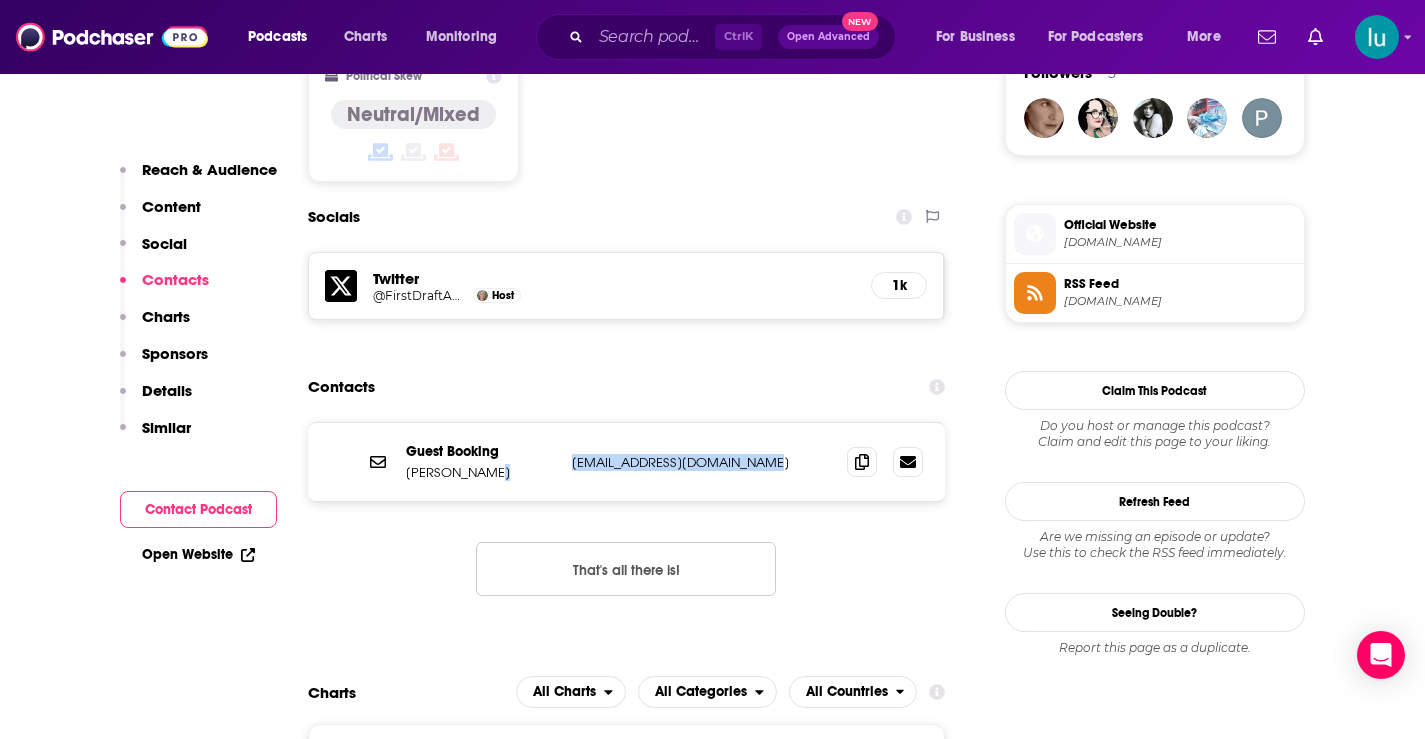 drag, startPoint x: 748, startPoint y: 356, endPoint x: 589, endPoint y: 380, distance: 160.80112 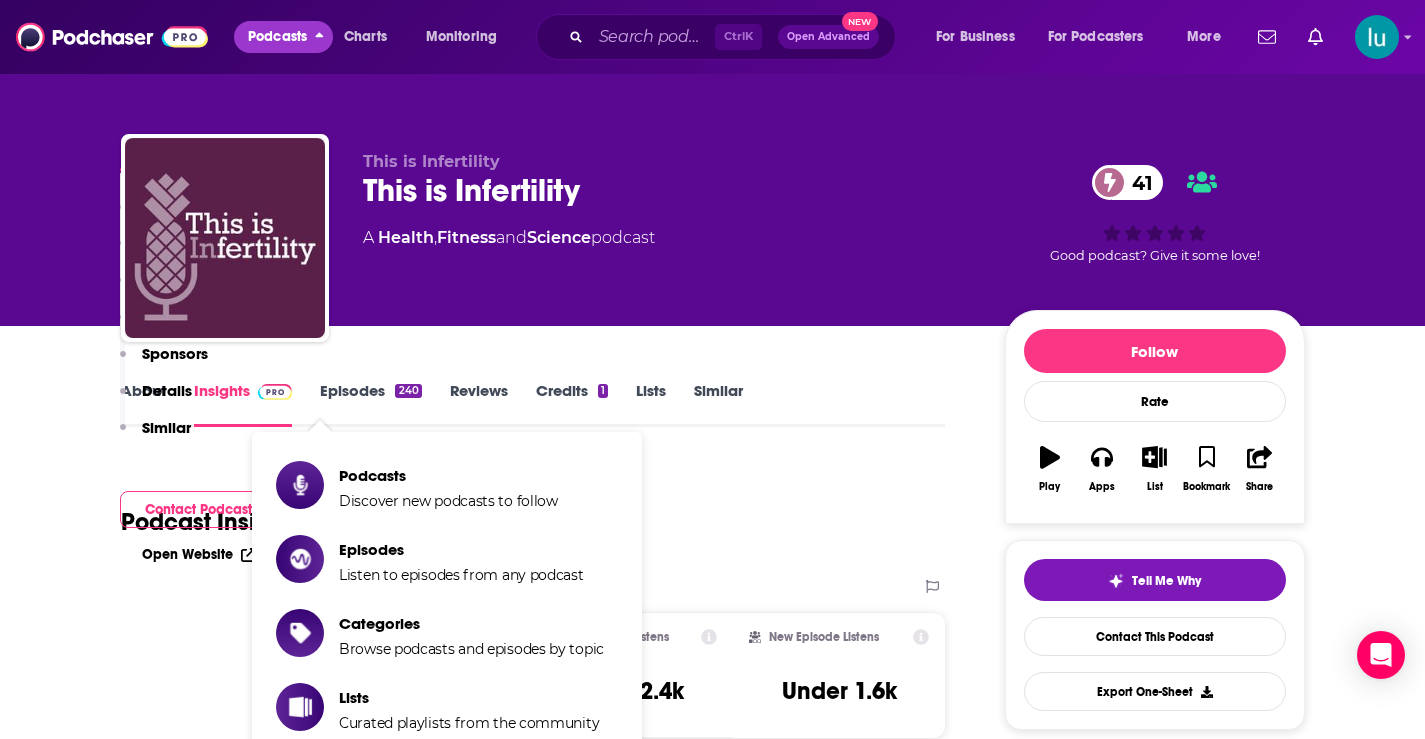 scroll, scrollTop: 377, scrollLeft: 0, axis: vertical 